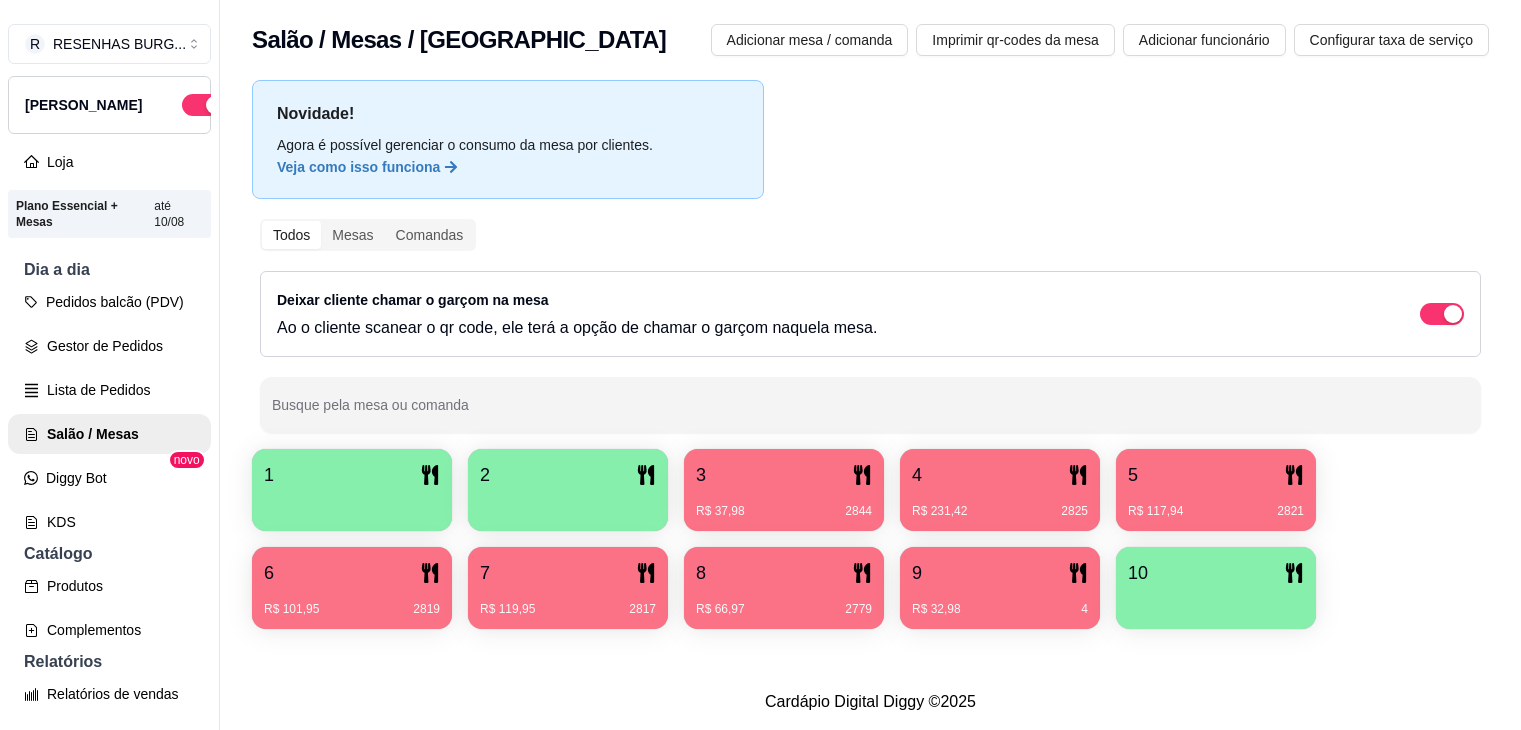 scroll, scrollTop: 0, scrollLeft: 0, axis: both 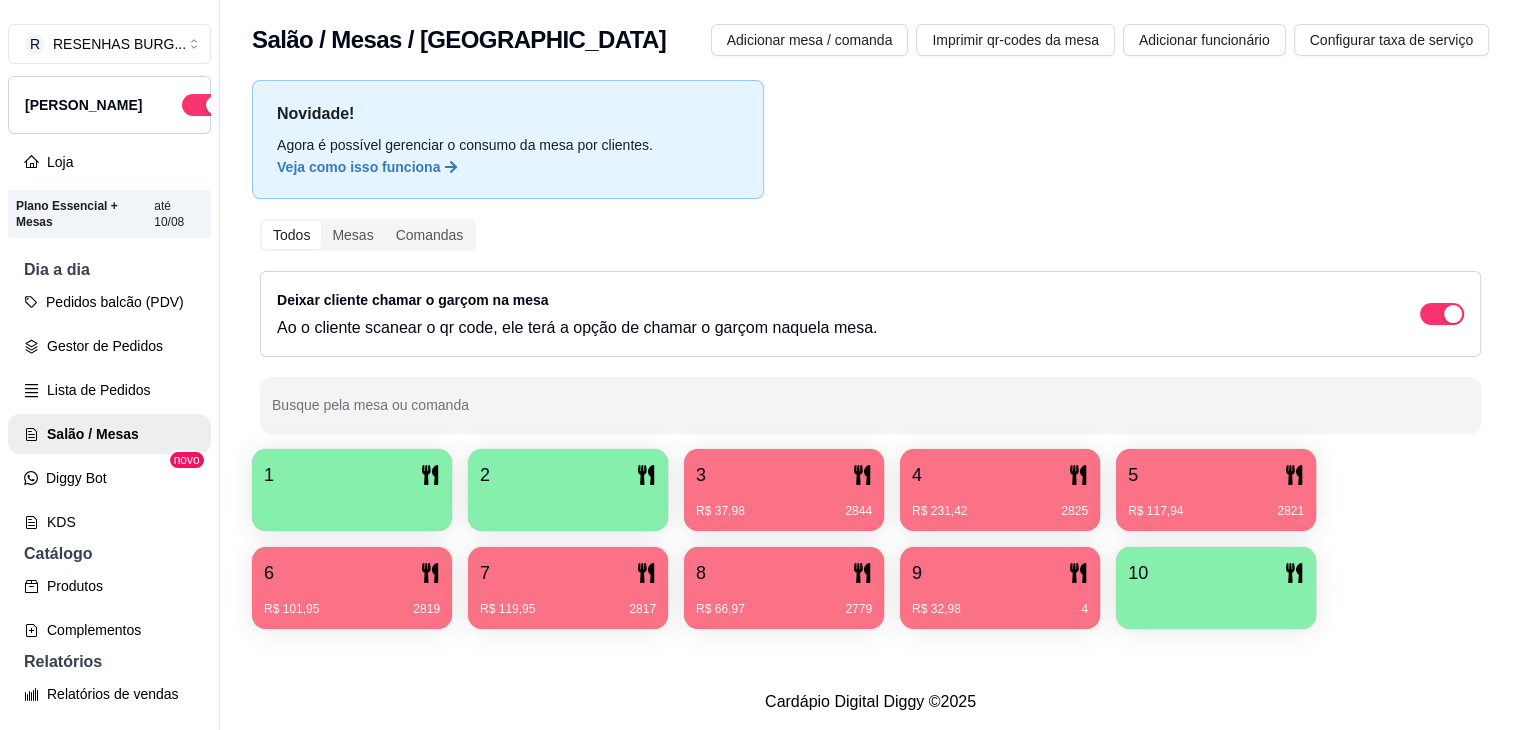 click on "3" at bounding box center (784, 475) 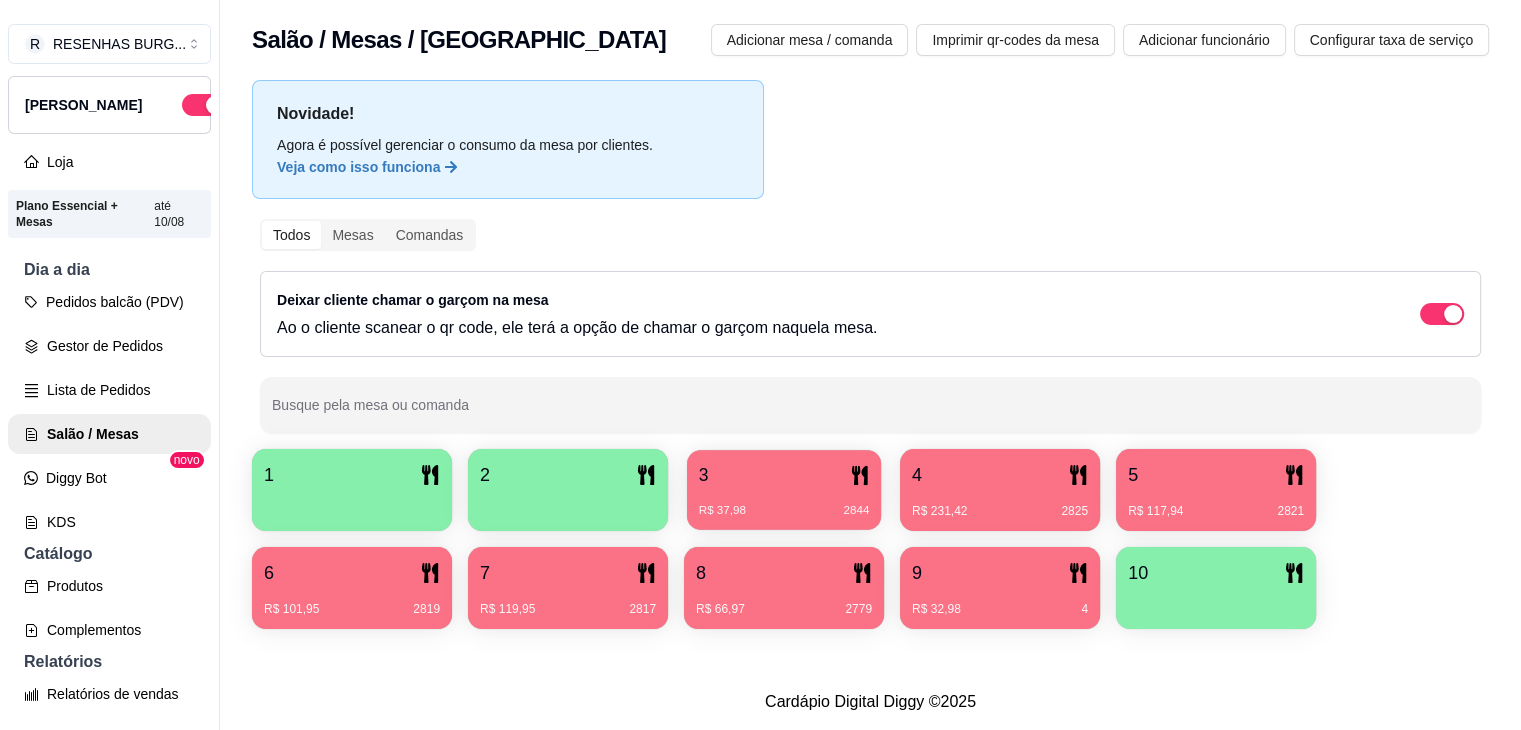 click on "R$ 37,98 2844" at bounding box center [784, 511] 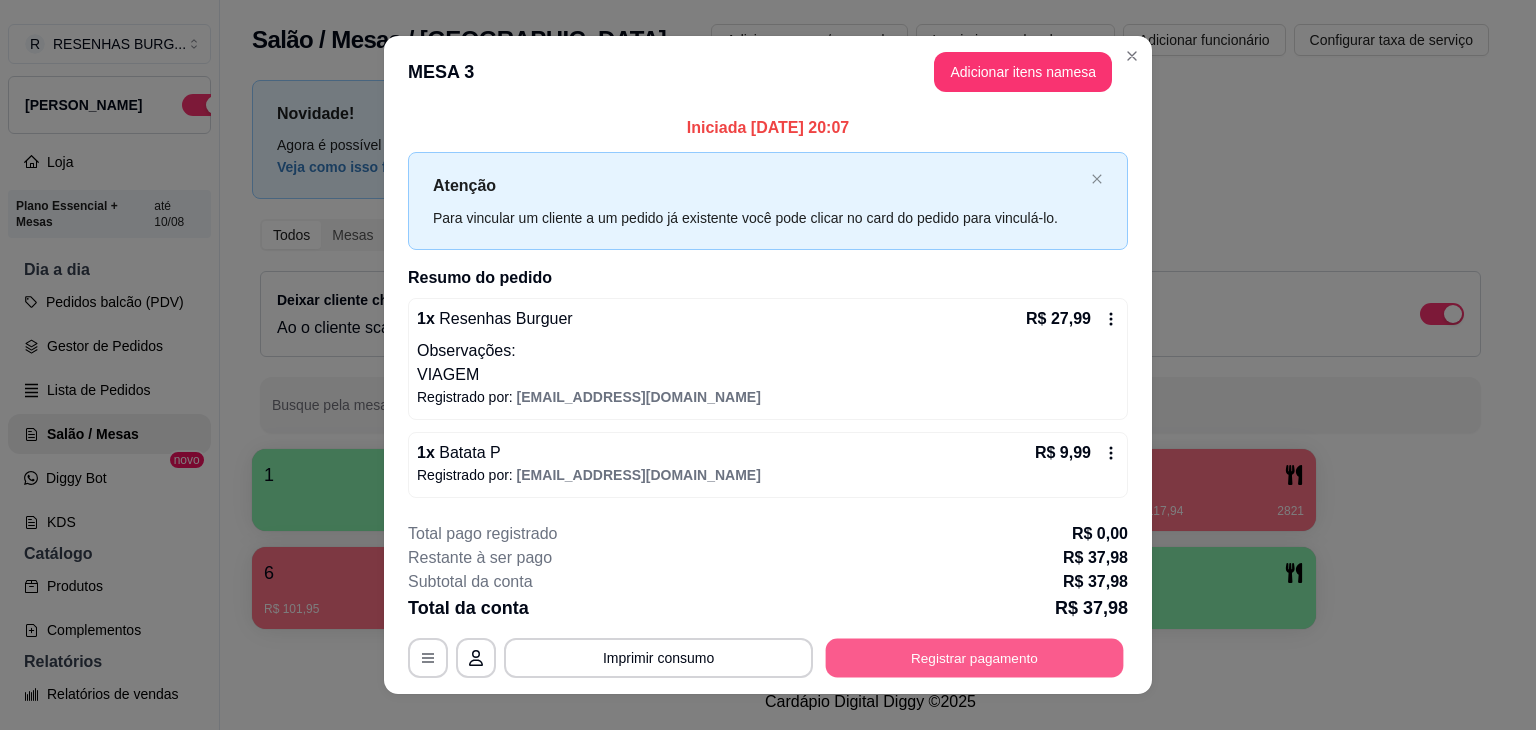 click on "Registrar pagamento" at bounding box center [975, 657] 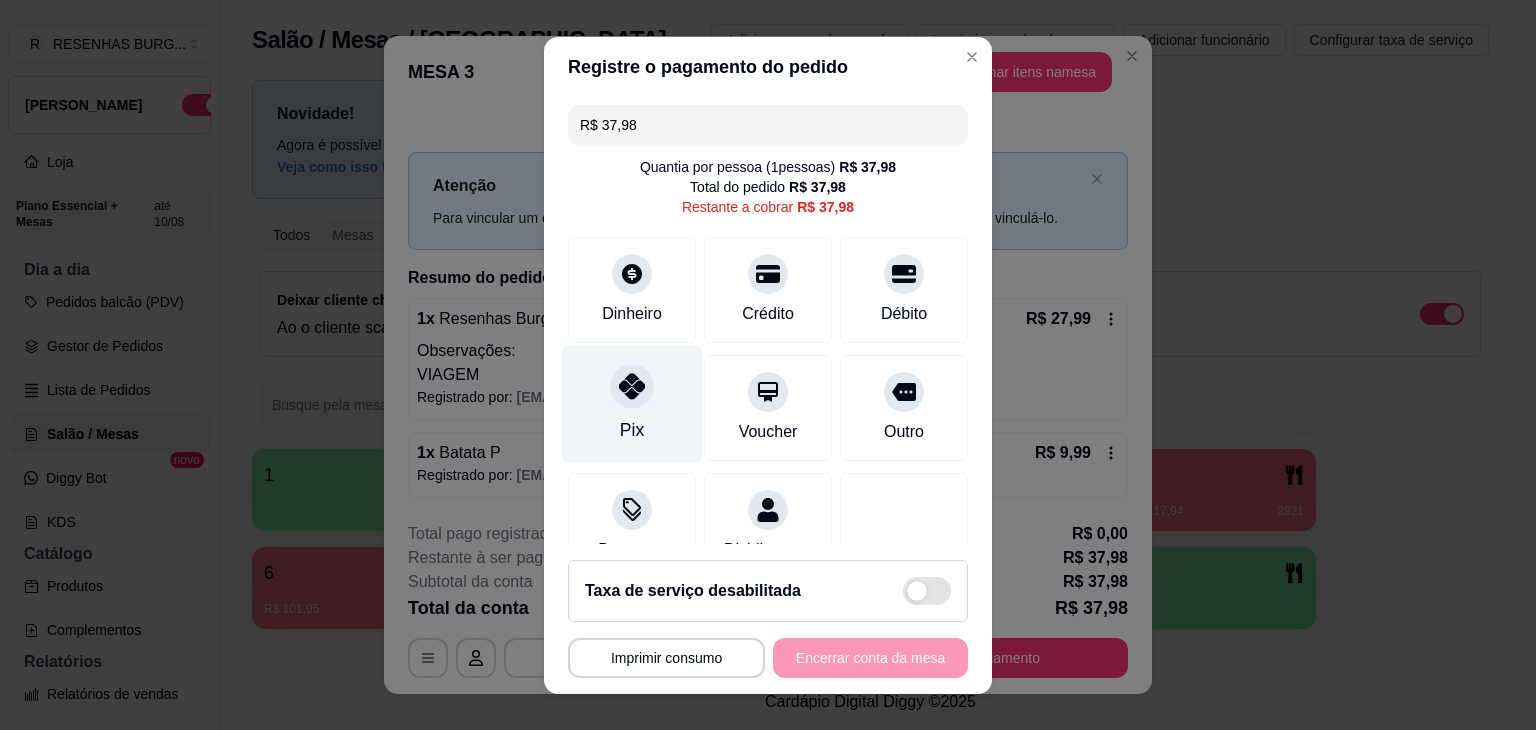 click at bounding box center (632, 386) 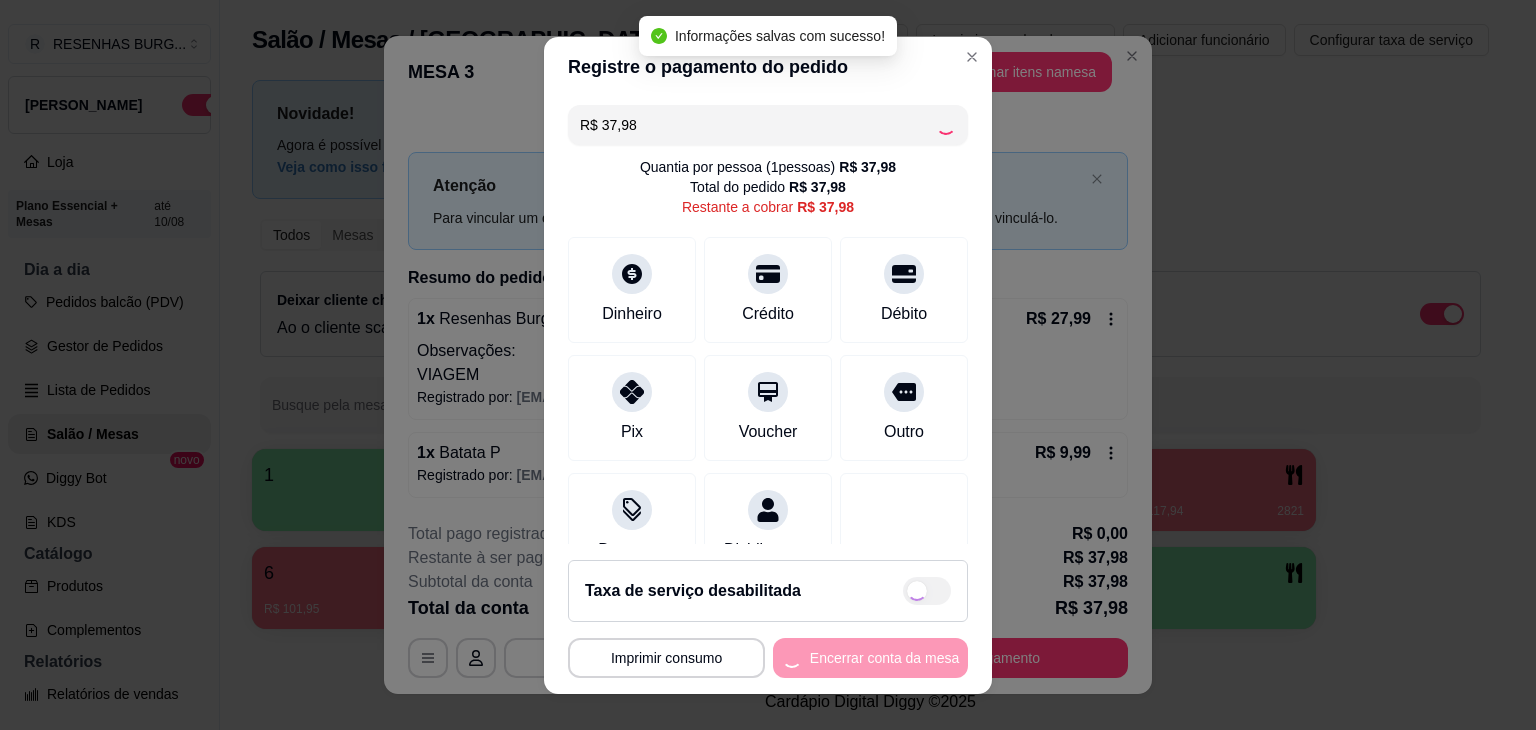type on "R$ 0,00" 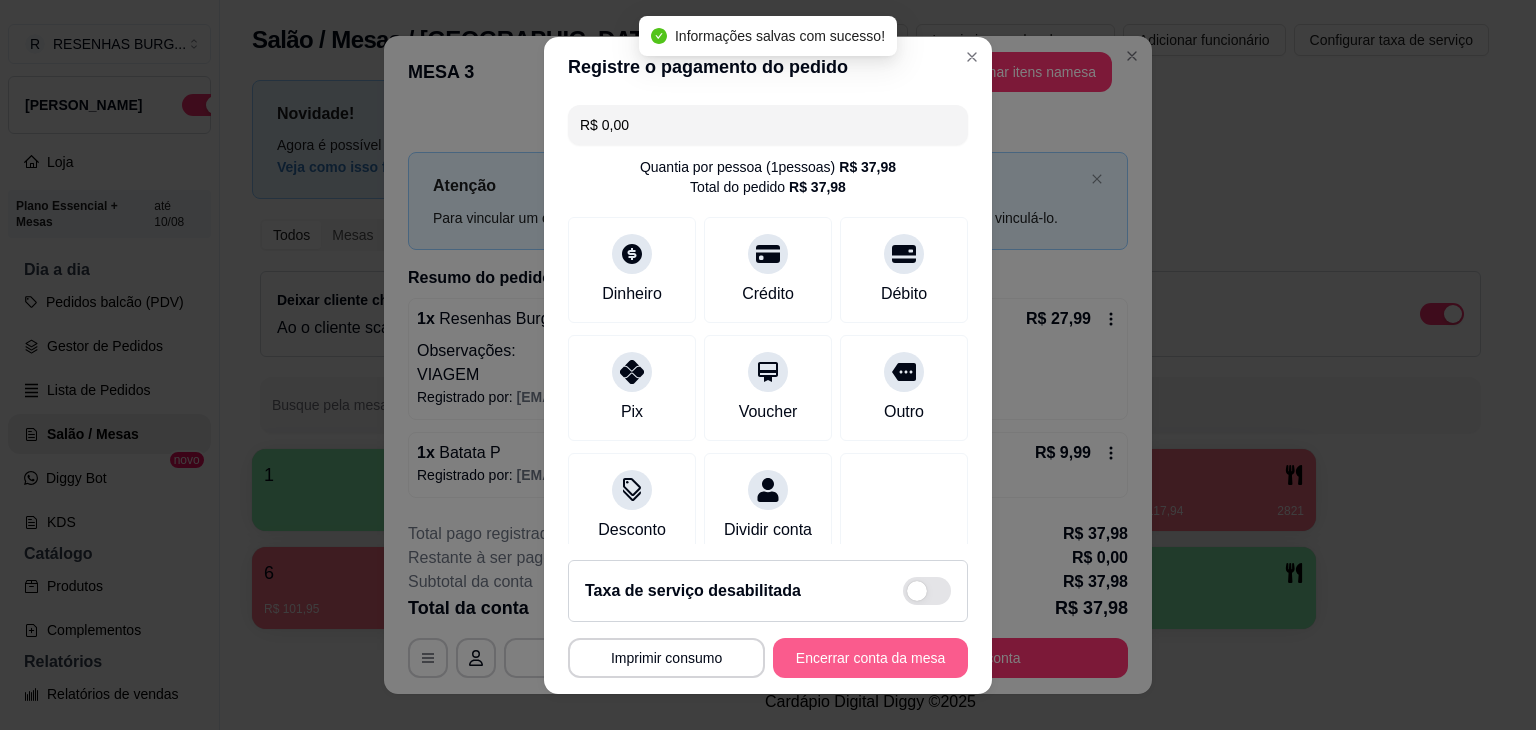 click on "Encerrar conta da mesa" at bounding box center [870, 658] 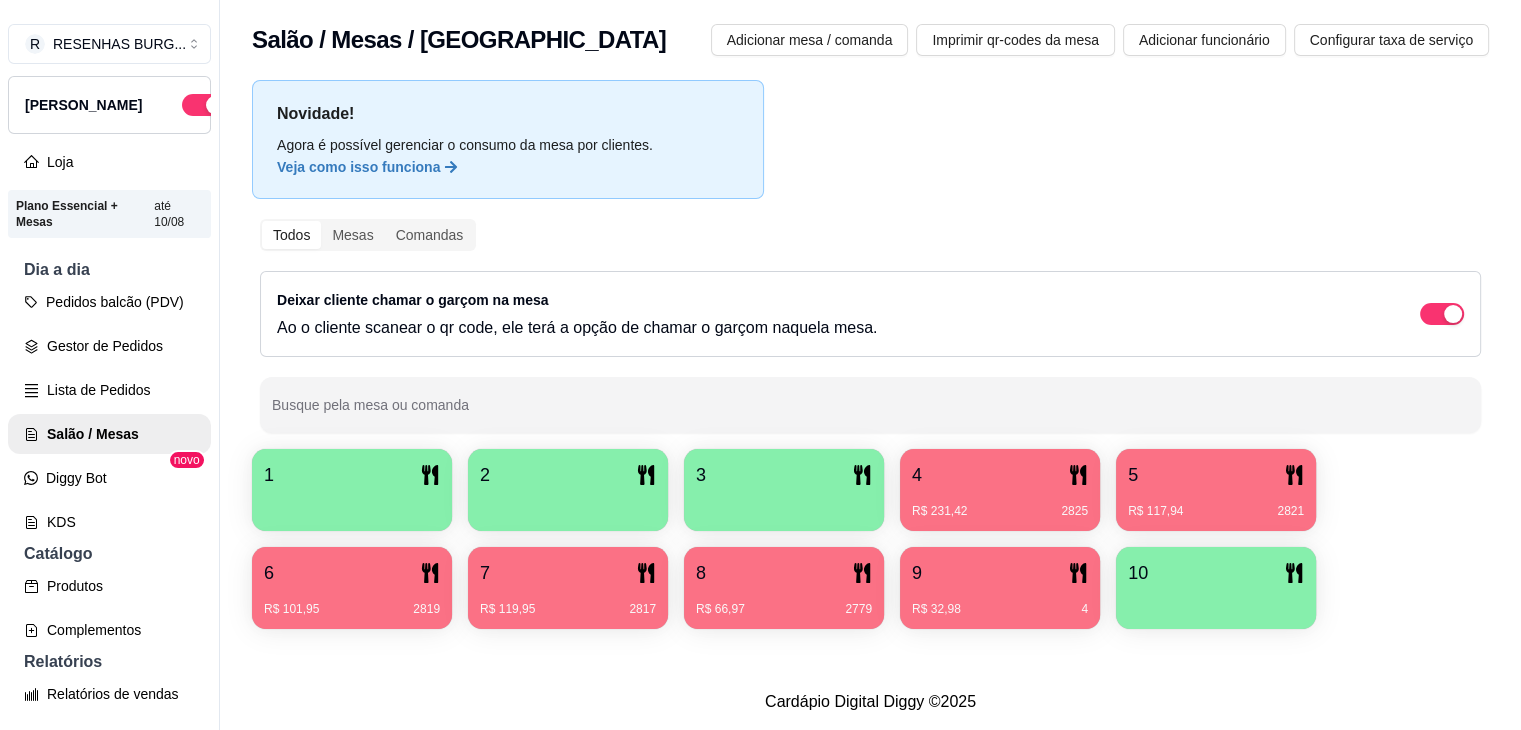 click on "R$ 231,42 2825" at bounding box center (1000, 511) 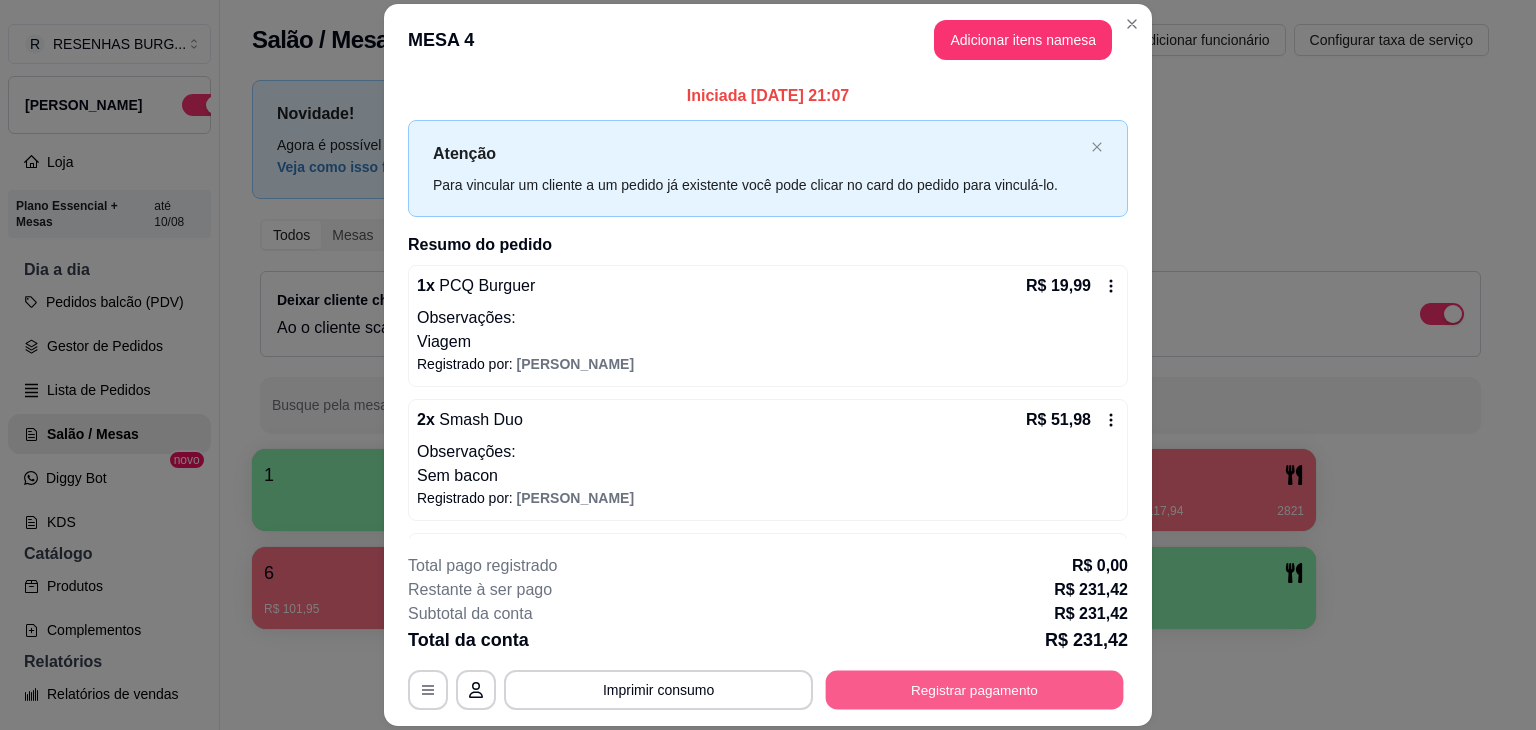click on "Registrar pagamento" at bounding box center [975, 690] 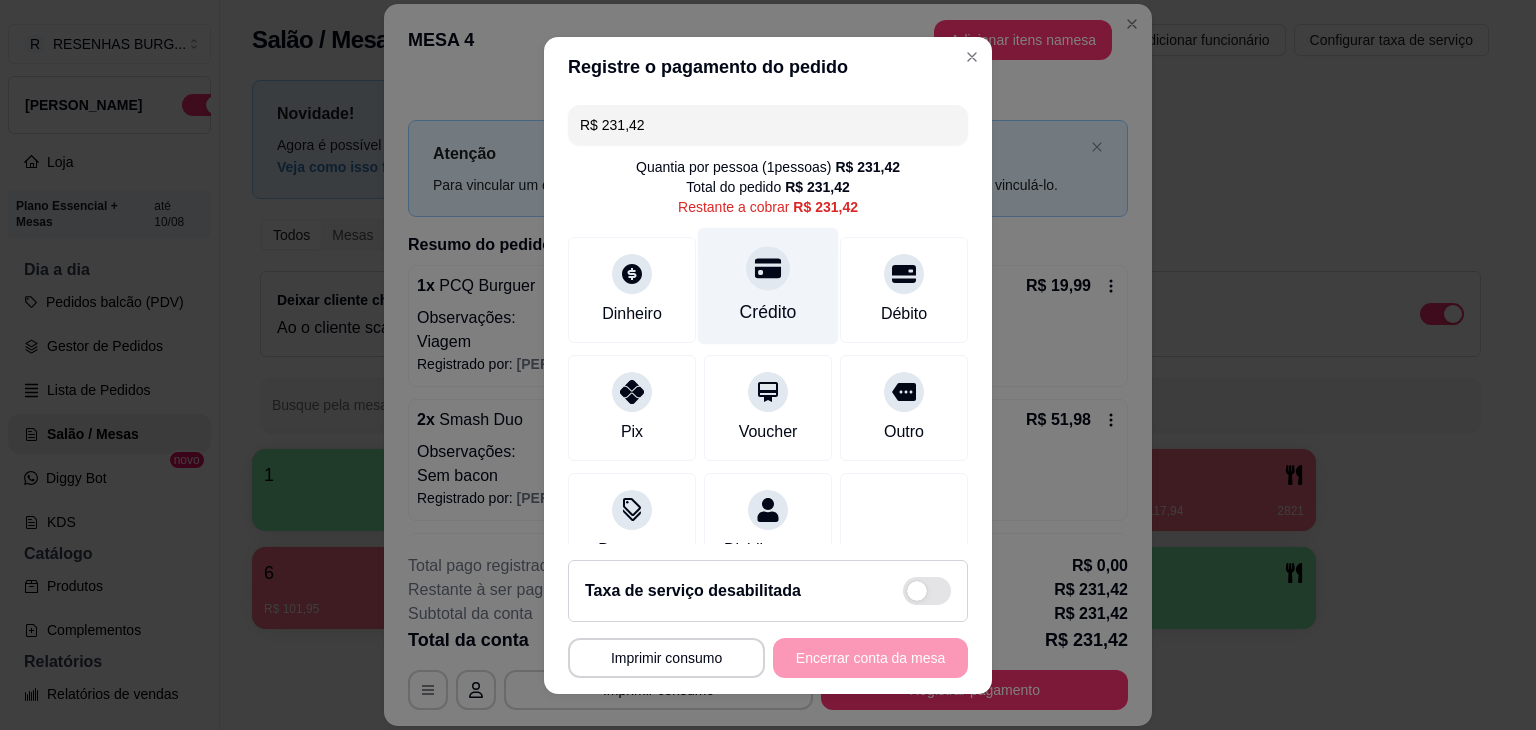 click at bounding box center (768, 268) 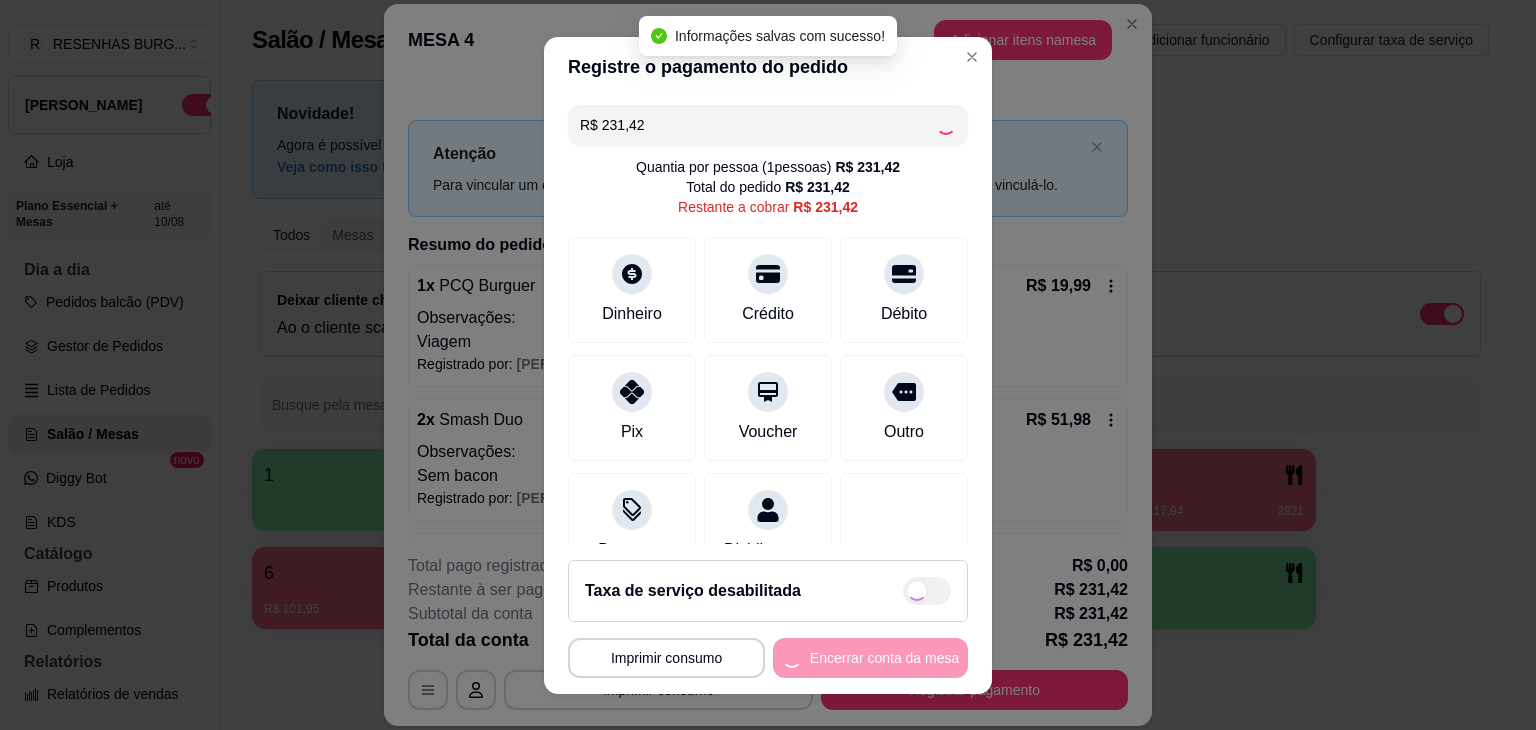 type on "R$ 0,00" 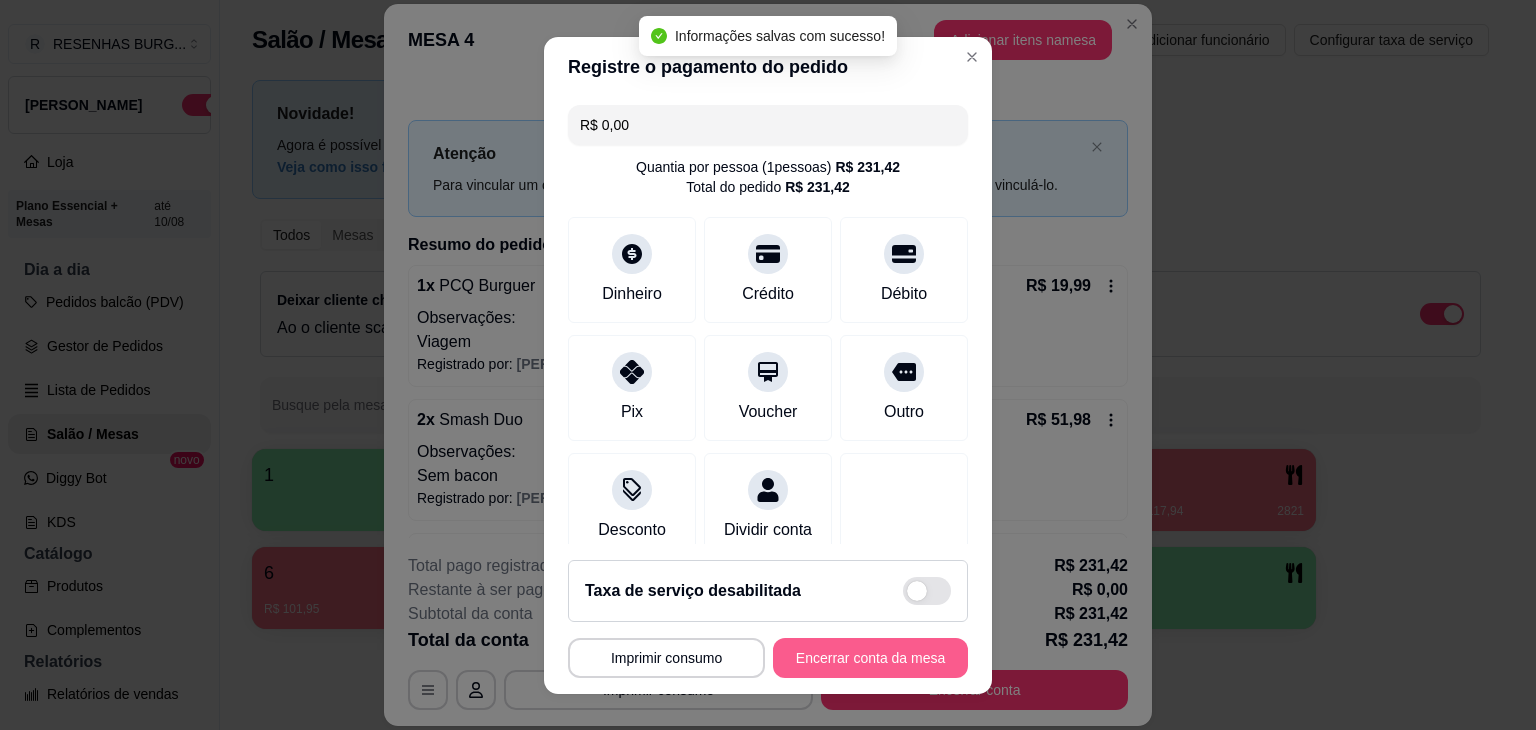 click on "Encerrar conta da mesa" at bounding box center [870, 658] 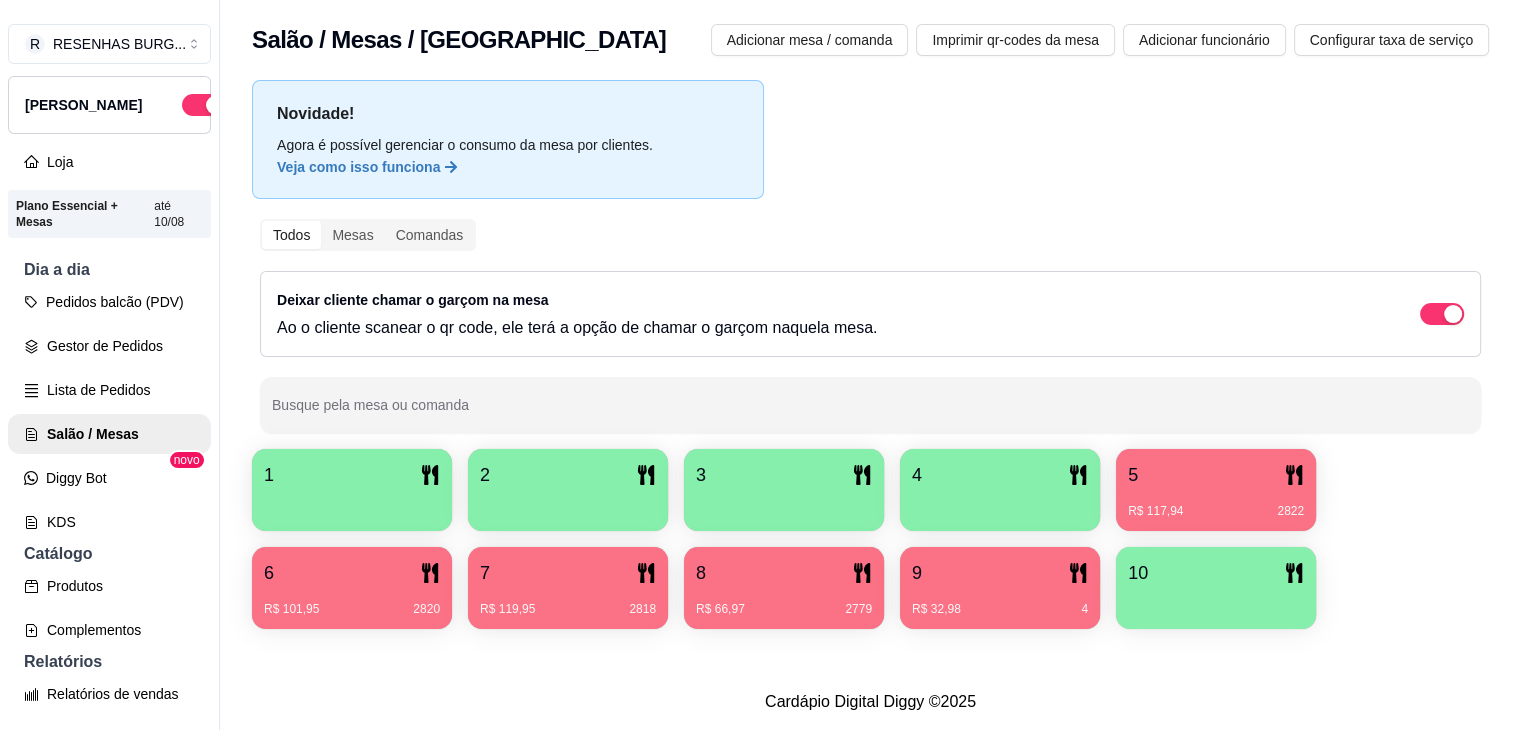 click on "R$ 117,94 2822" at bounding box center (1216, 504) 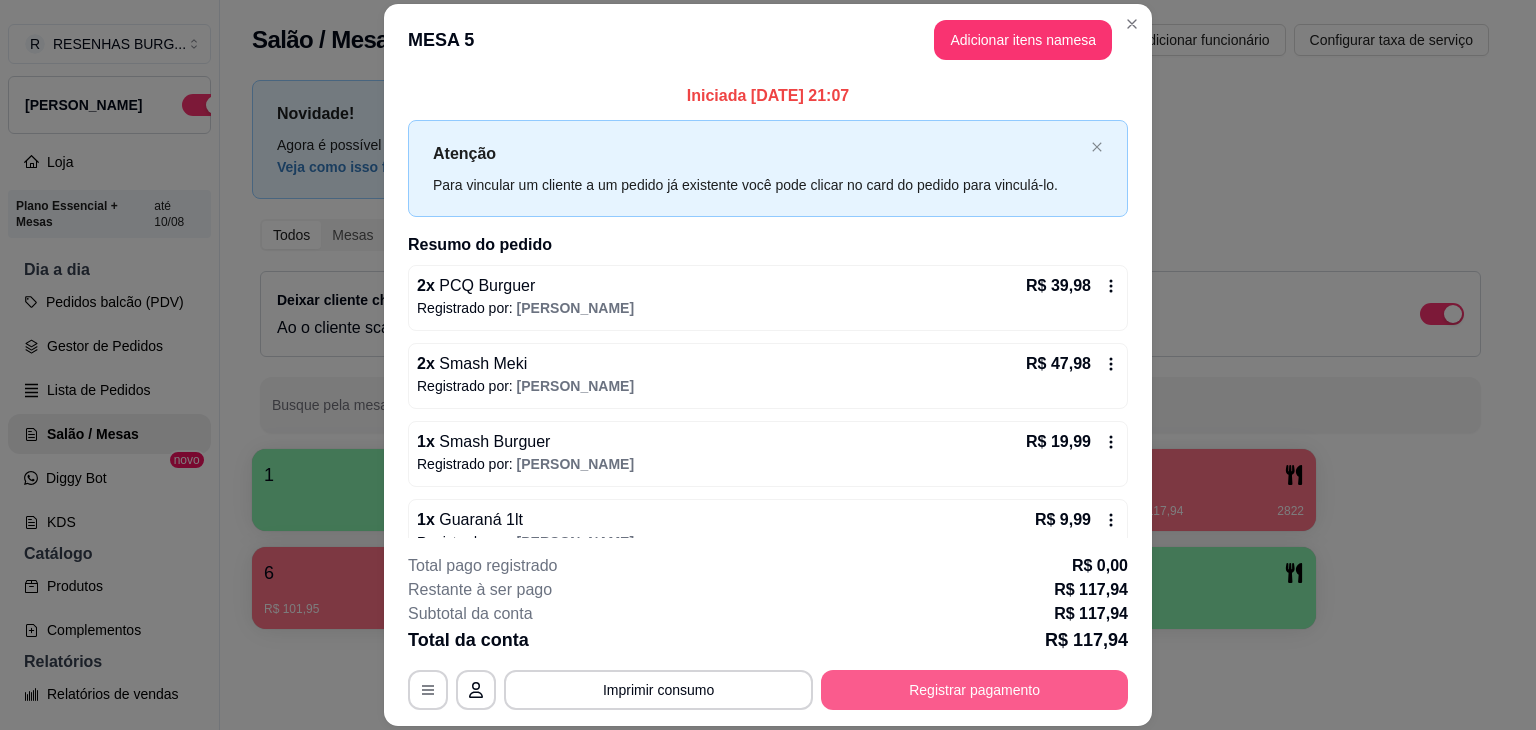 click on "Registrar pagamento" at bounding box center (974, 690) 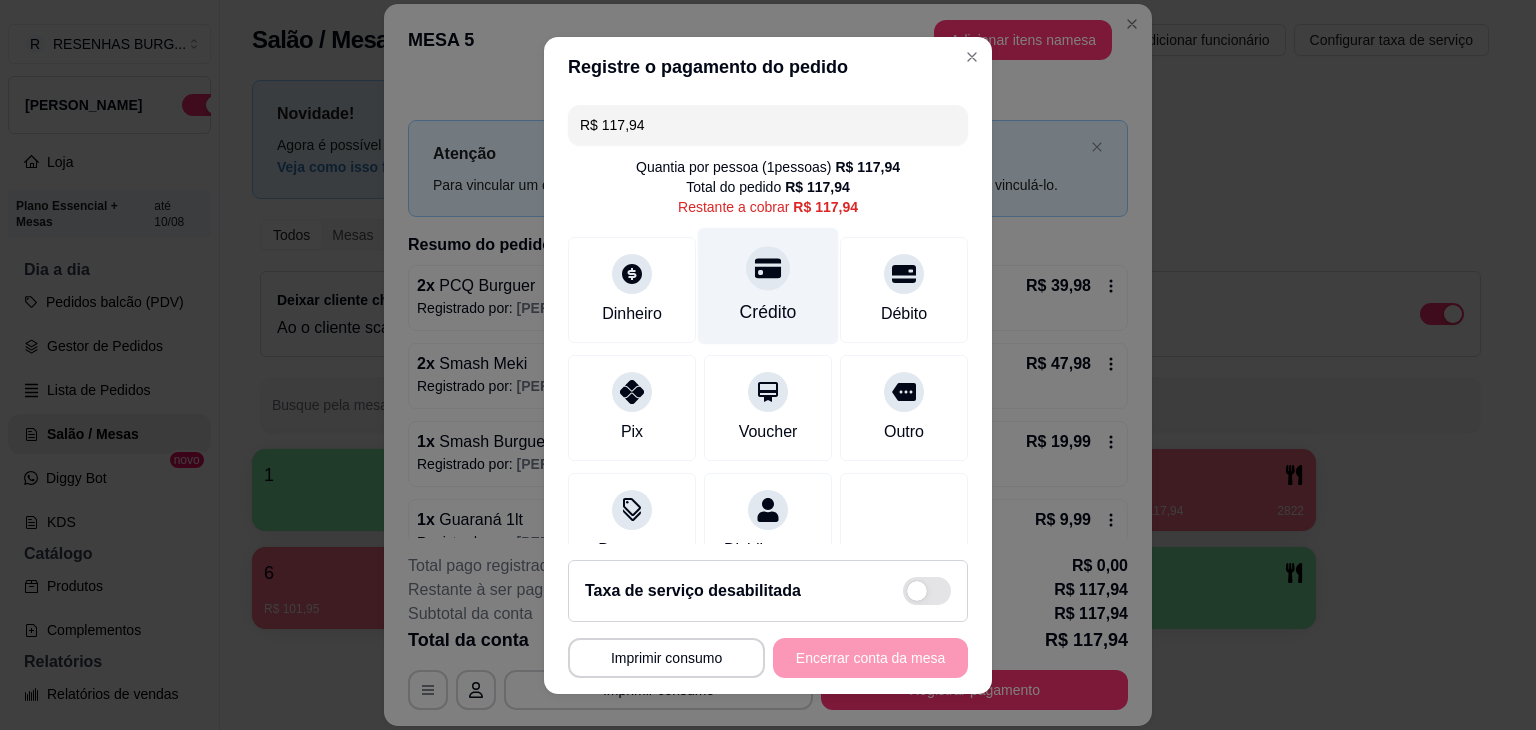 click on "Crédito" at bounding box center [768, 285] 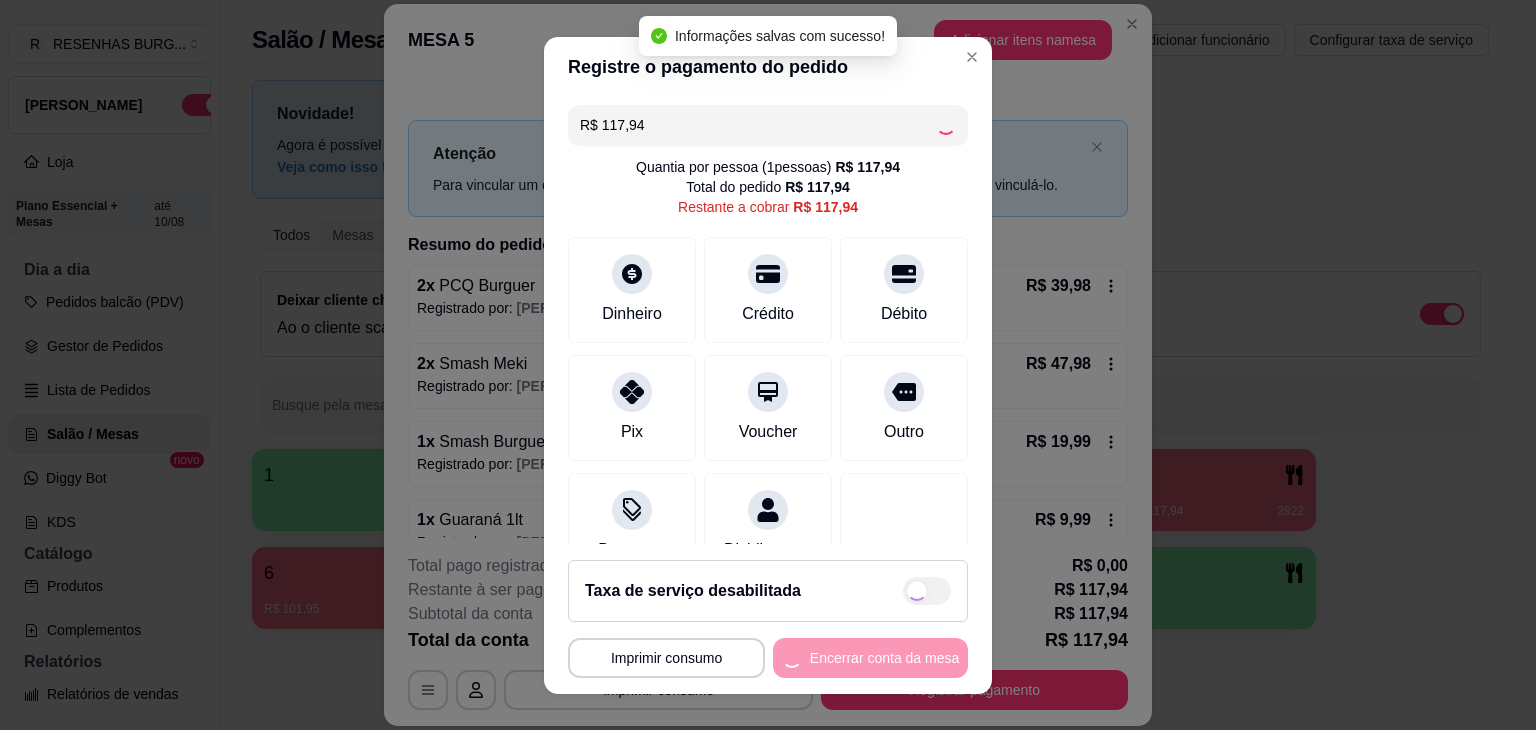 type on "R$ 0,00" 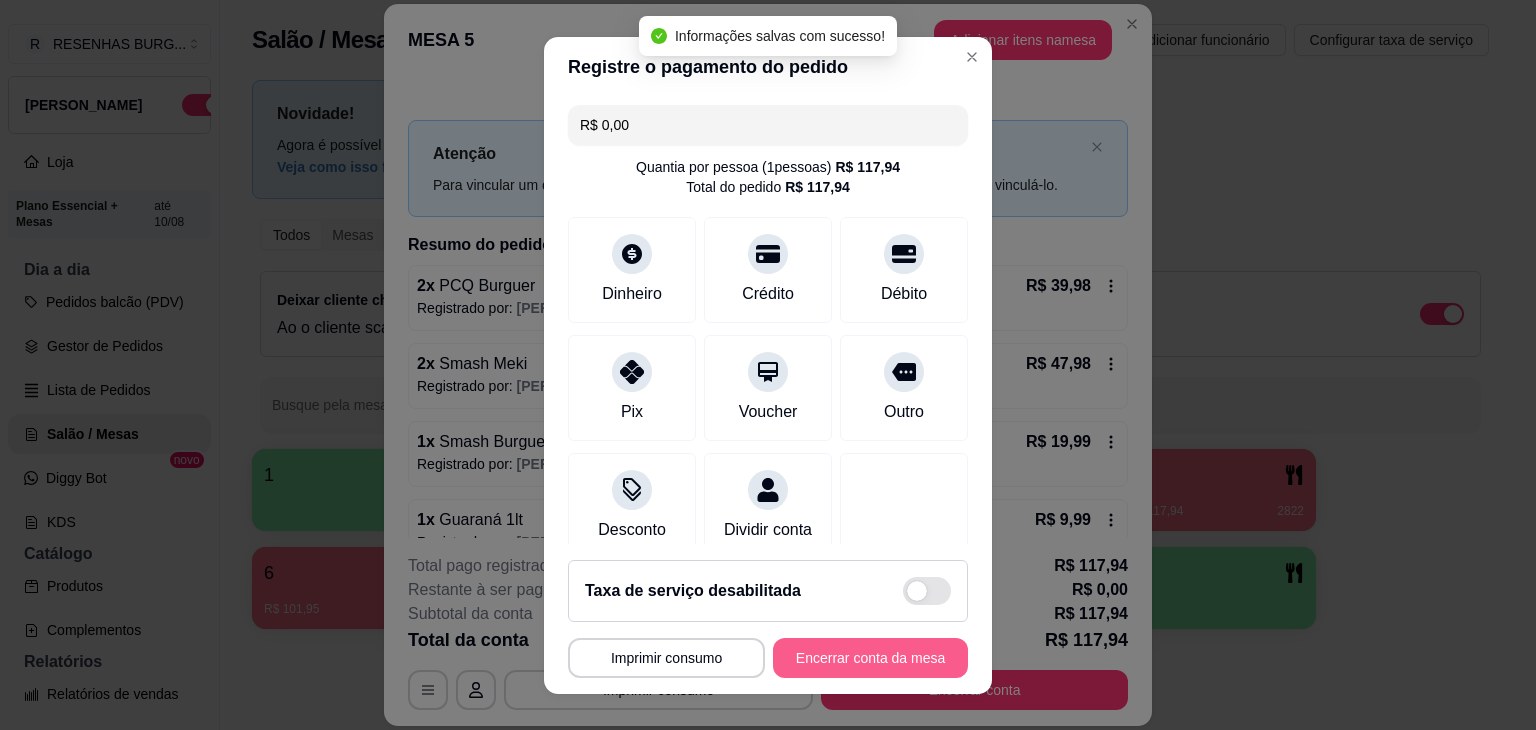 click on "Encerrar conta da mesa" at bounding box center (870, 658) 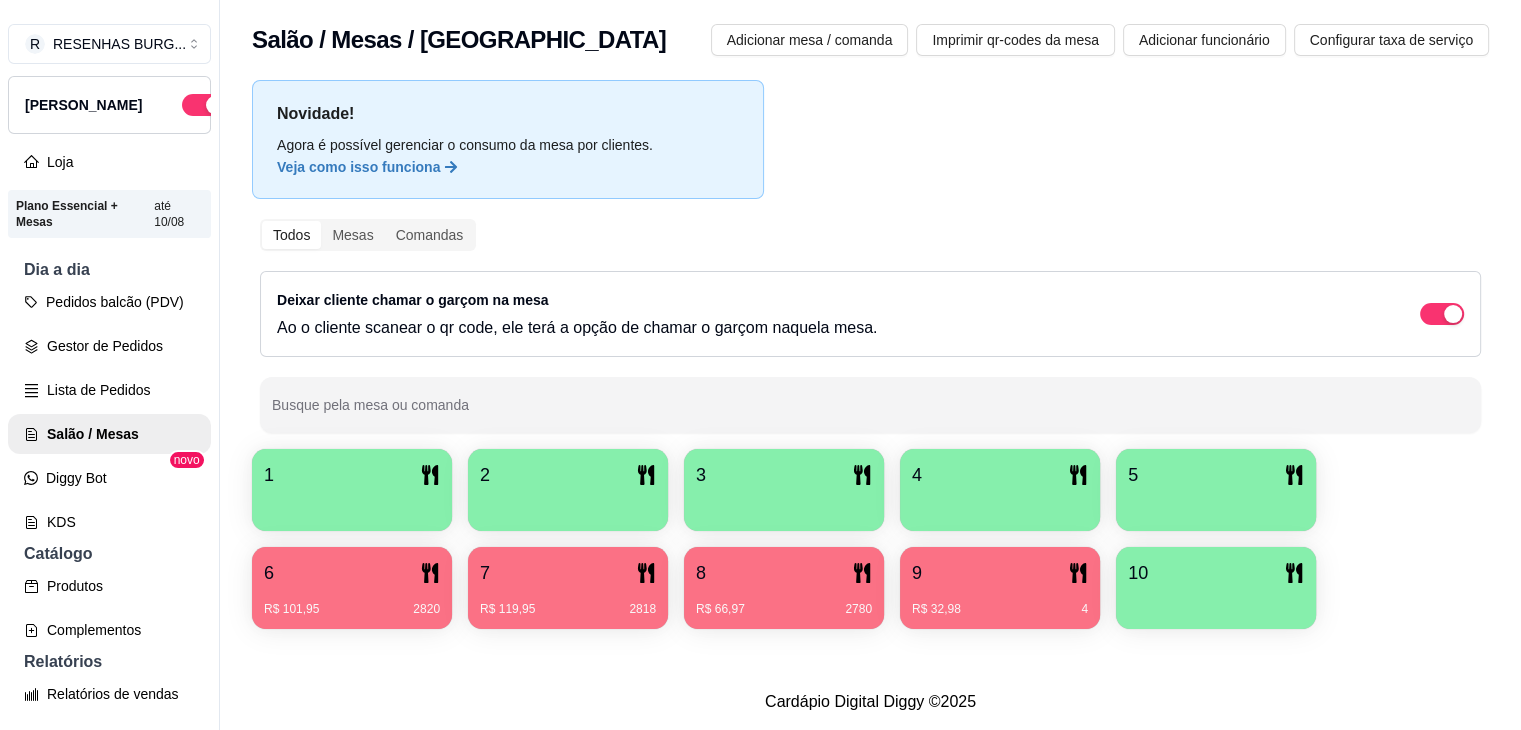 click on "6" at bounding box center (352, 573) 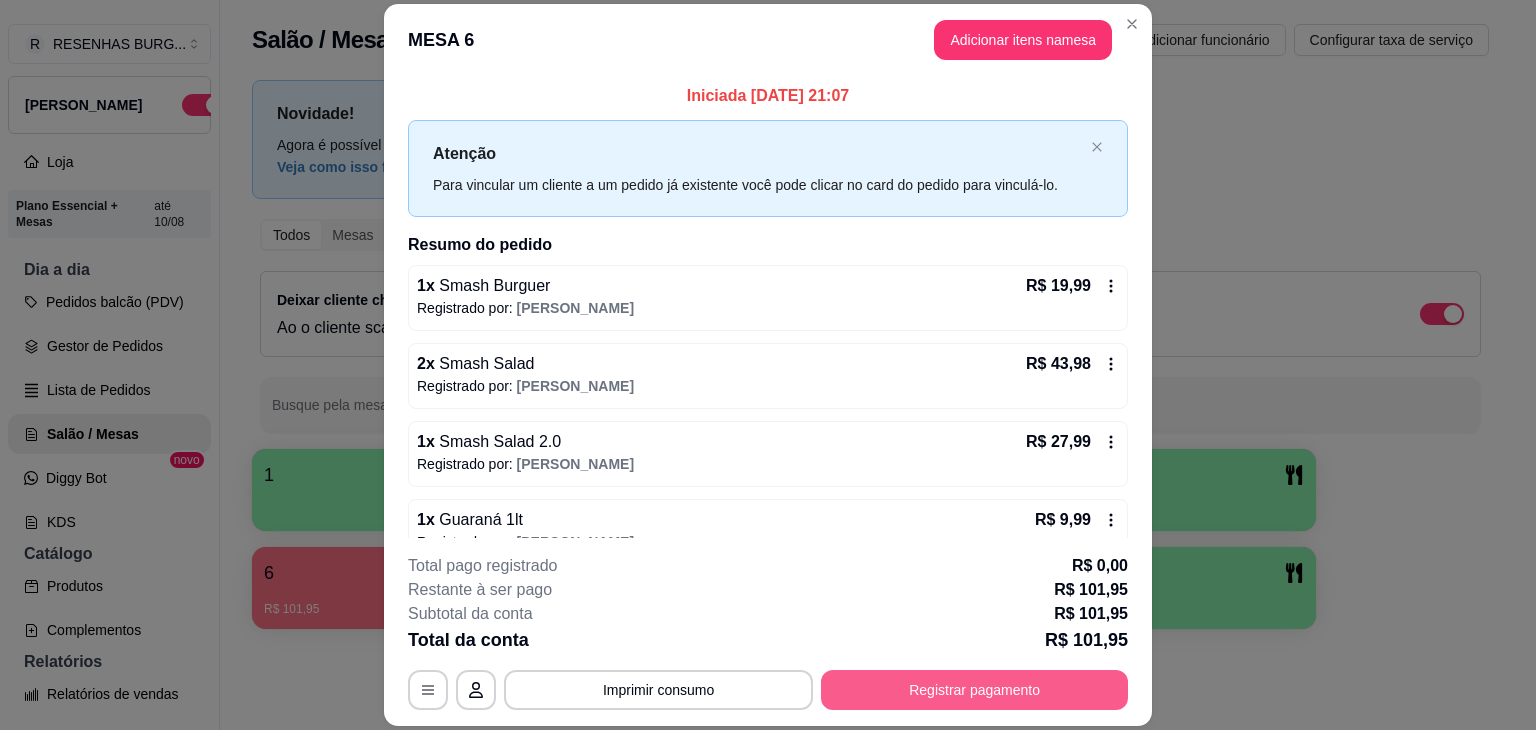 click on "Registrar pagamento" at bounding box center [974, 690] 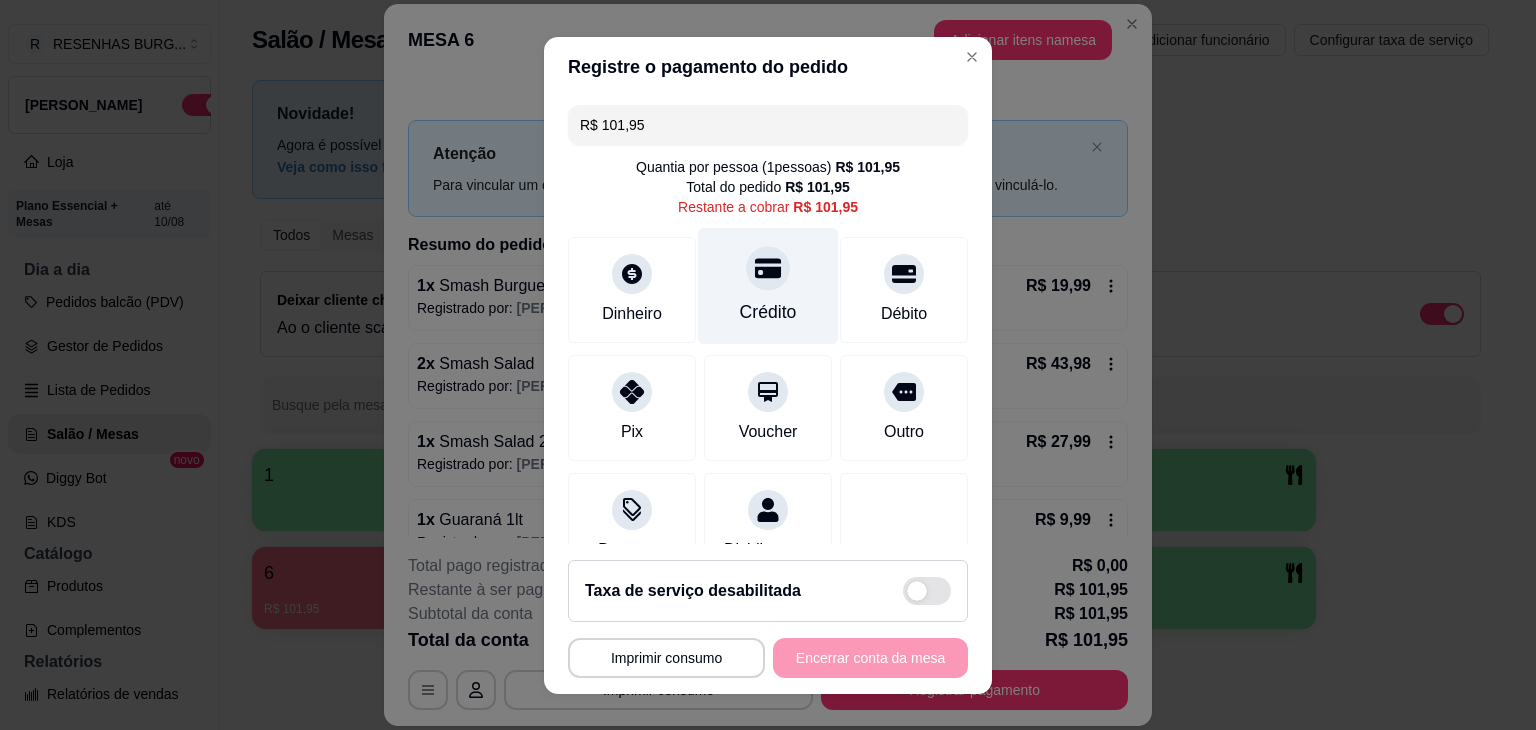 click on "Crédito" at bounding box center [768, 285] 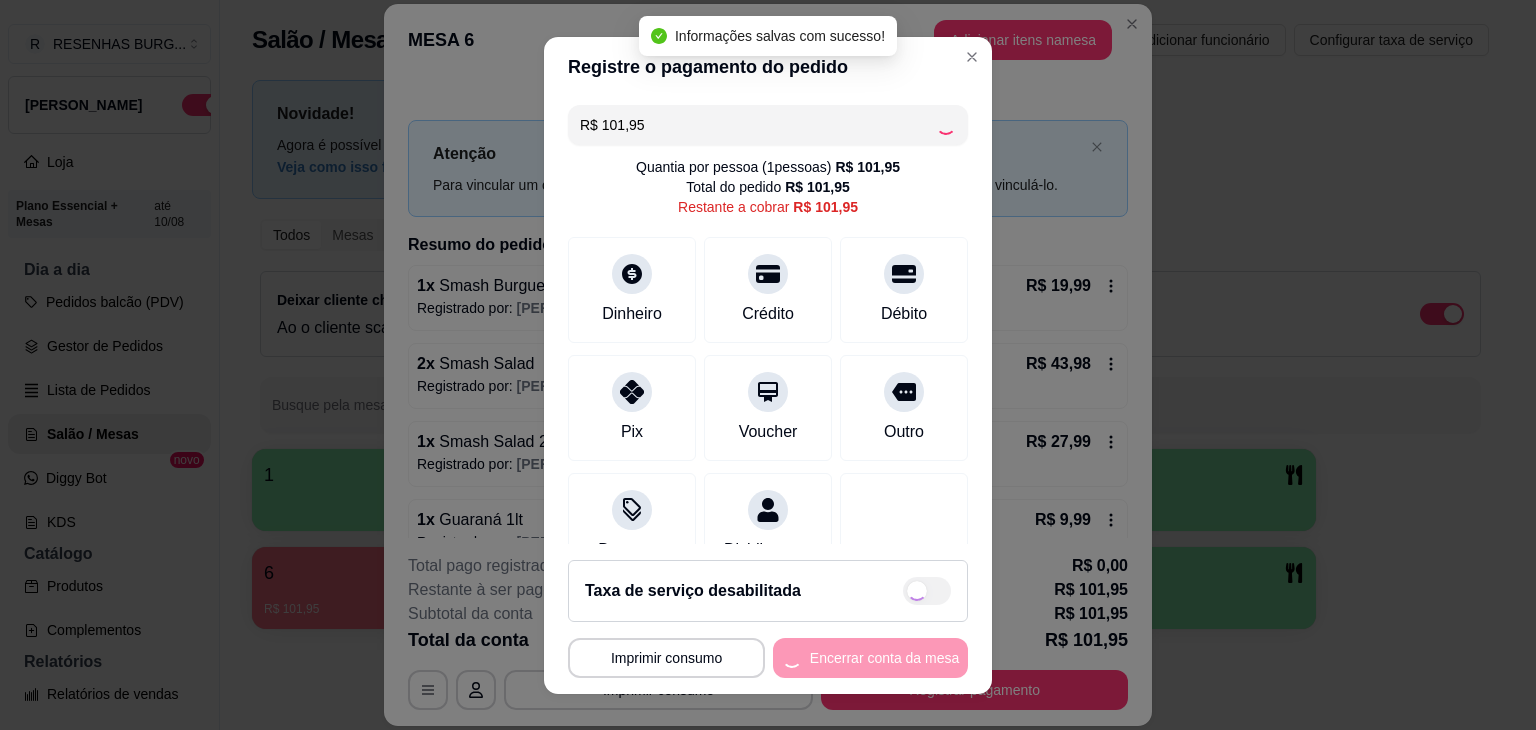 type on "R$ 0,00" 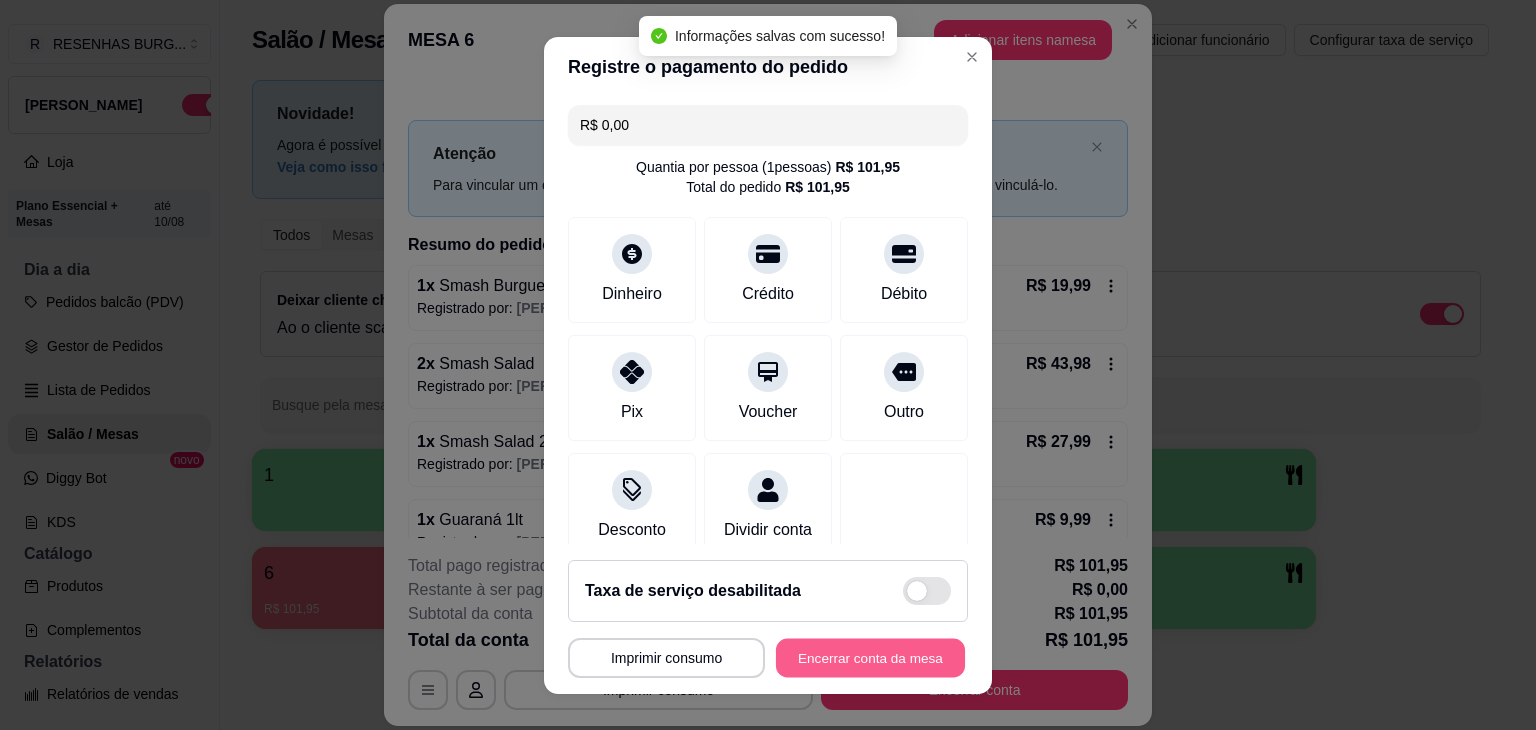 click on "Encerrar conta da mesa" at bounding box center [870, 657] 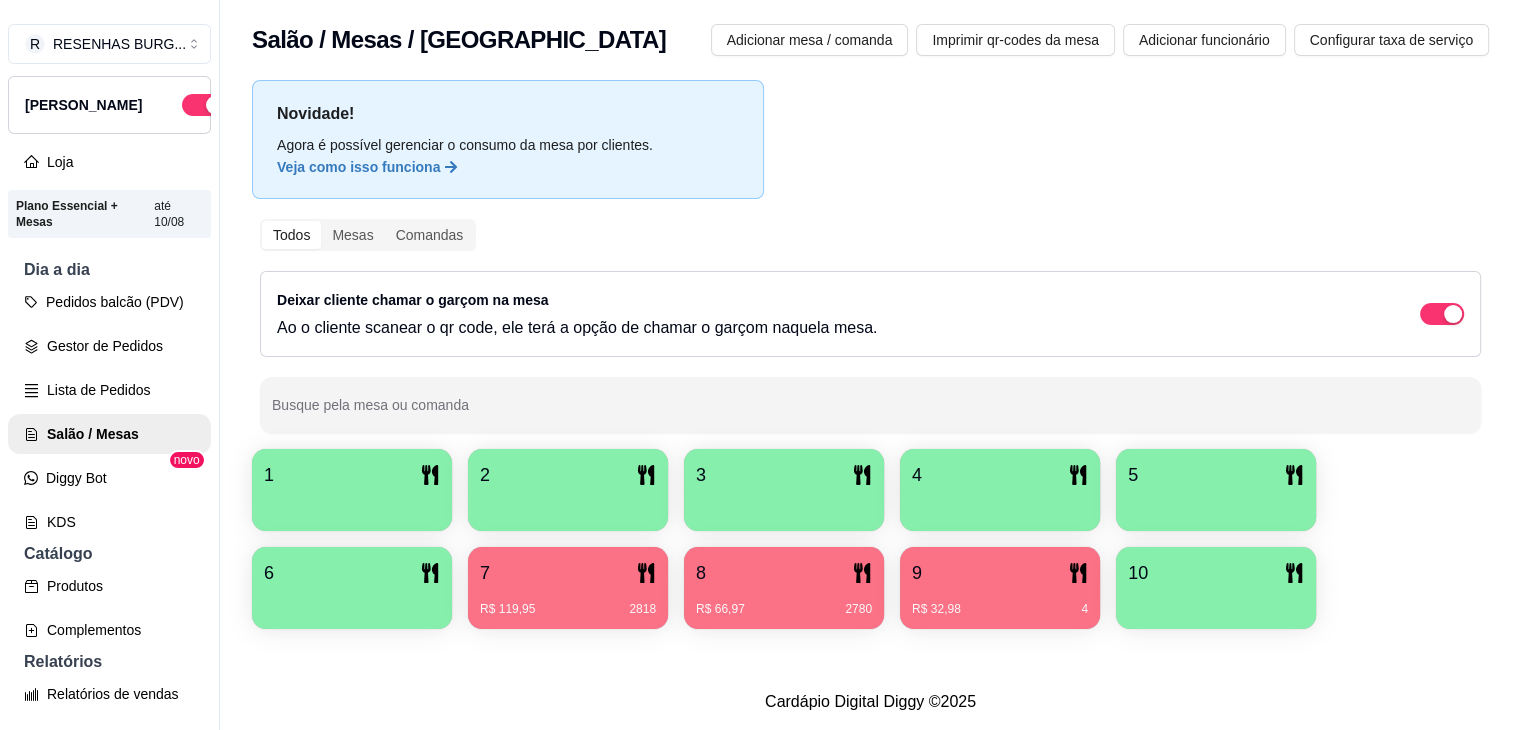 click on "R$ 119,95 2818" at bounding box center (568, 602) 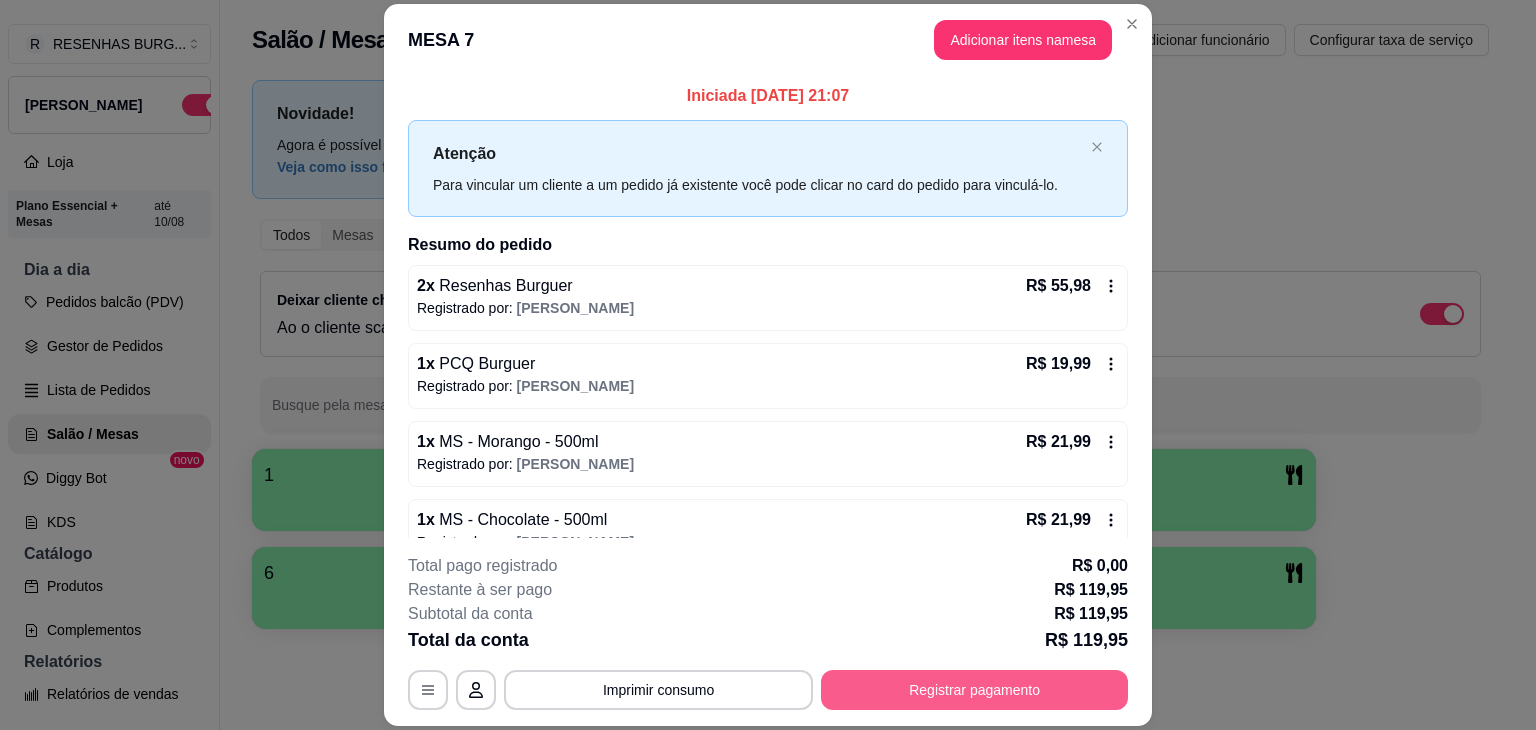 click on "Registrar pagamento" at bounding box center (974, 690) 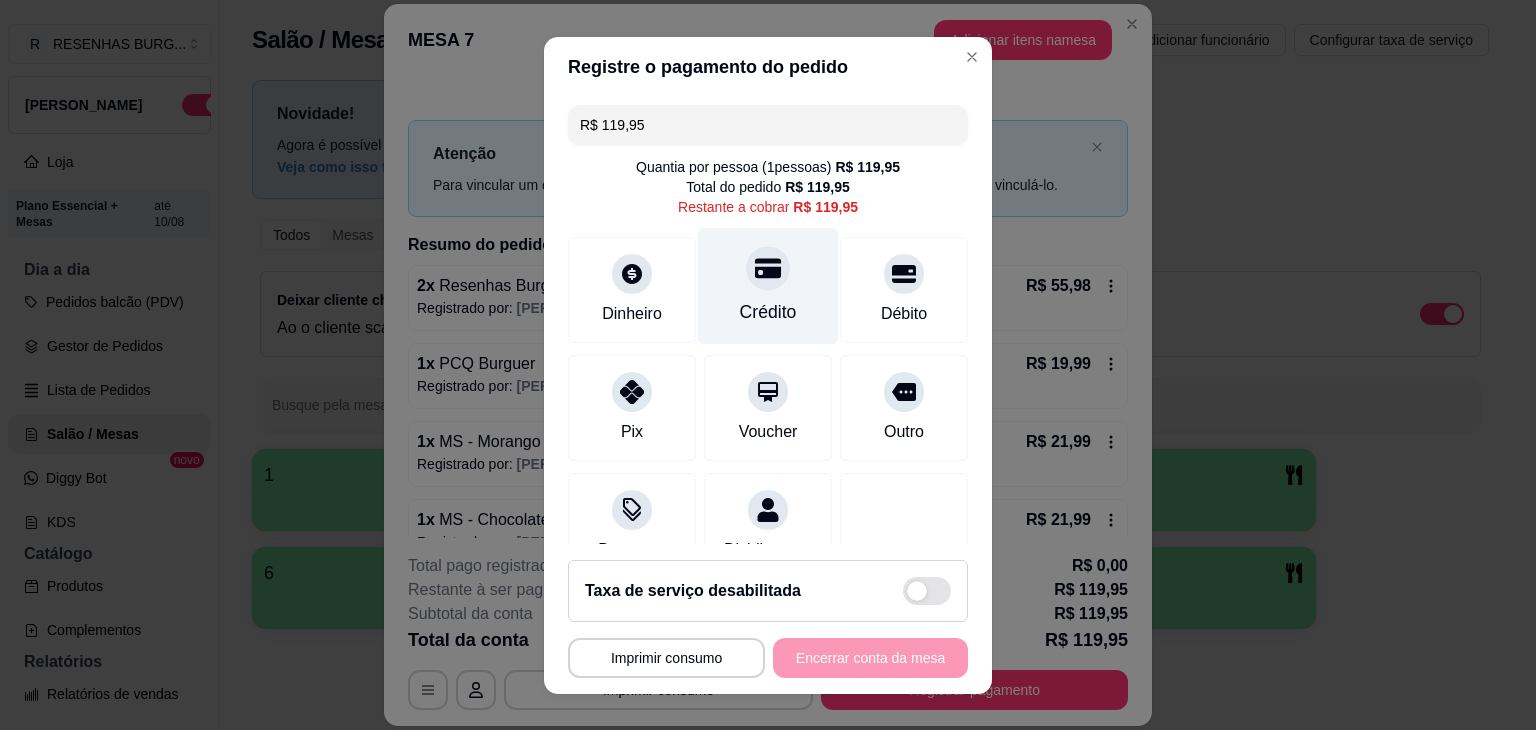 click 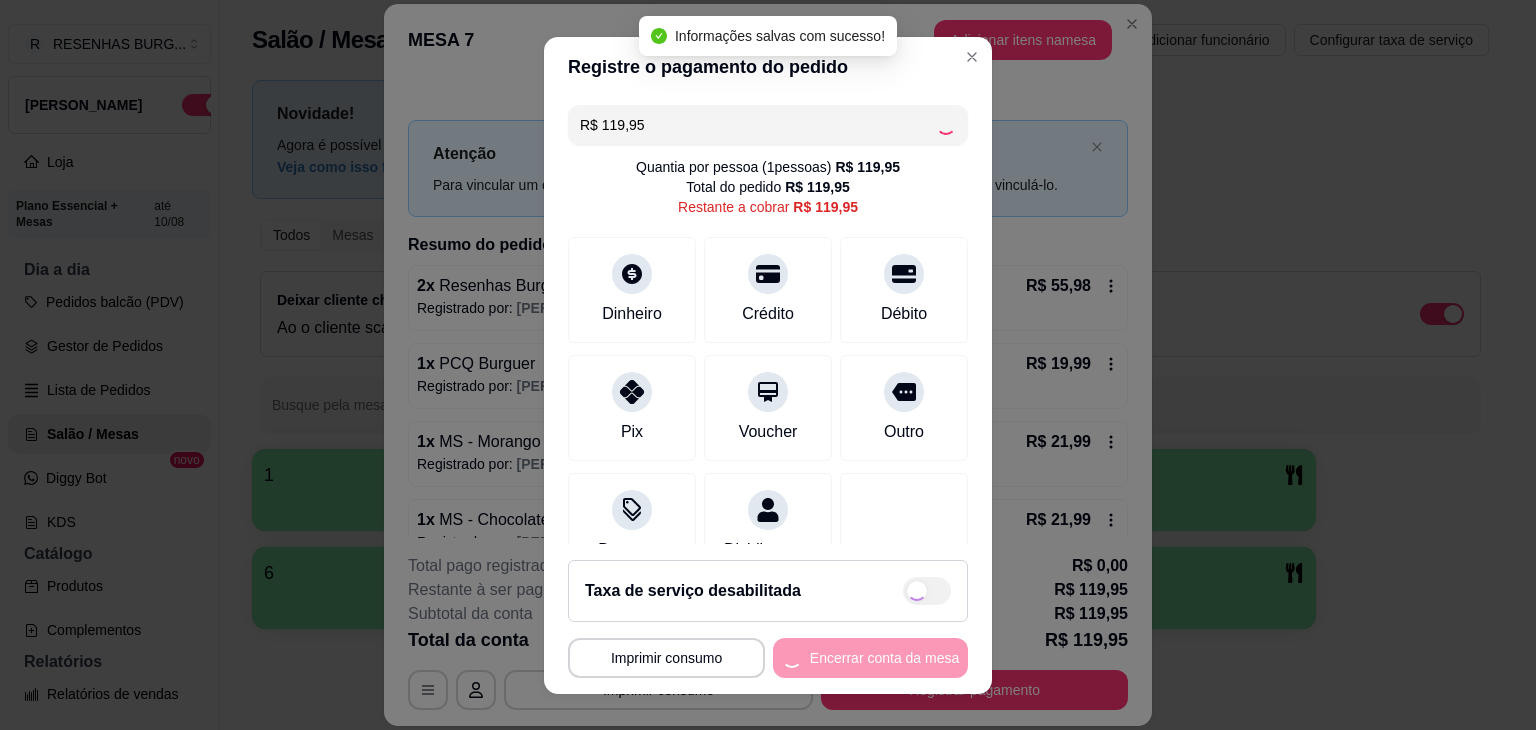 type on "R$ 0,00" 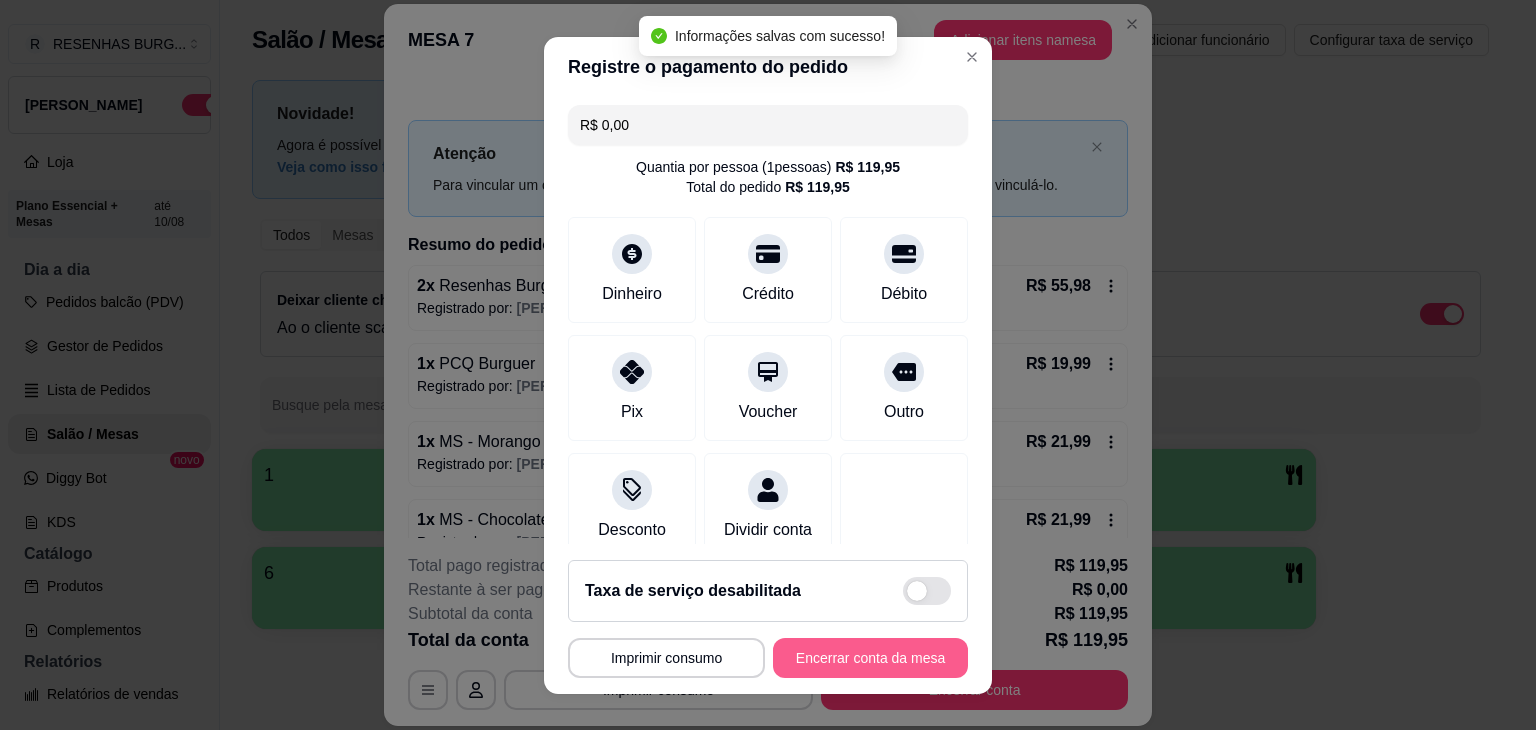 click on "Encerrar conta da mesa" at bounding box center [870, 658] 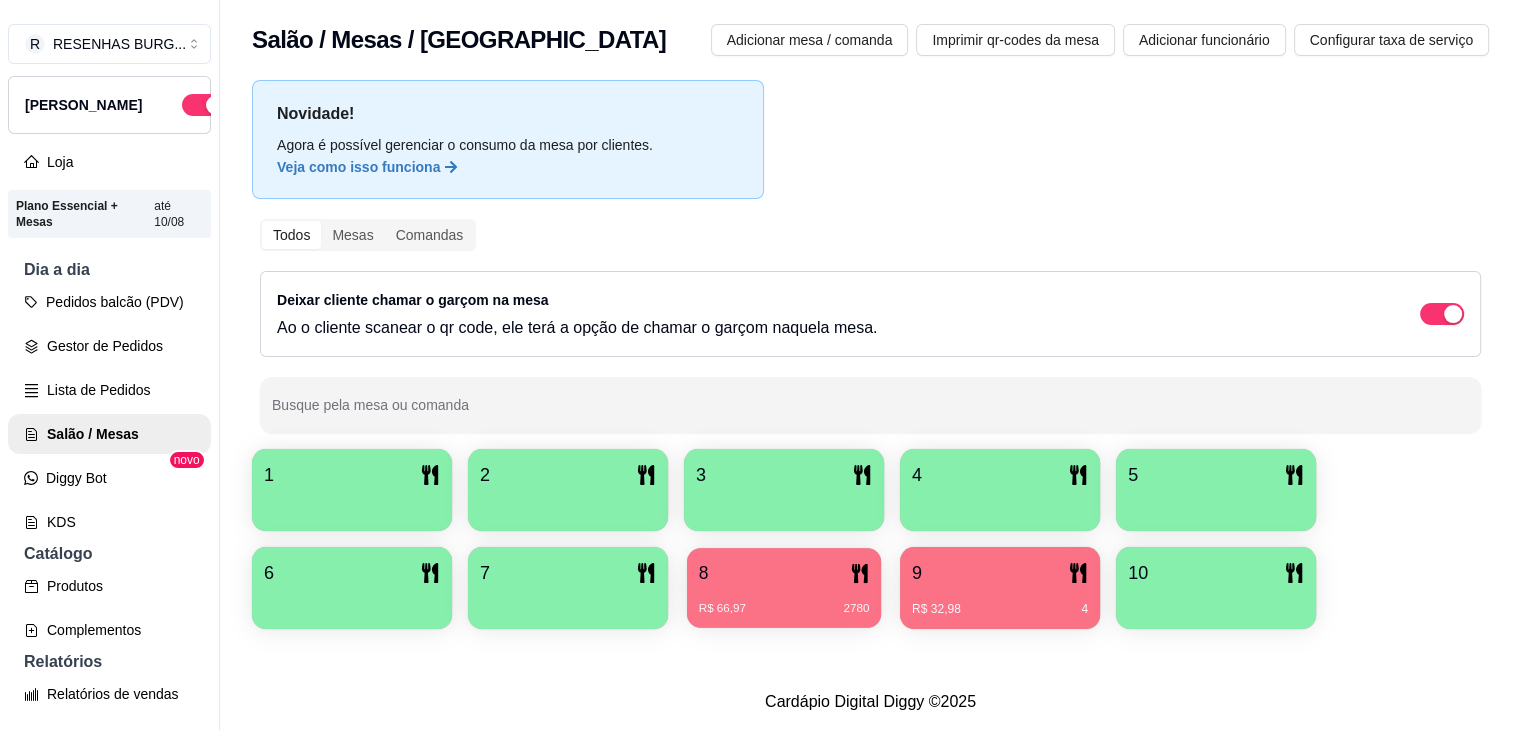 click on "R$ 66,97 2780" at bounding box center [784, 601] 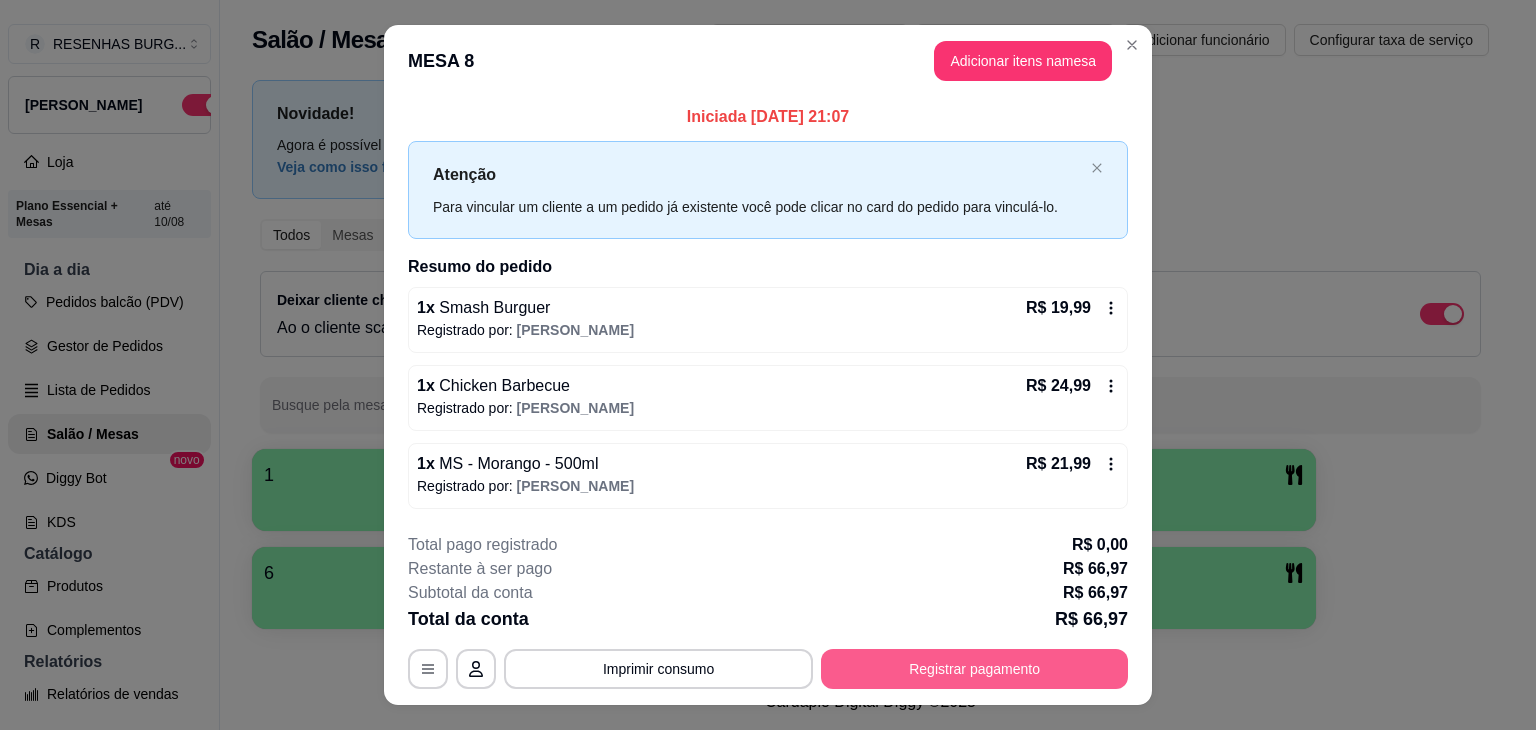 click on "Registrar pagamento" at bounding box center [974, 669] 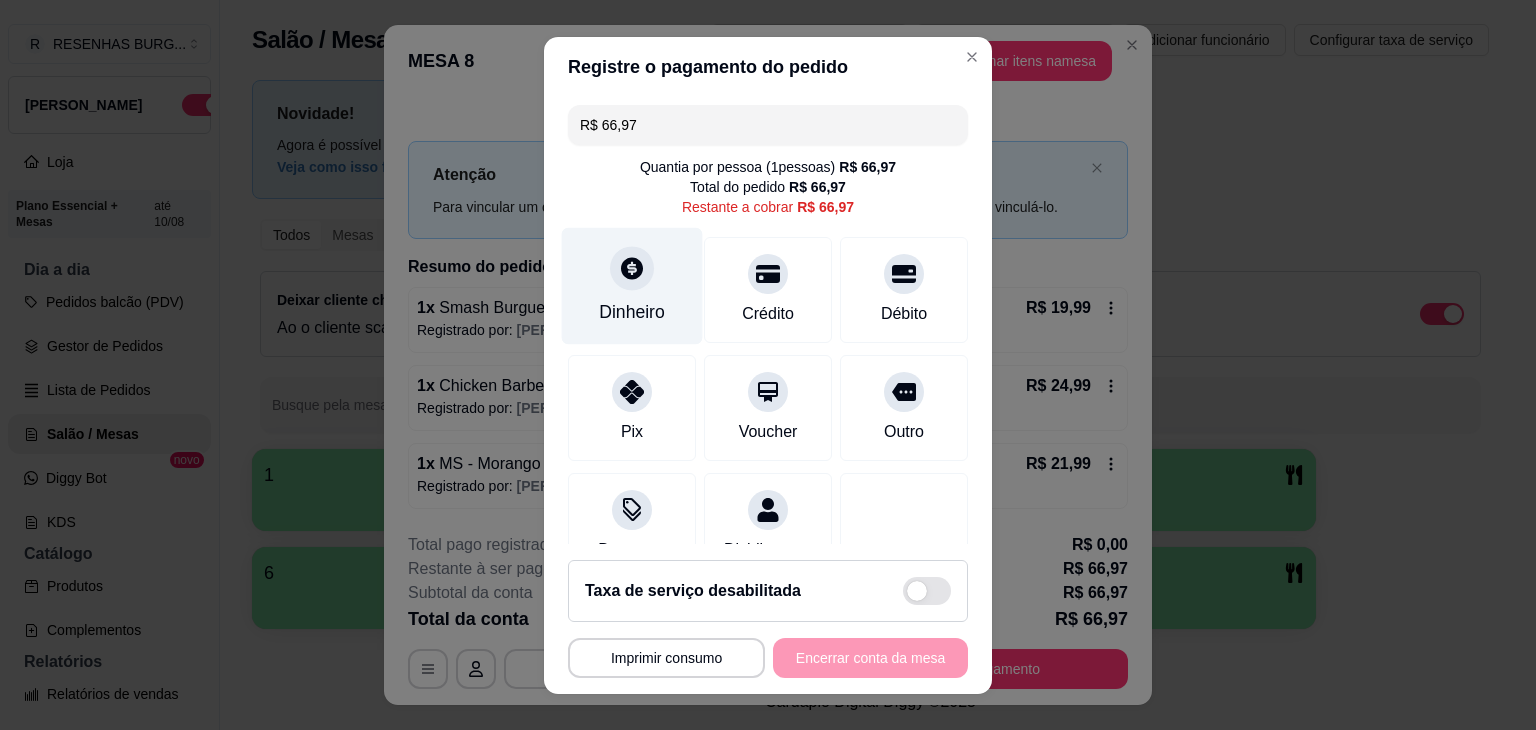 click at bounding box center [632, 268] 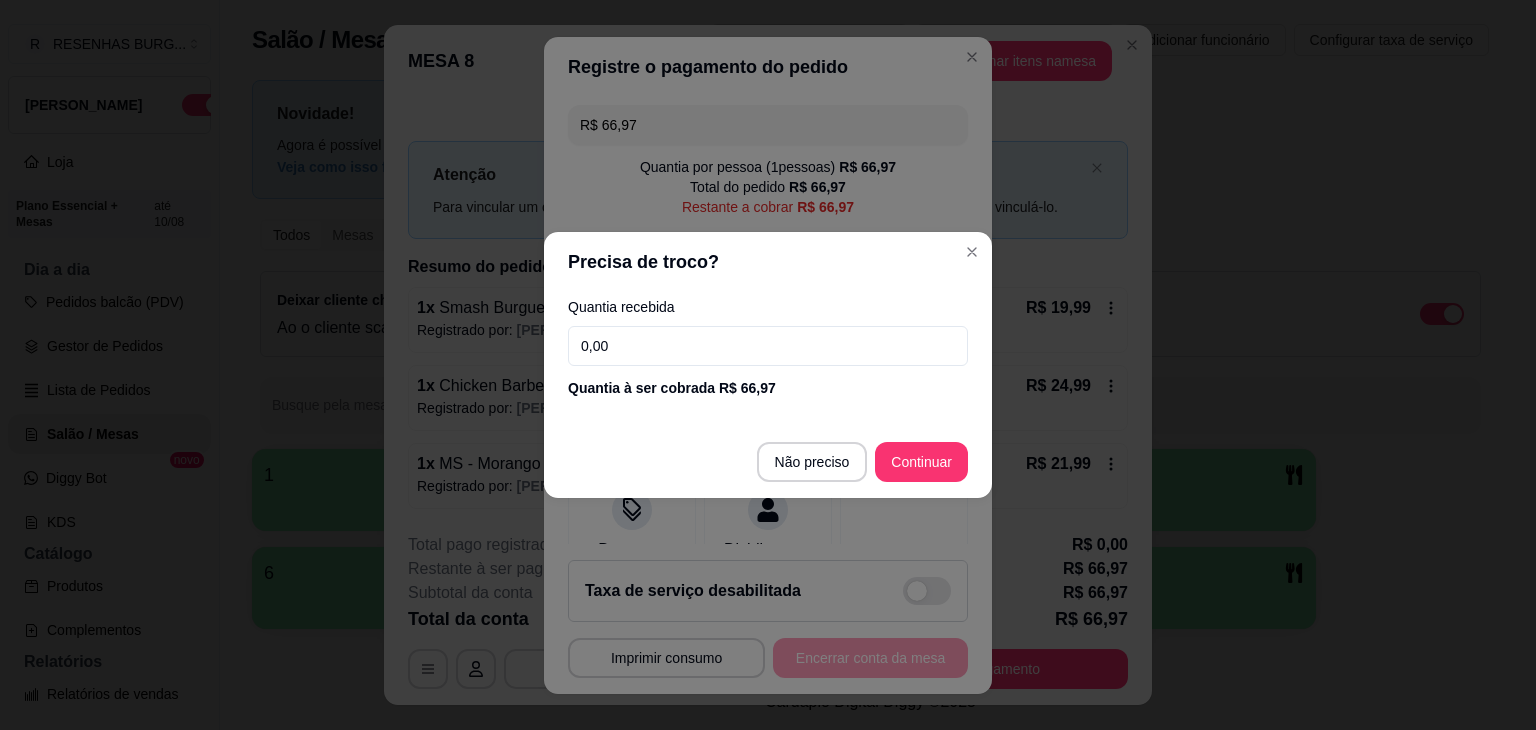 drag, startPoint x: 550, startPoint y: 337, endPoint x: 516, endPoint y: 326, distance: 35.735138 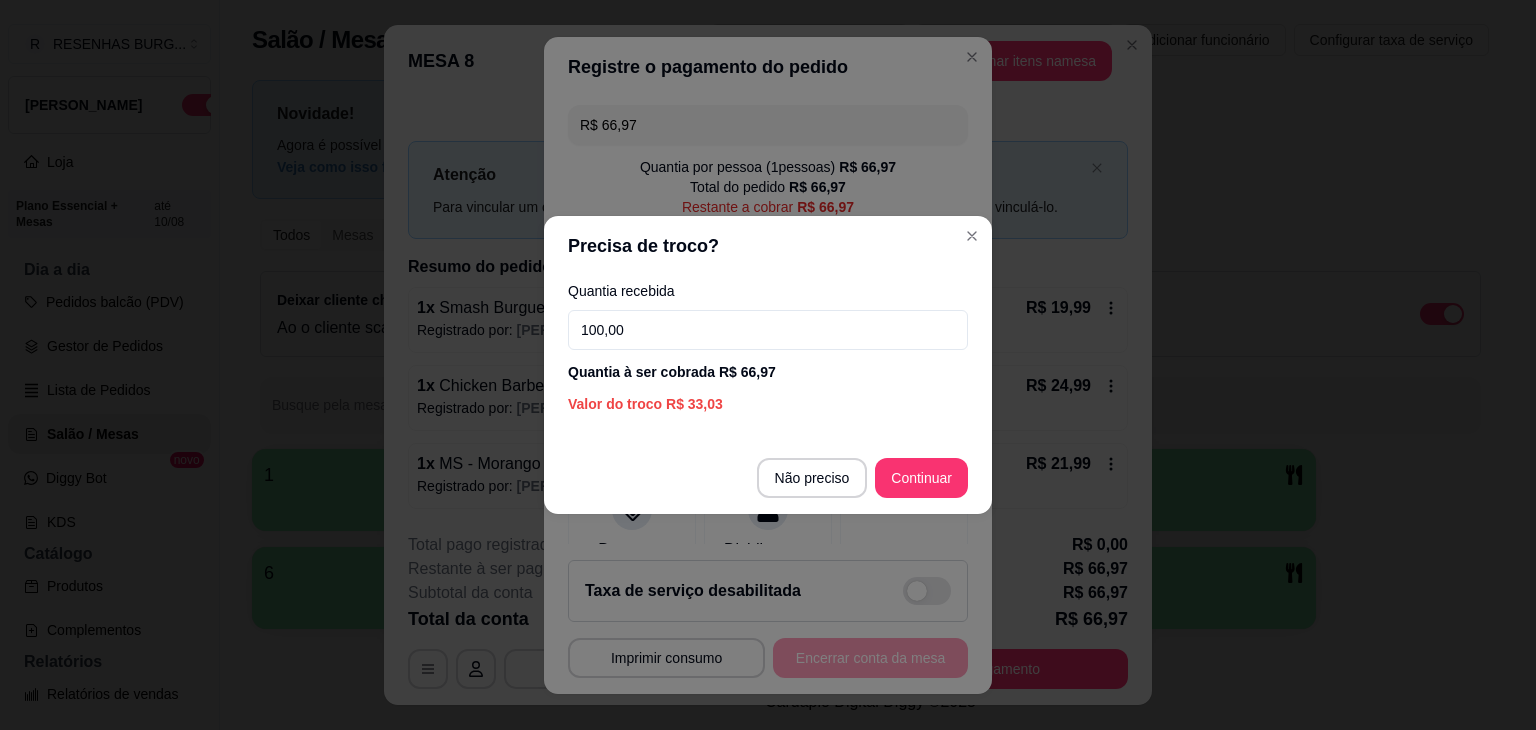 type on "100,00" 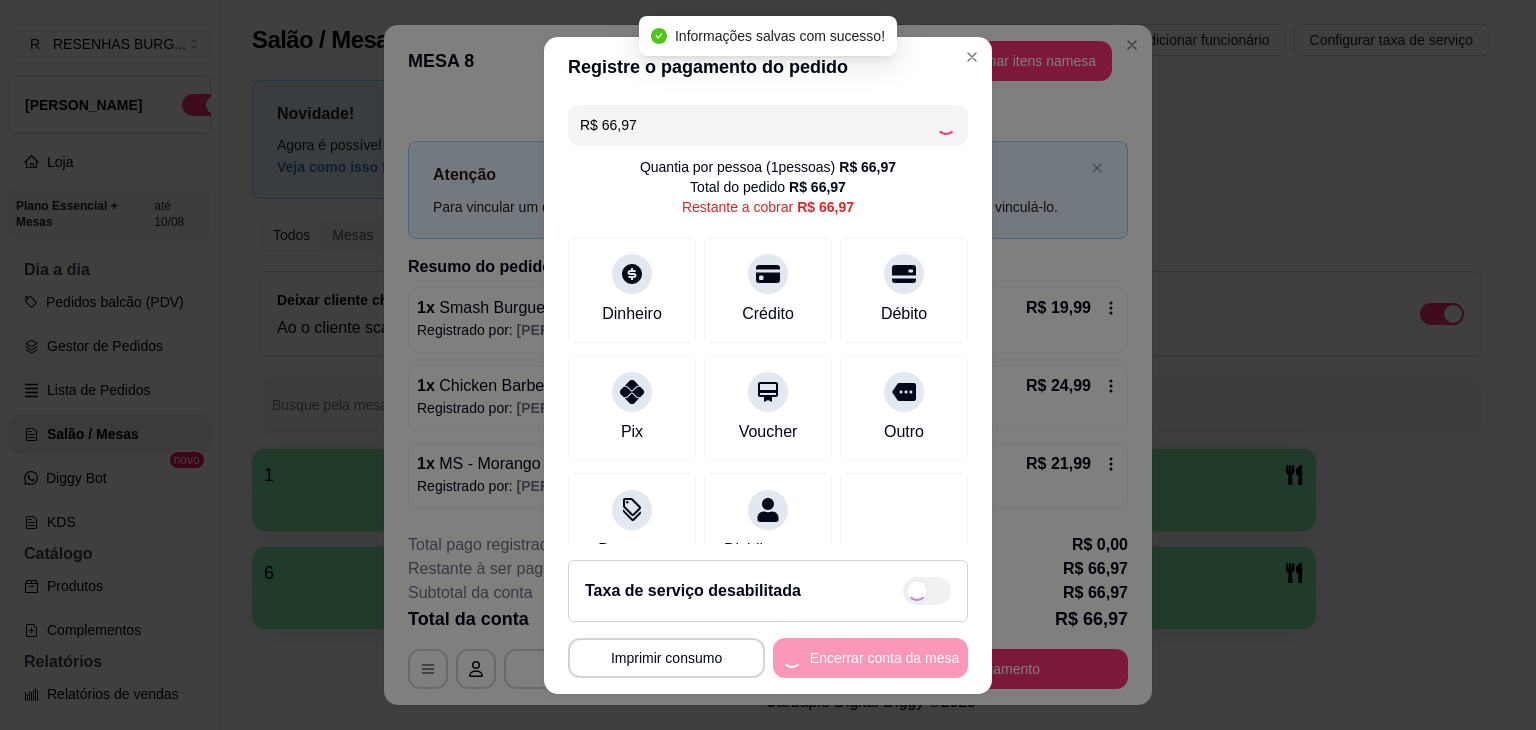 type on "R$ 0,00" 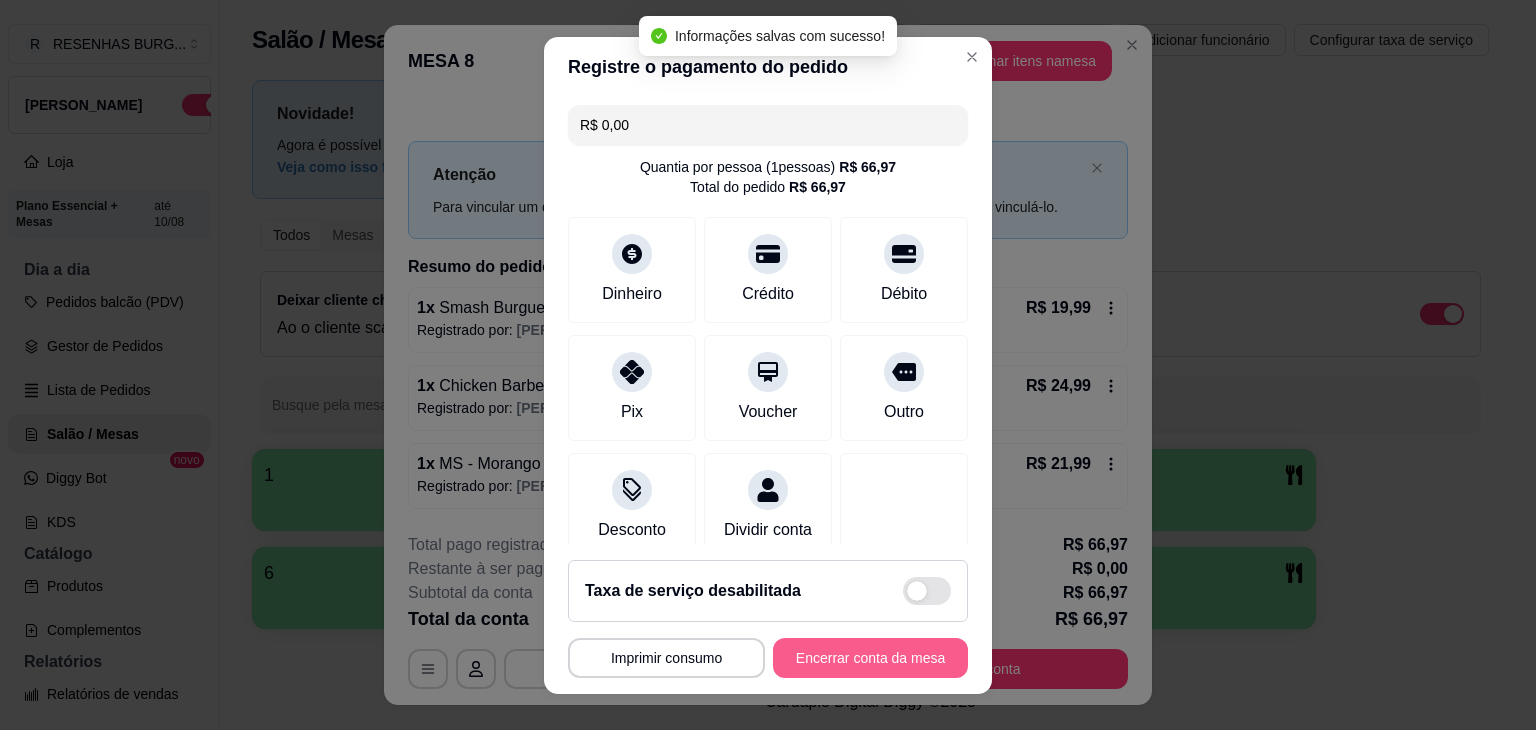 click on "Encerrar conta da mesa" at bounding box center (870, 658) 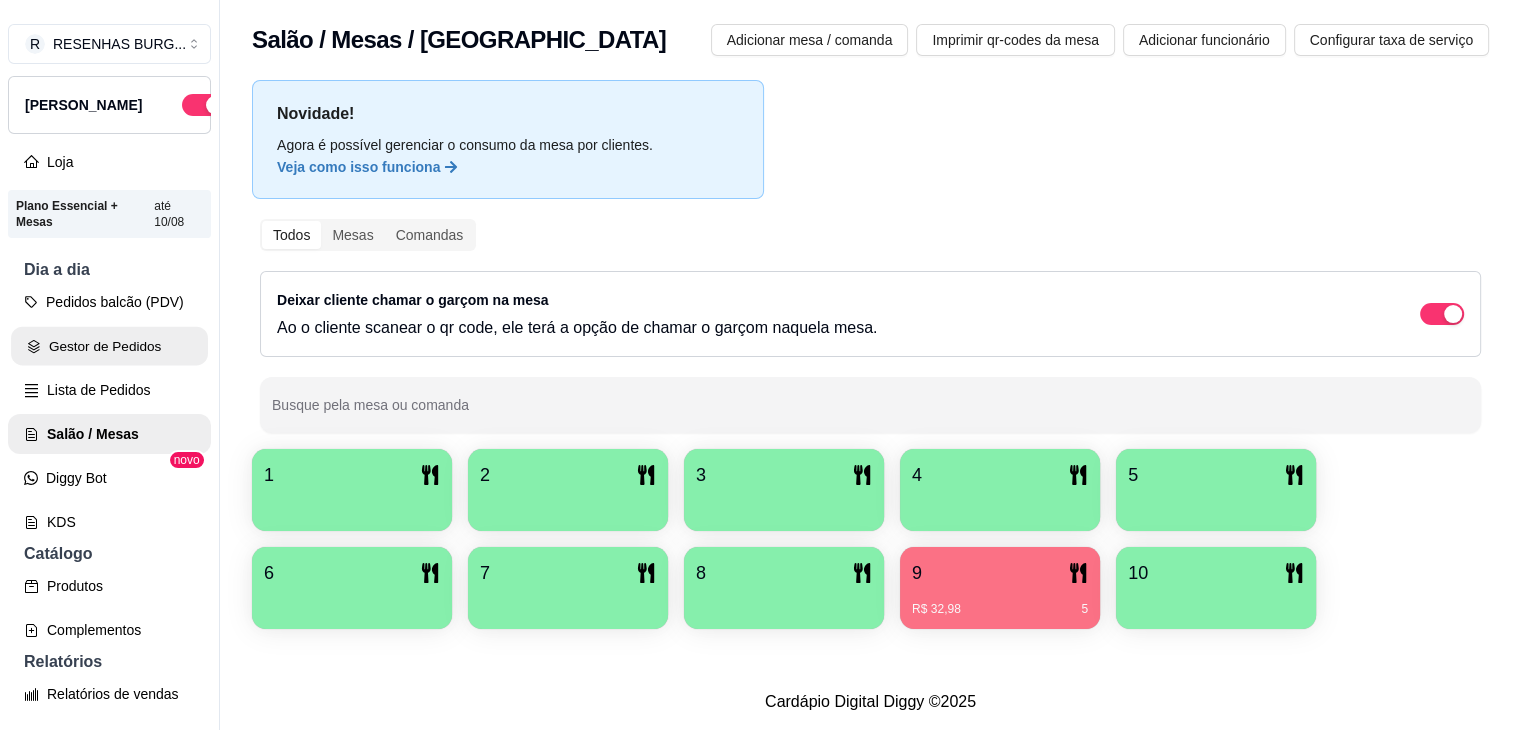click on "Gestor de Pedidos" at bounding box center [109, 346] 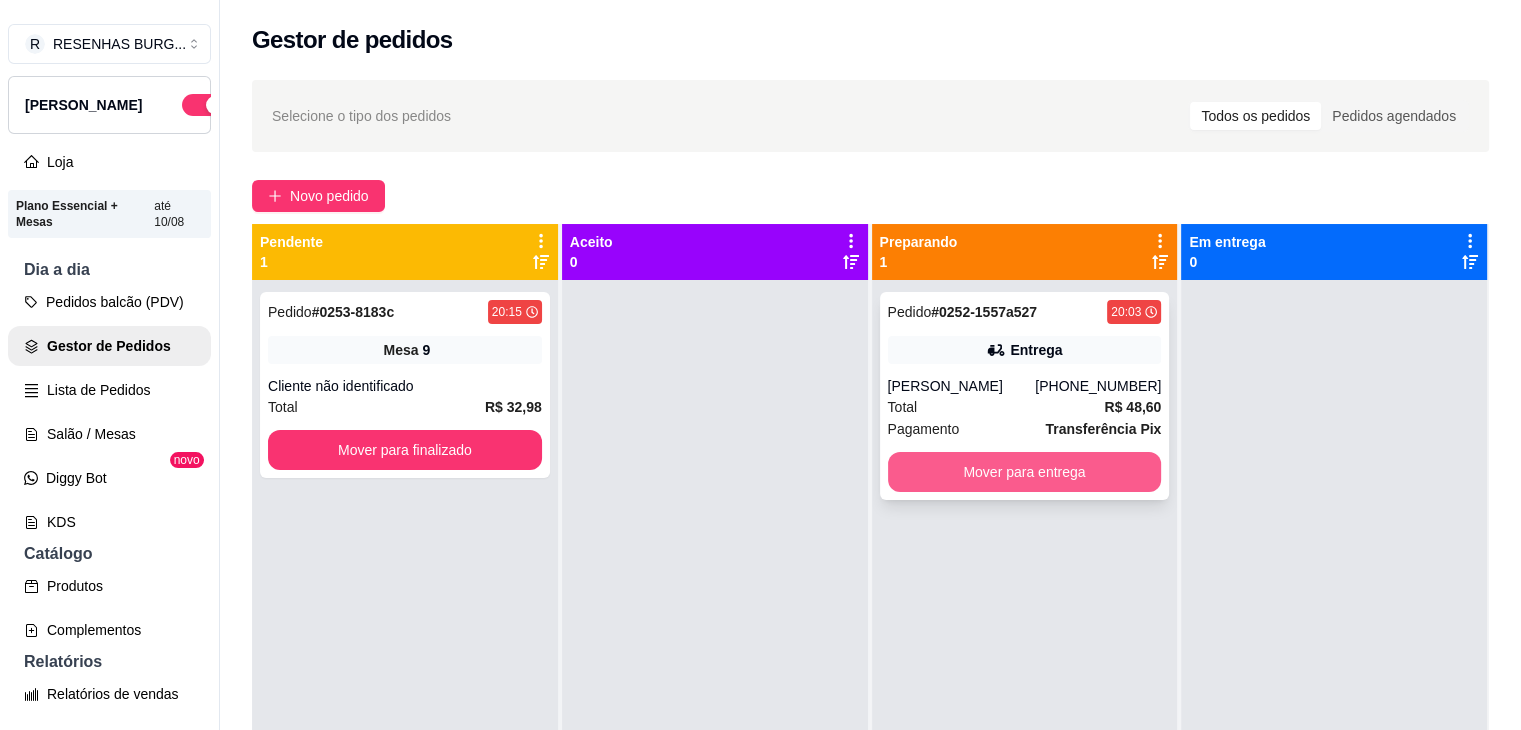 click on "Mover para entrega" at bounding box center [1025, 472] 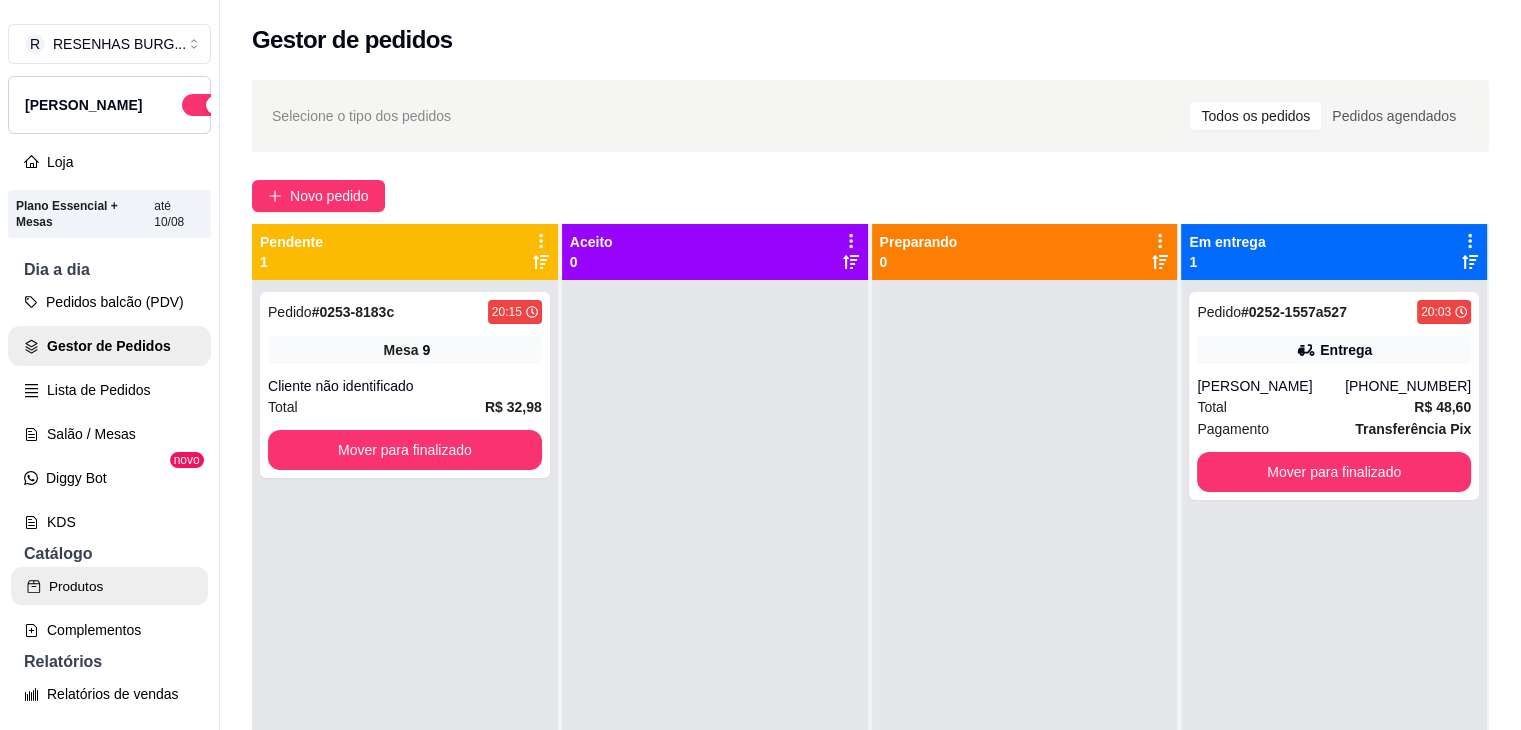 click on "Produtos" at bounding box center [109, 586] 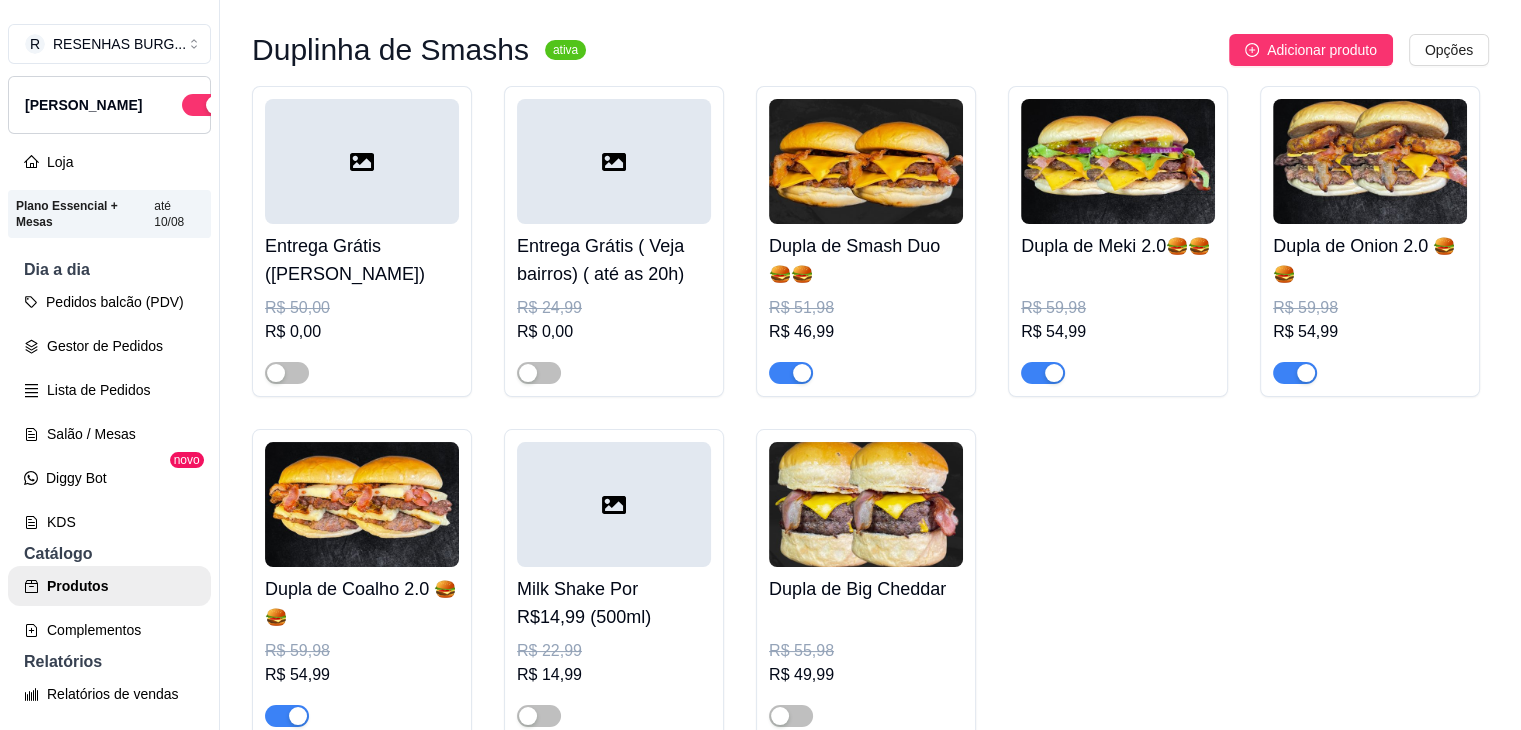 scroll, scrollTop: 2600, scrollLeft: 0, axis: vertical 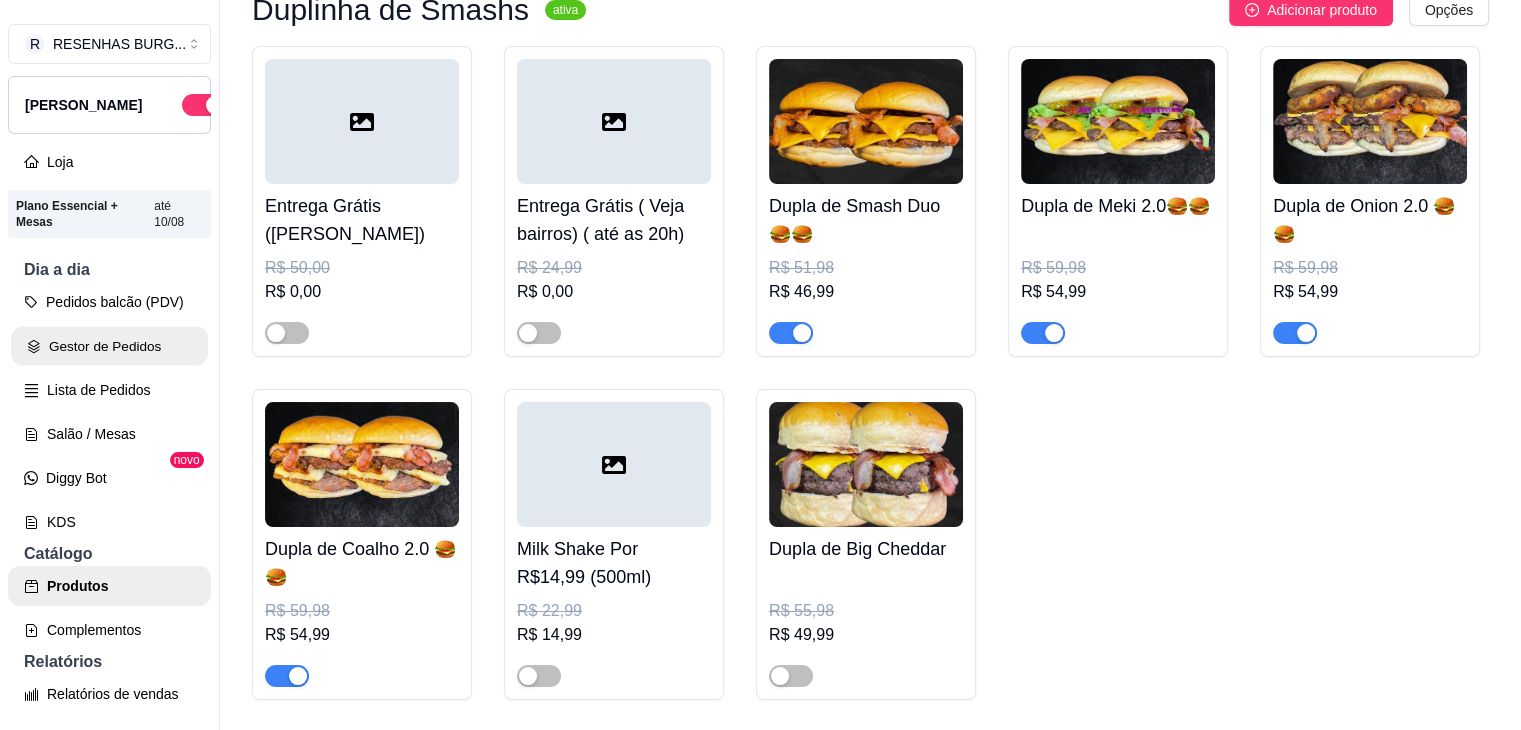 click on "Gestor de Pedidos" at bounding box center [109, 346] 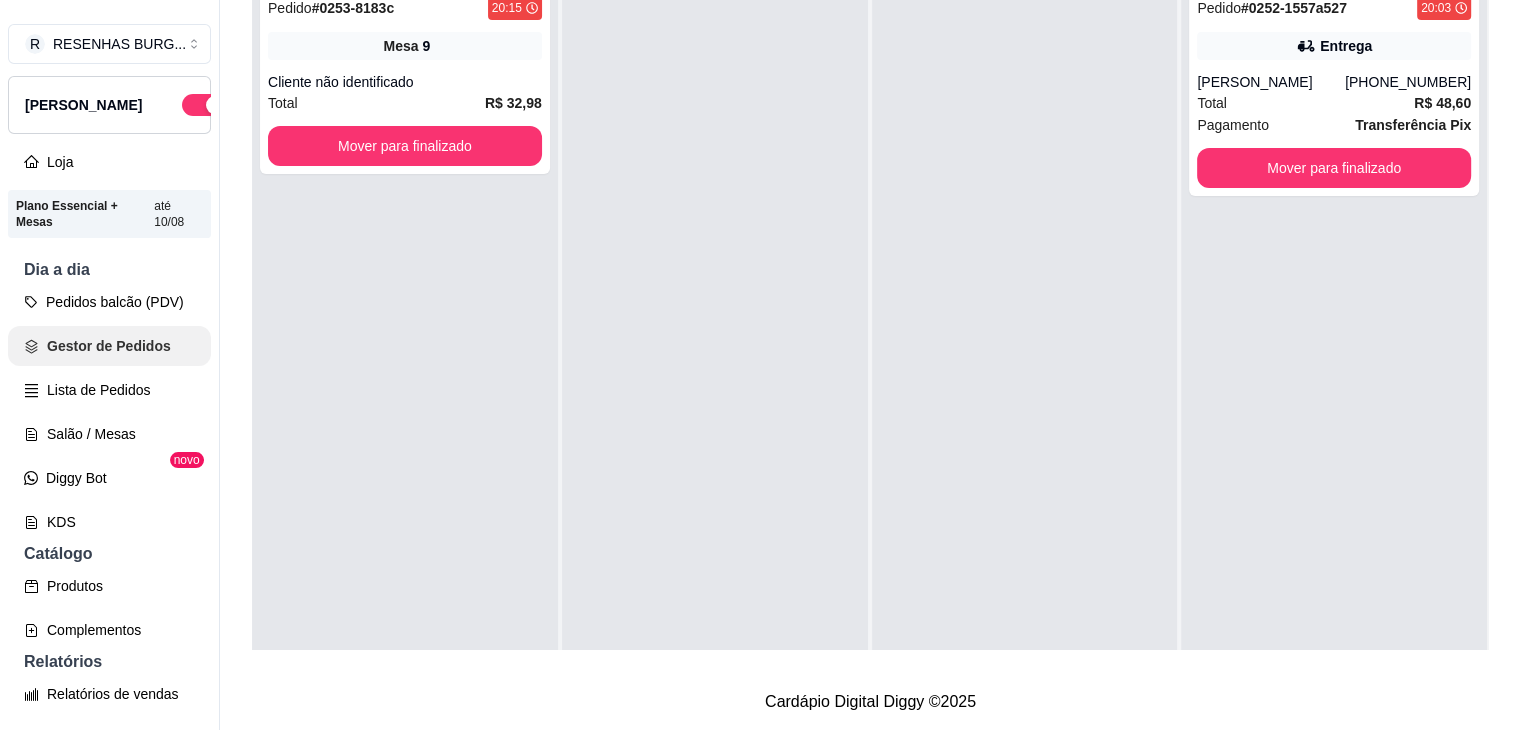 scroll, scrollTop: 0, scrollLeft: 0, axis: both 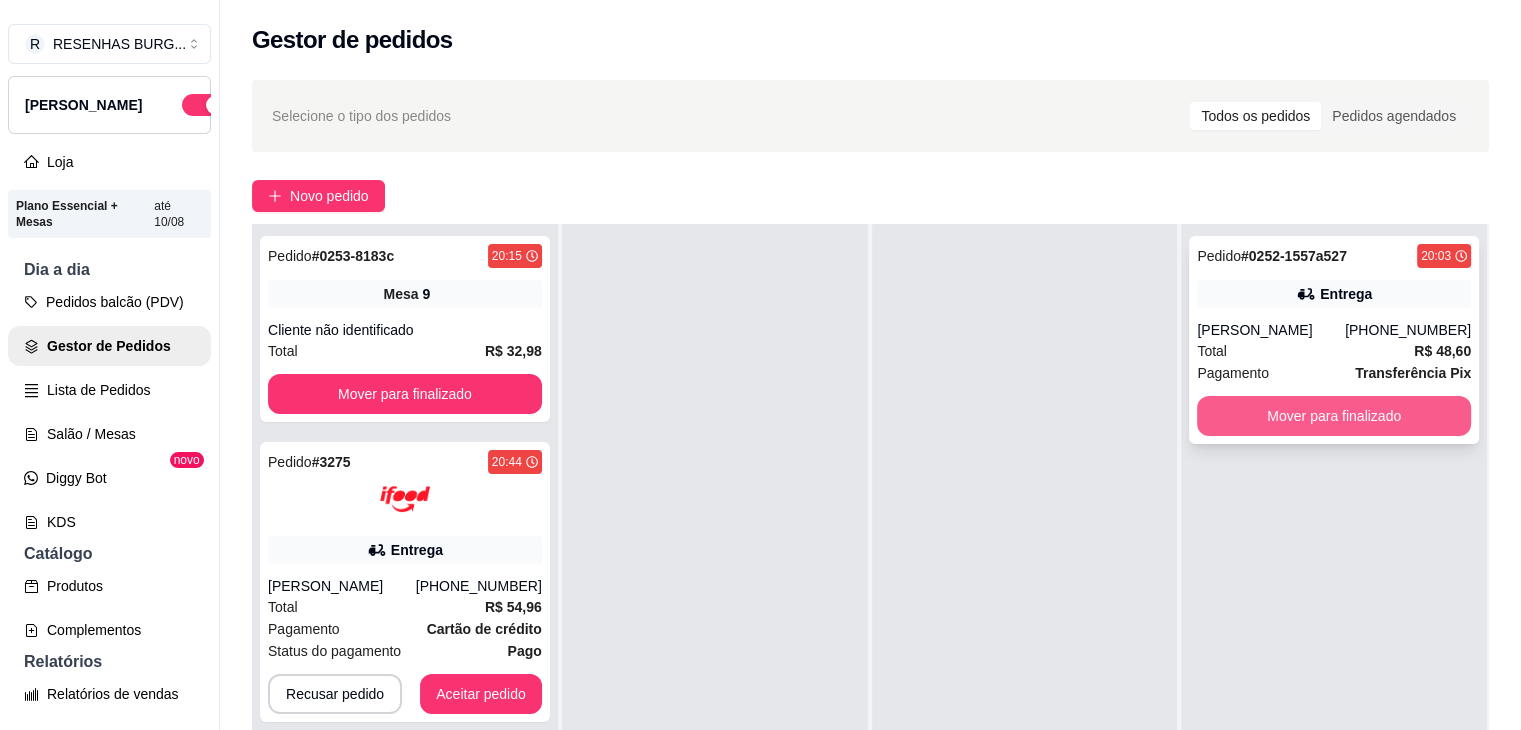 click on "Mover para finalizado" at bounding box center [1334, 416] 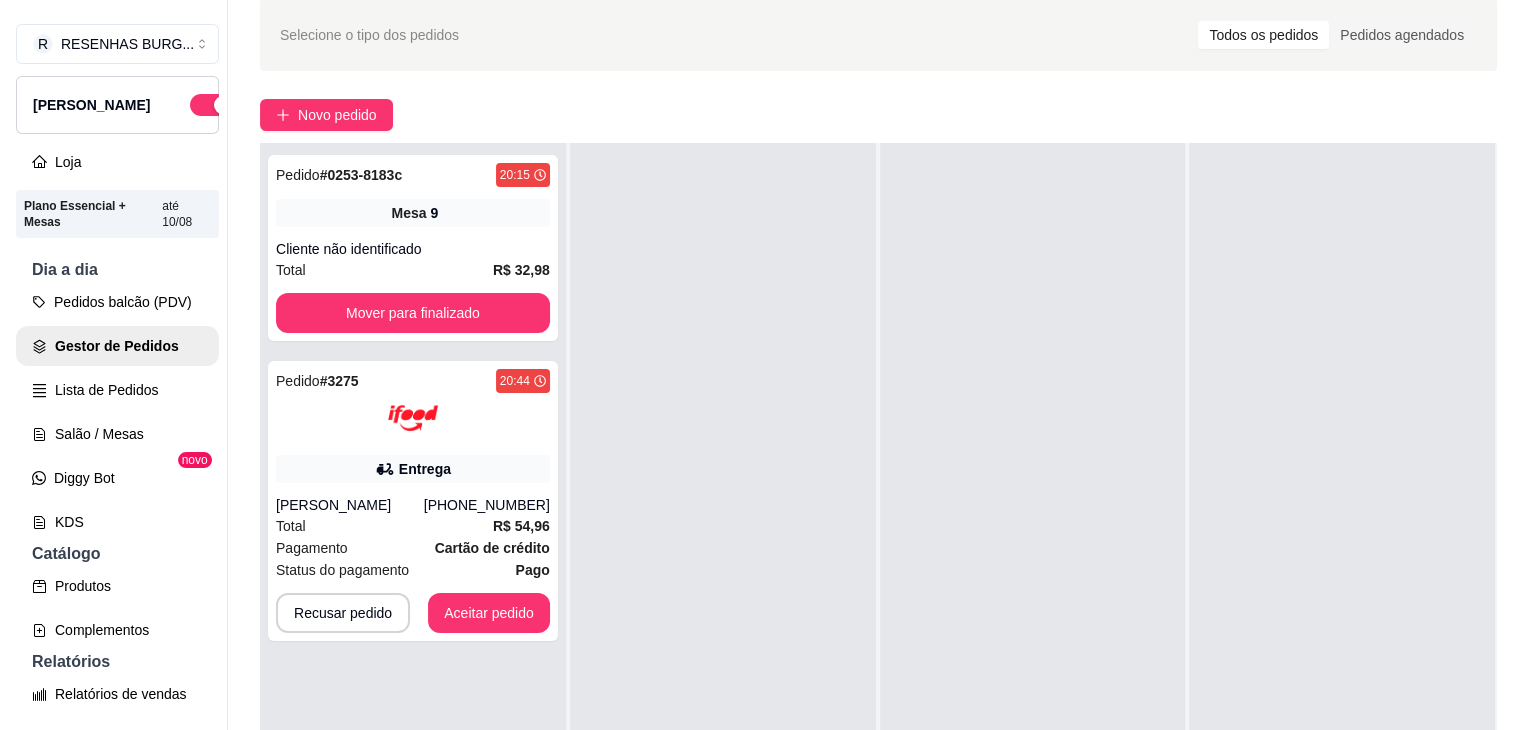 scroll, scrollTop: 200, scrollLeft: 0, axis: vertical 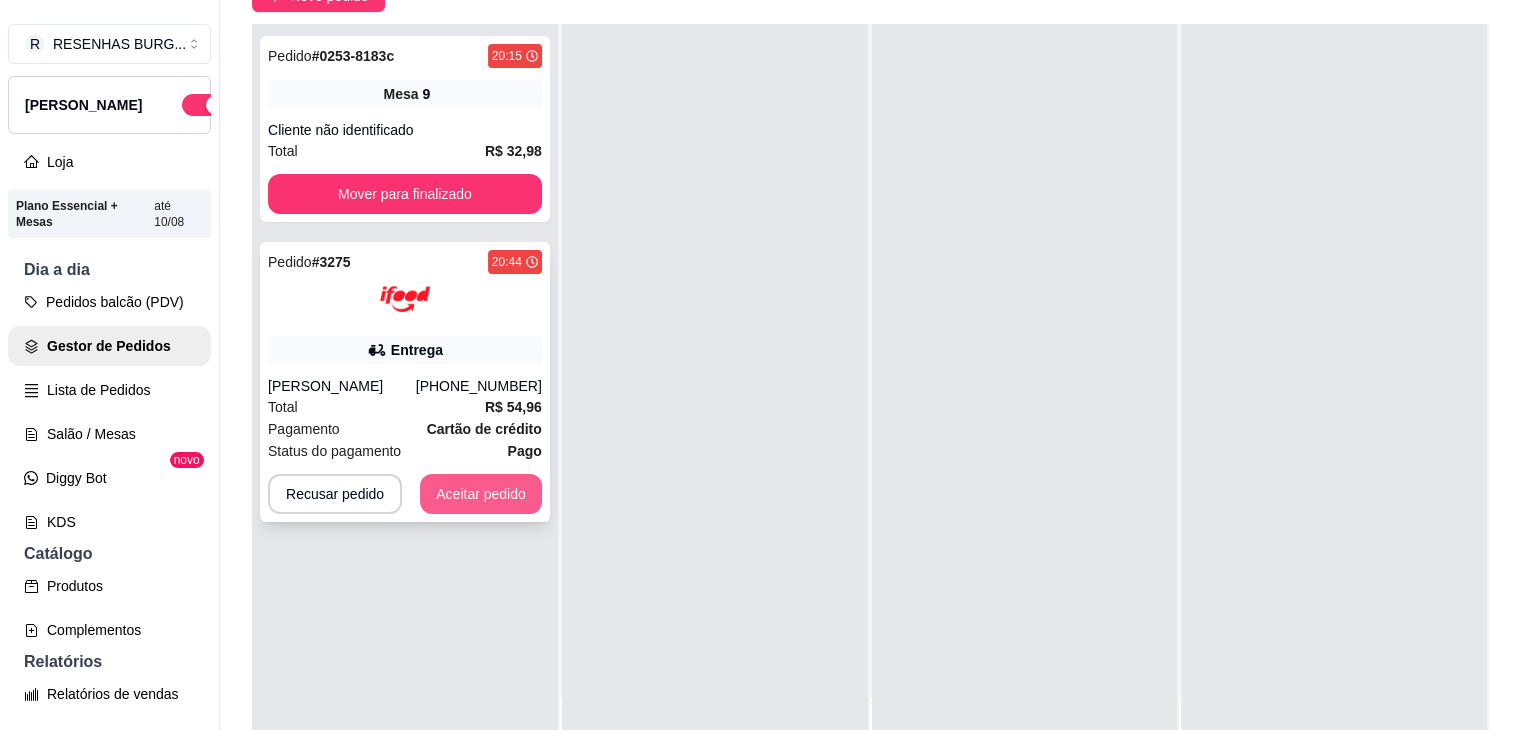 click on "Aceitar pedido" at bounding box center (481, 494) 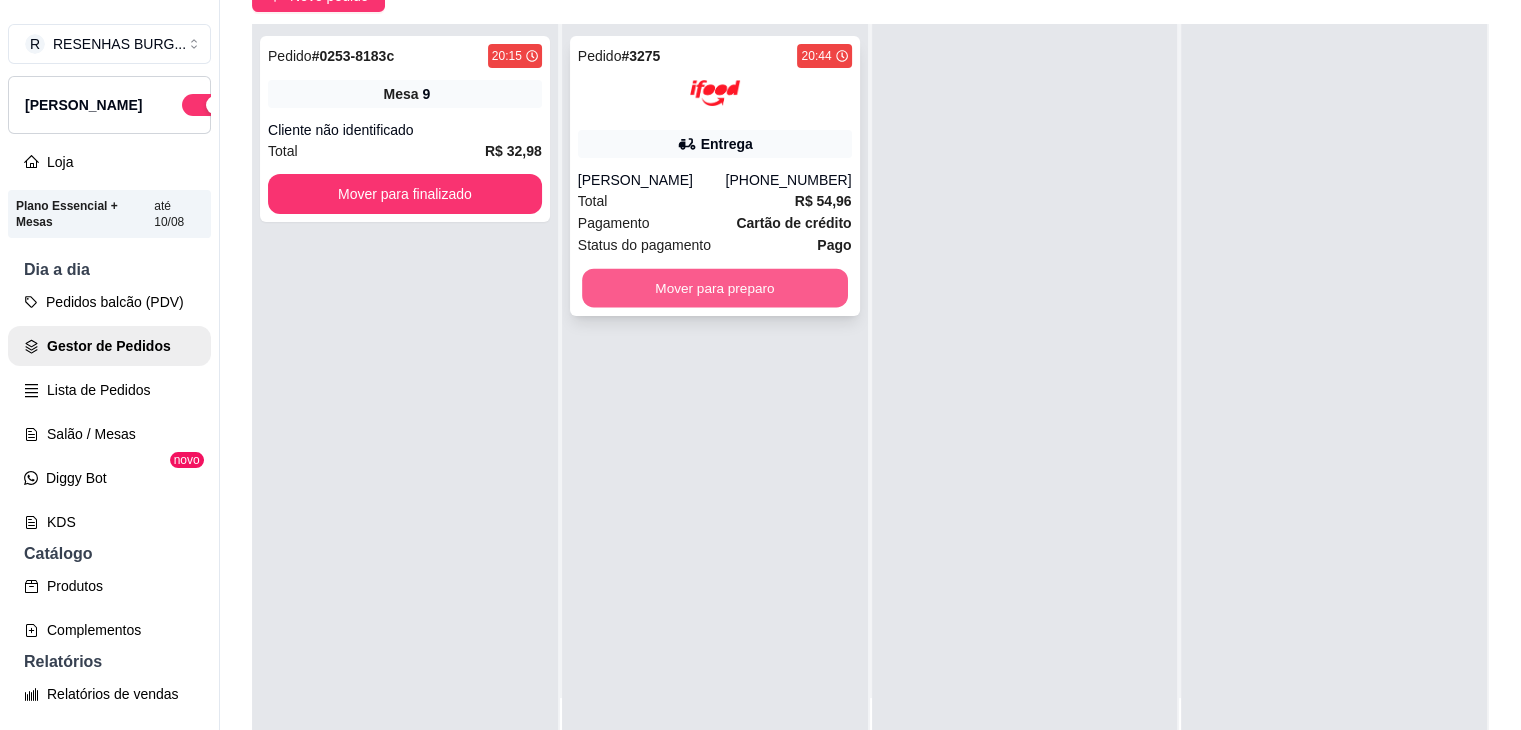 click on "Mover para preparo" at bounding box center (715, 288) 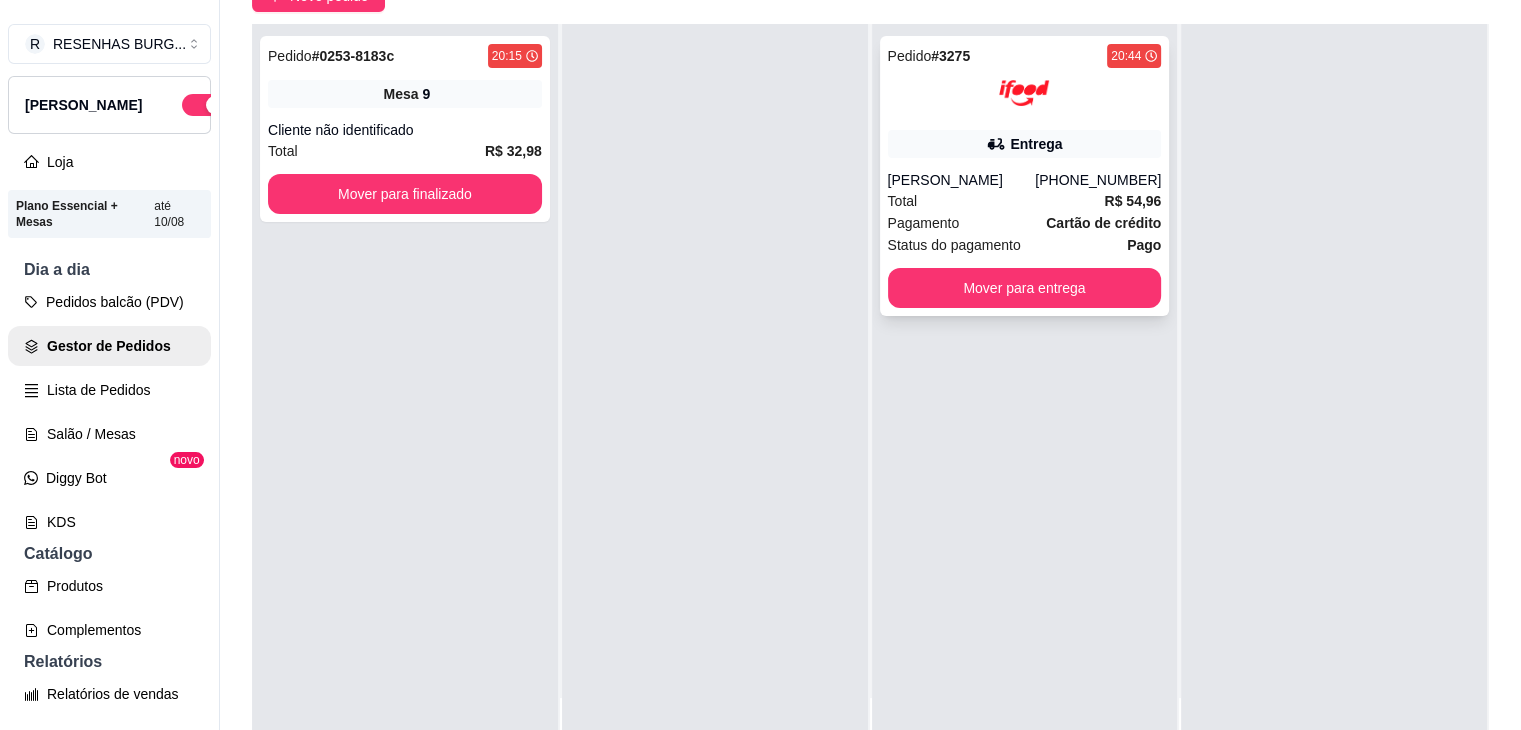click on "Pedido  # 3275 20:44 Entrega [PERSON_NAME] [PHONE_NUMBER] Total R$ 54,96 Pagamento Cartão de crédito Status do pagamento Pago Mover para entrega" at bounding box center [1025, 176] 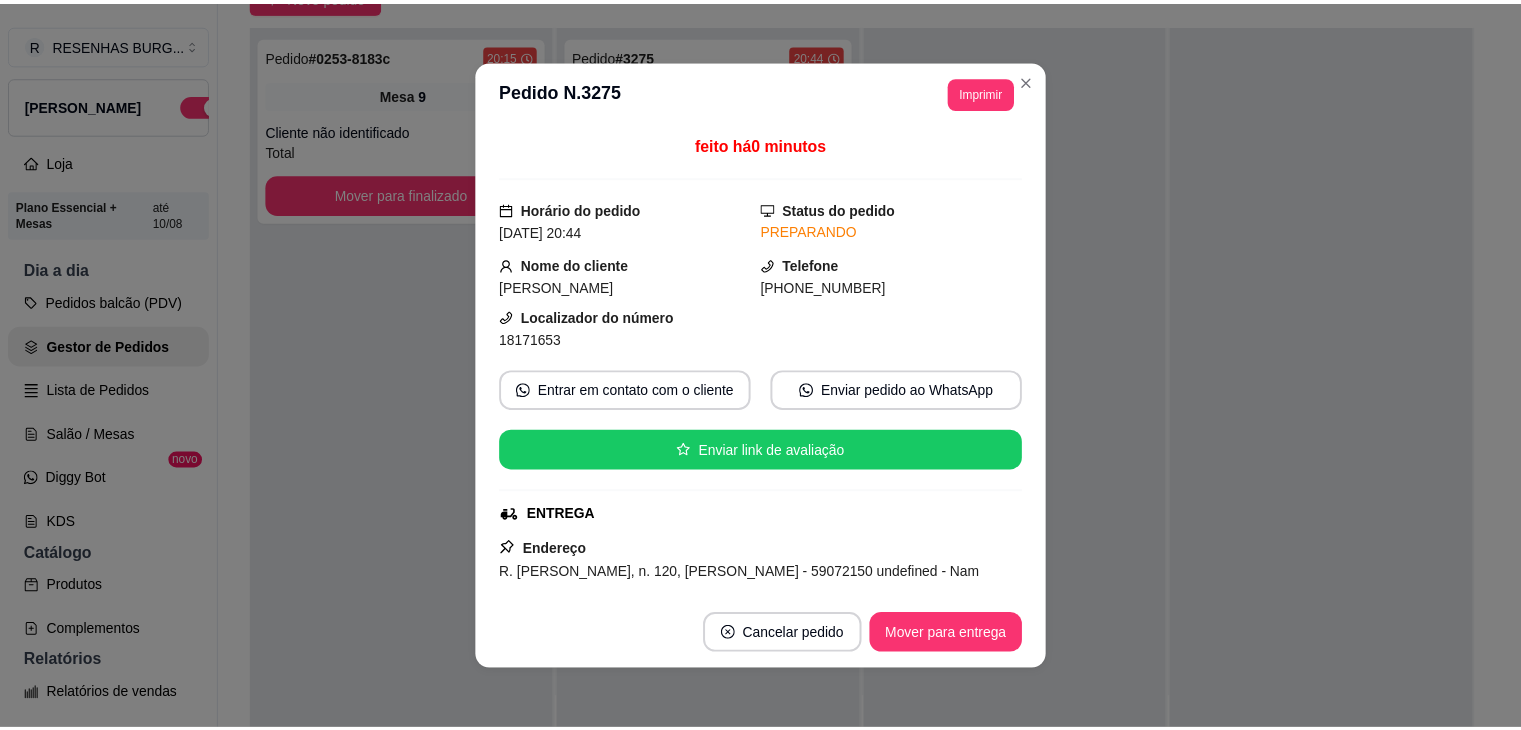 scroll, scrollTop: 200, scrollLeft: 0, axis: vertical 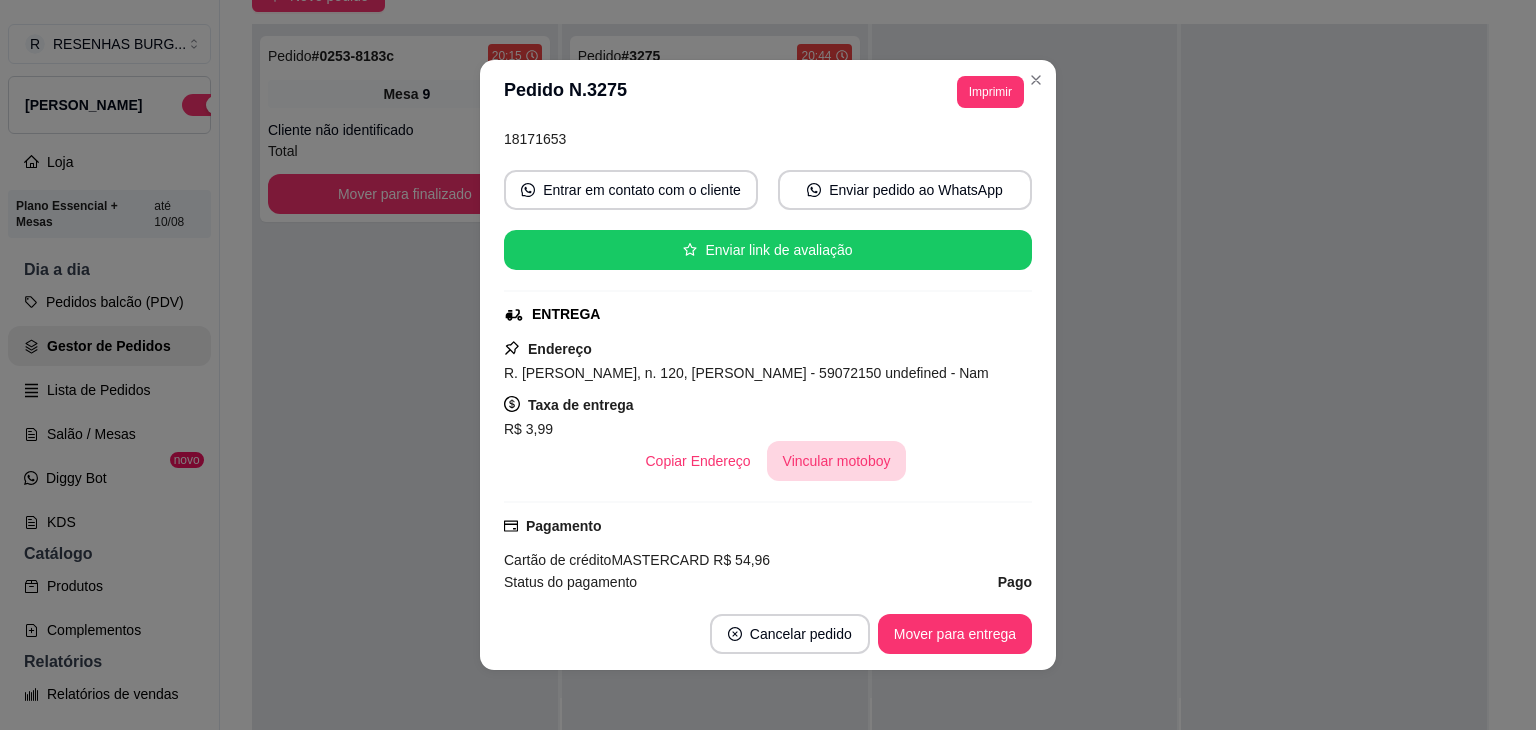click on "Vincular motoboy" at bounding box center [837, 461] 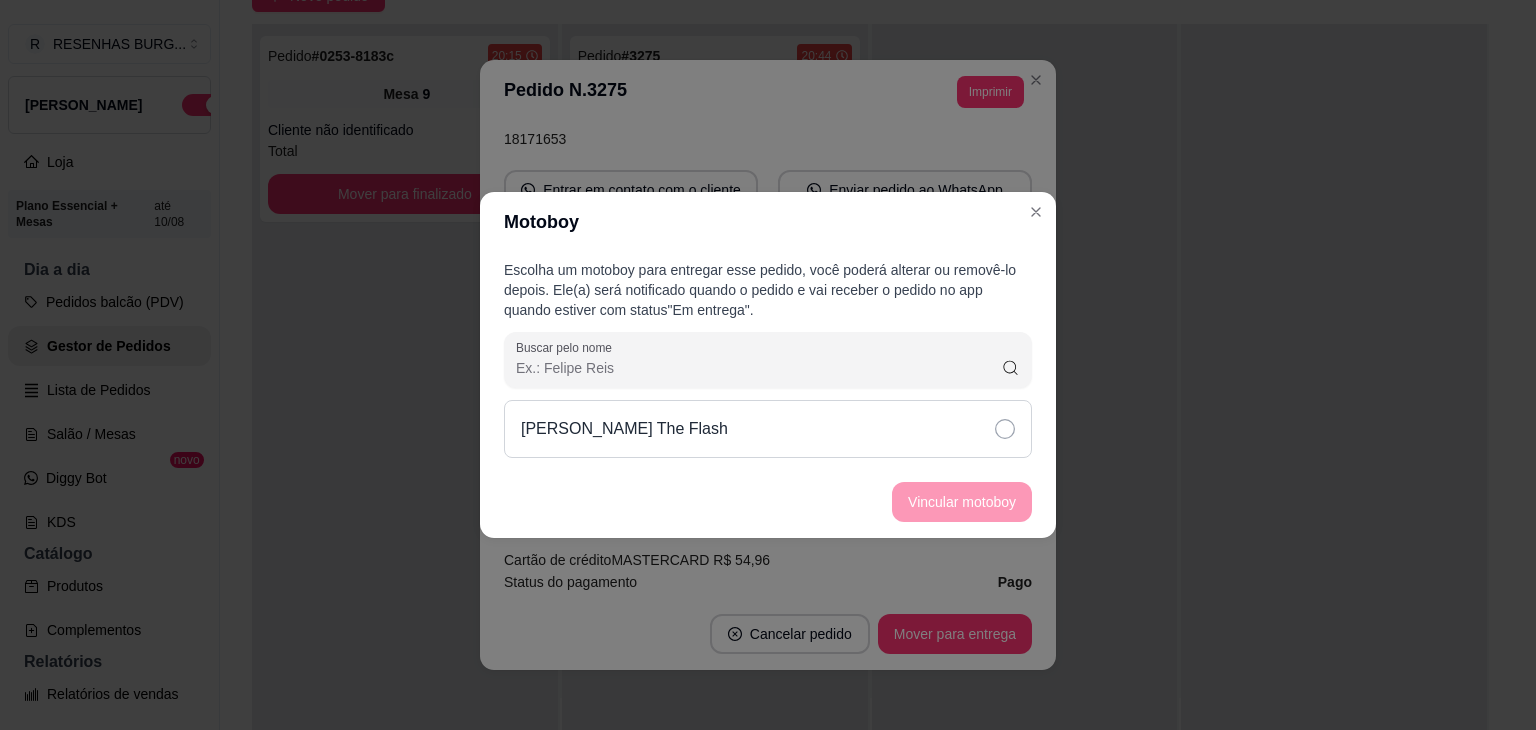 click on "[PERSON_NAME] The Flash" at bounding box center [768, 429] 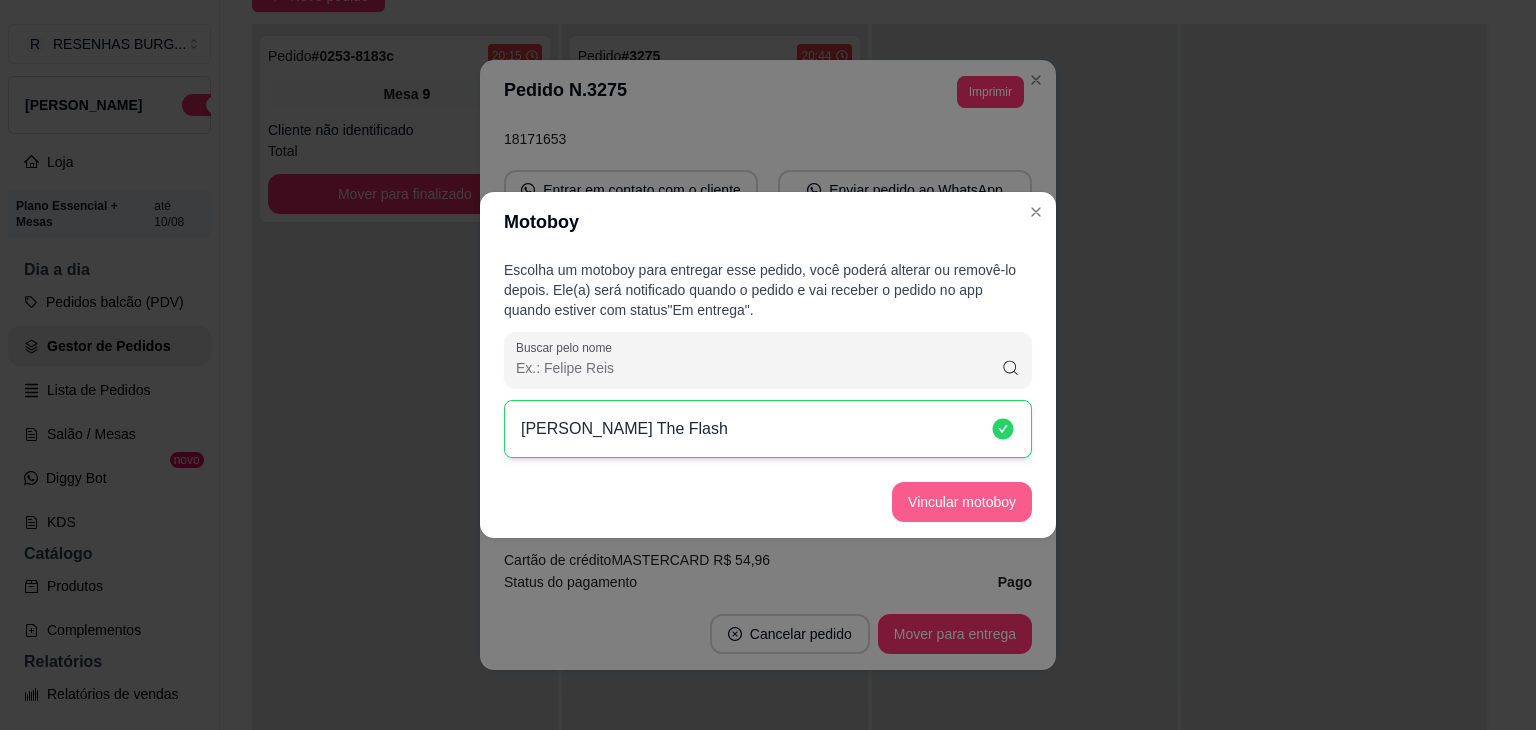click on "Vincular motoboy" at bounding box center (962, 502) 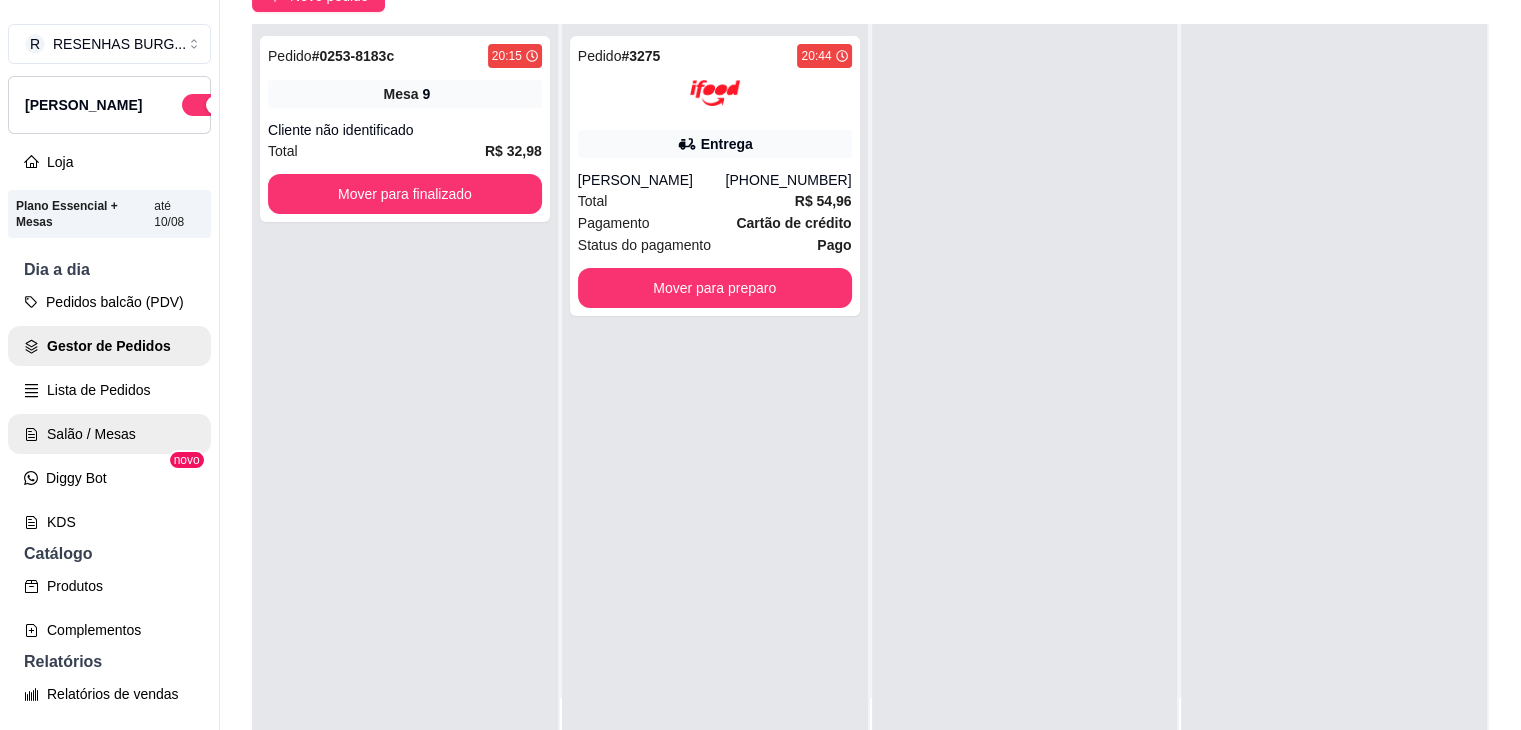 click on "Salão / Mesas" at bounding box center (109, 434) 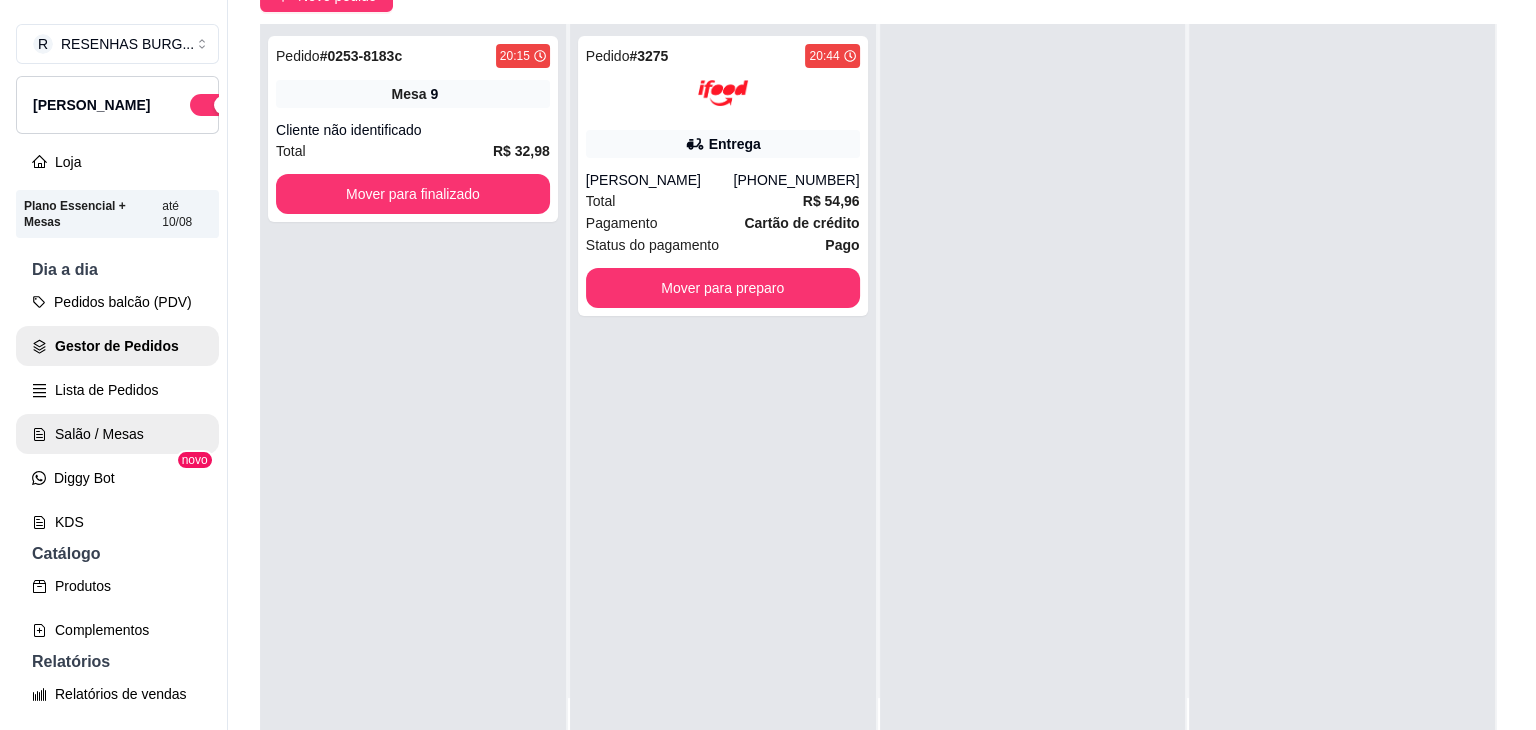 scroll, scrollTop: 0, scrollLeft: 0, axis: both 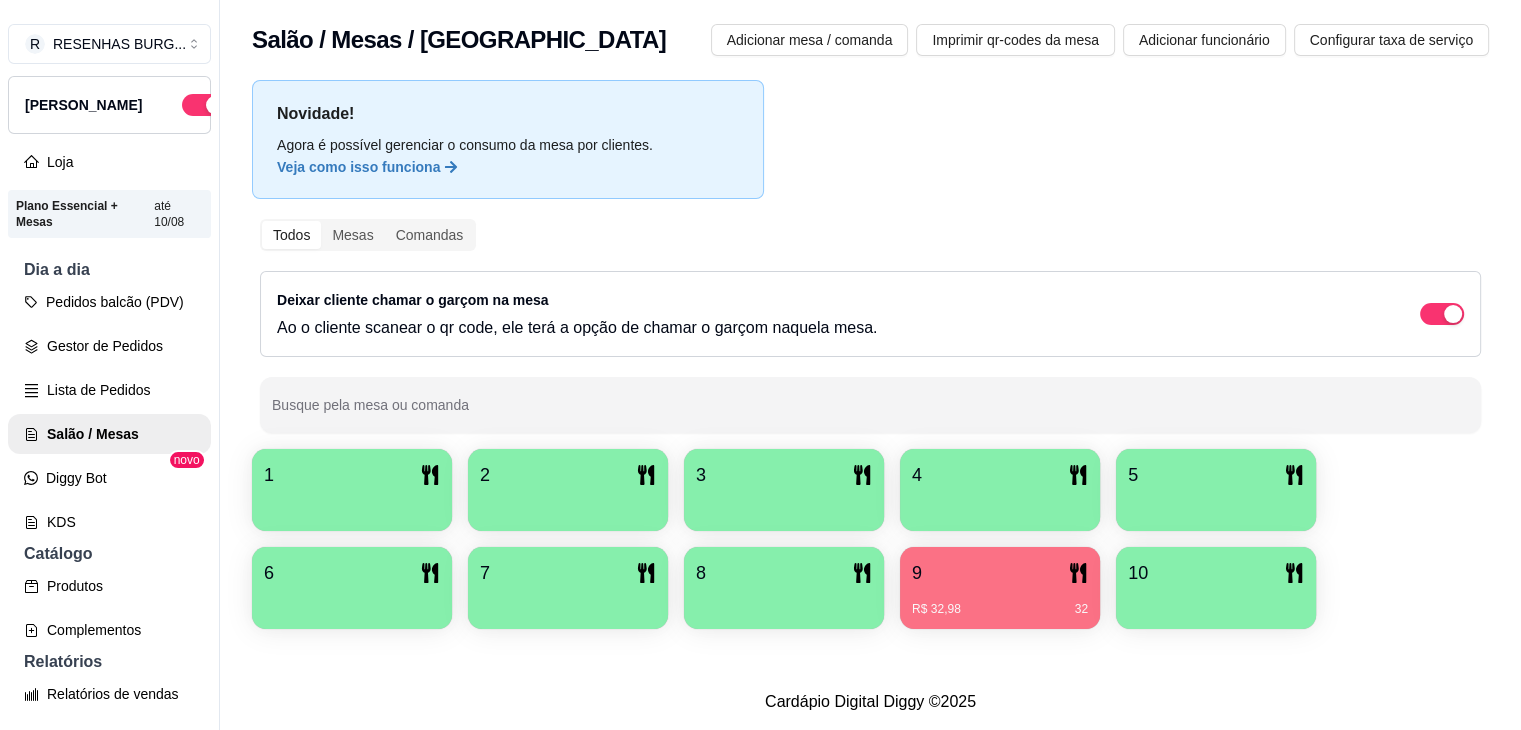 click on "R$ 32,98 32" at bounding box center [1000, 602] 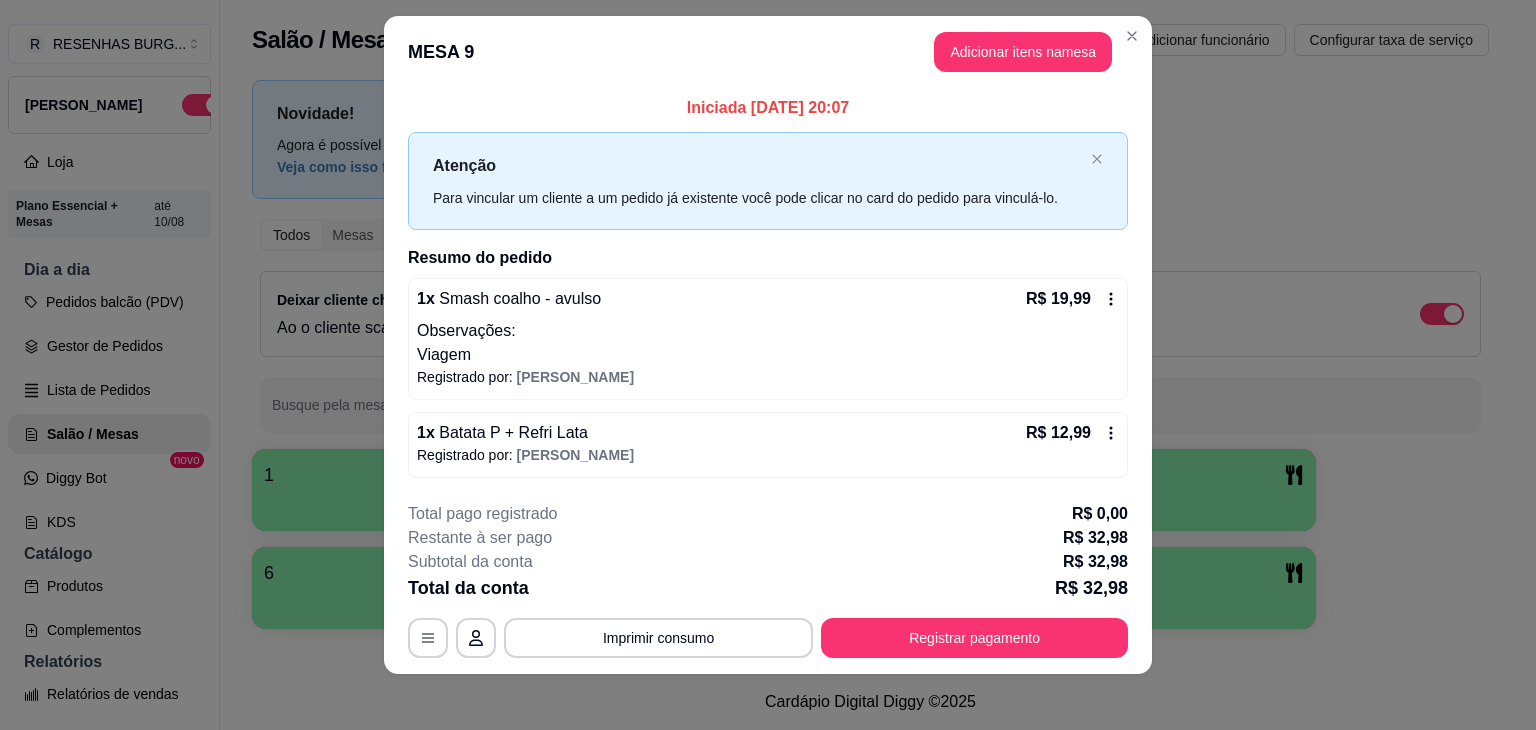 scroll, scrollTop: 27, scrollLeft: 0, axis: vertical 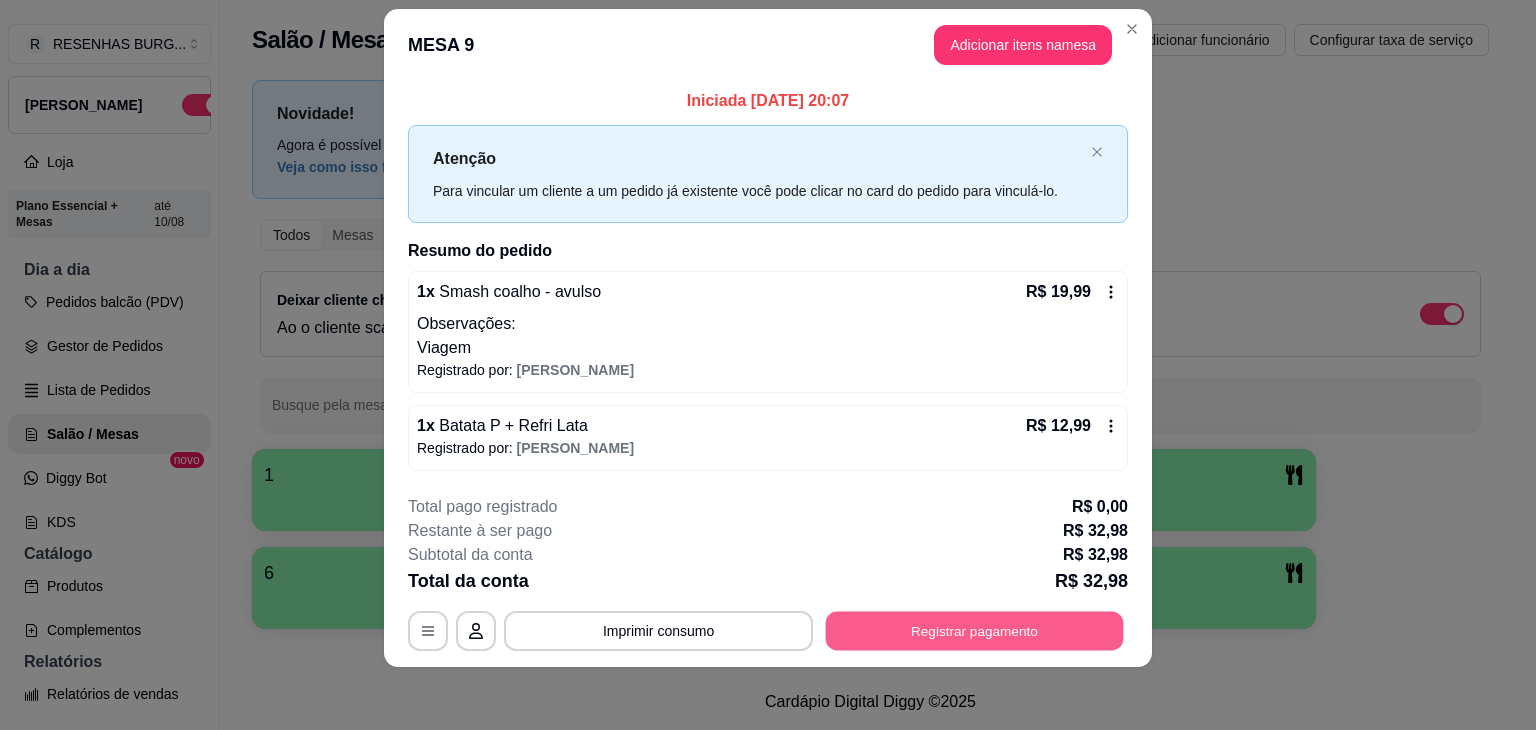 click on "Registrar pagamento" at bounding box center [975, 630] 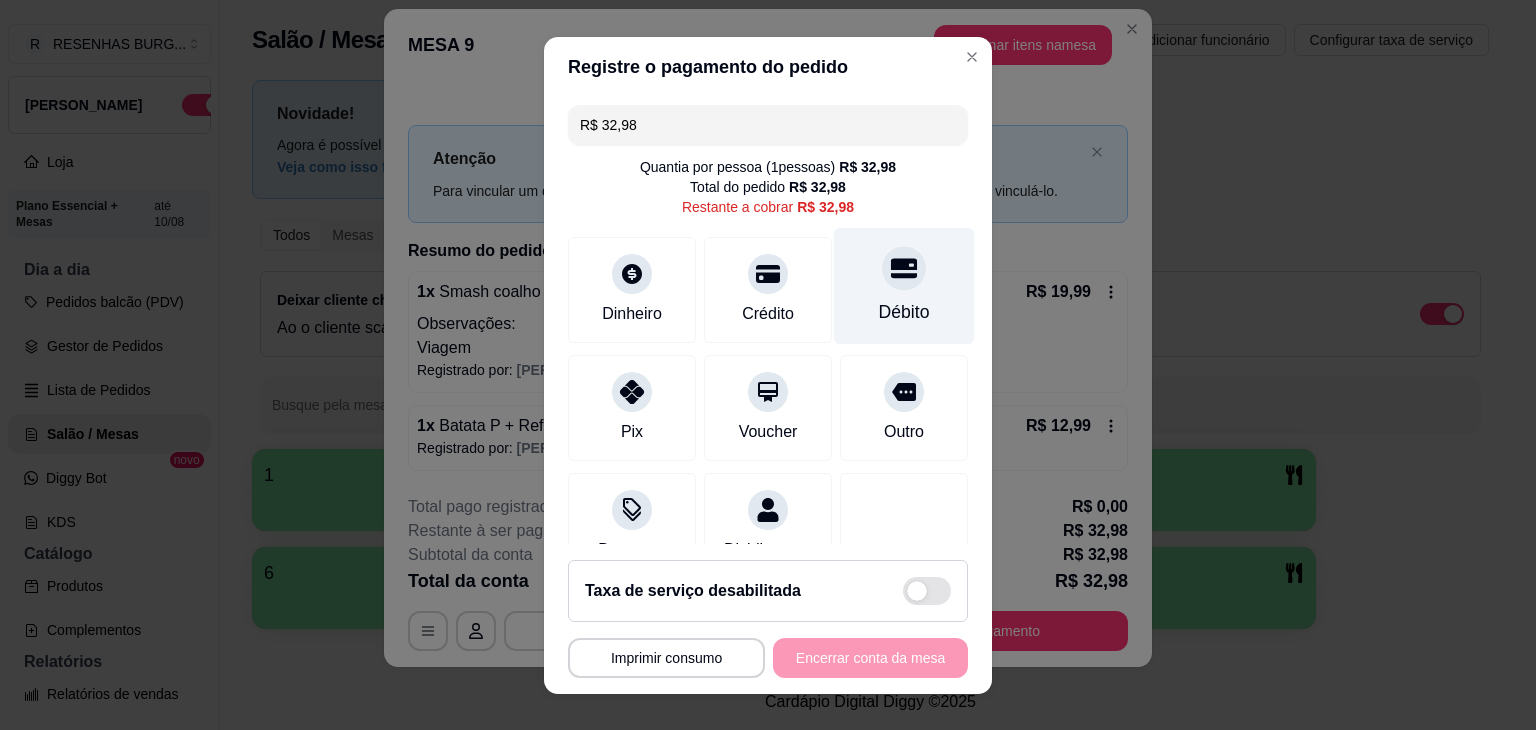 click on "Débito" at bounding box center [904, 312] 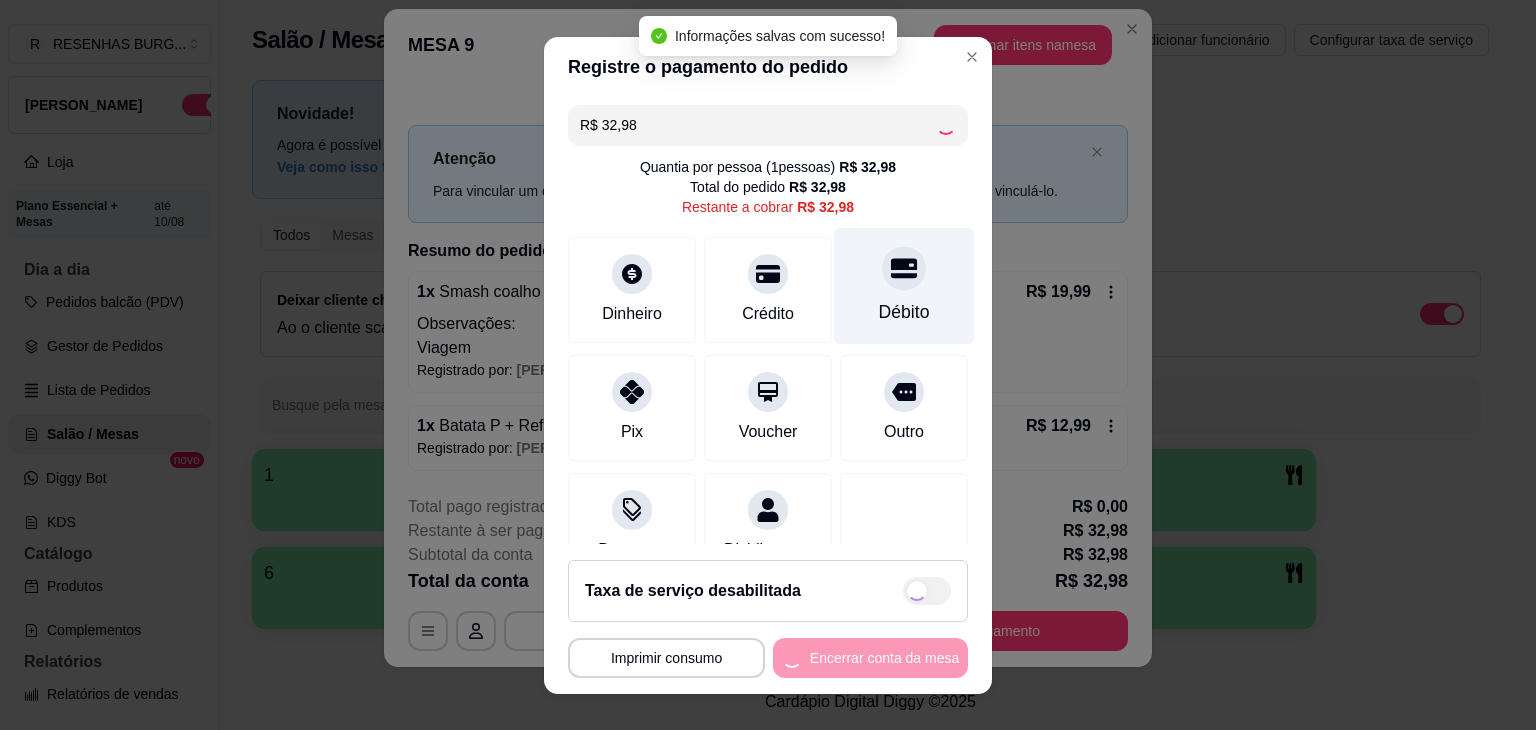 type on "R$ 0,00" 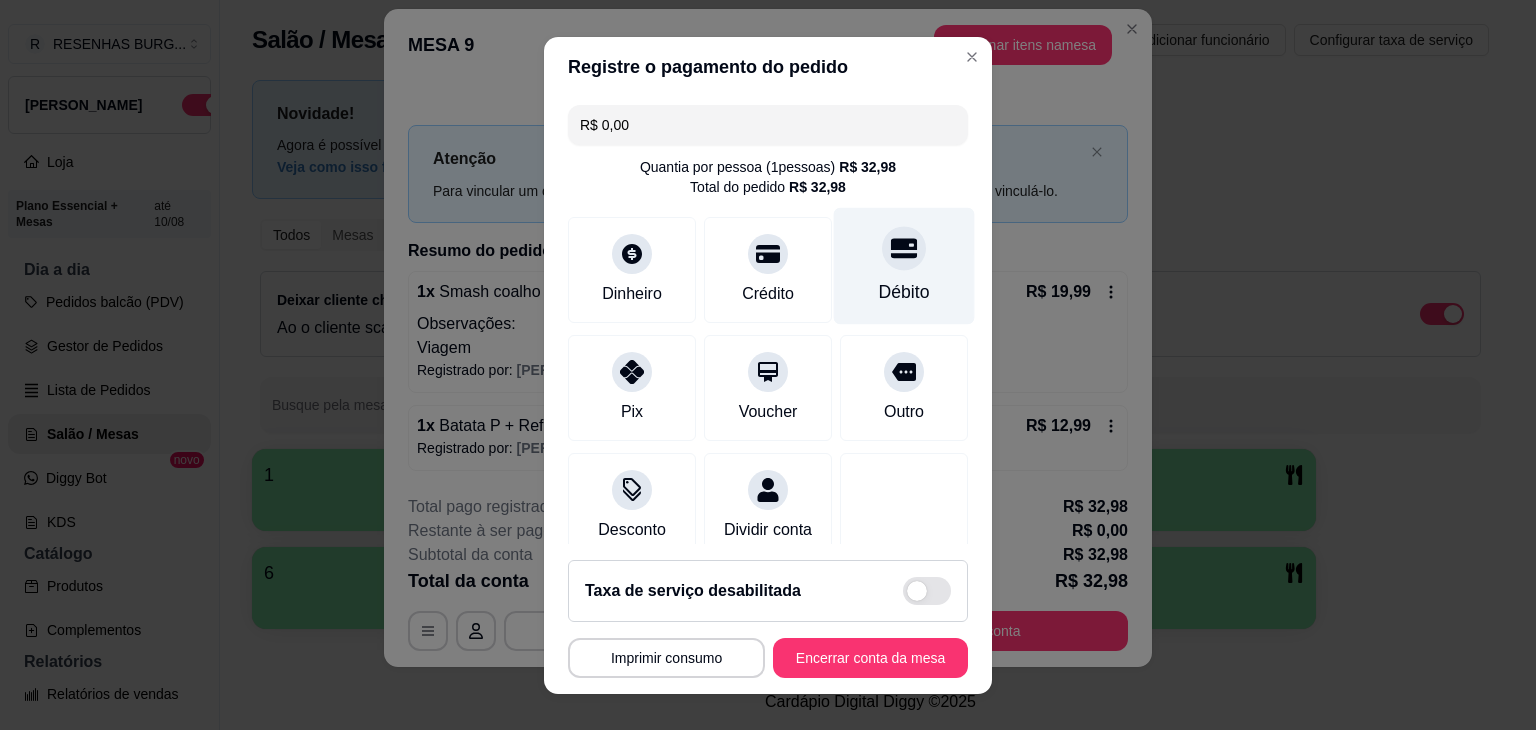 click 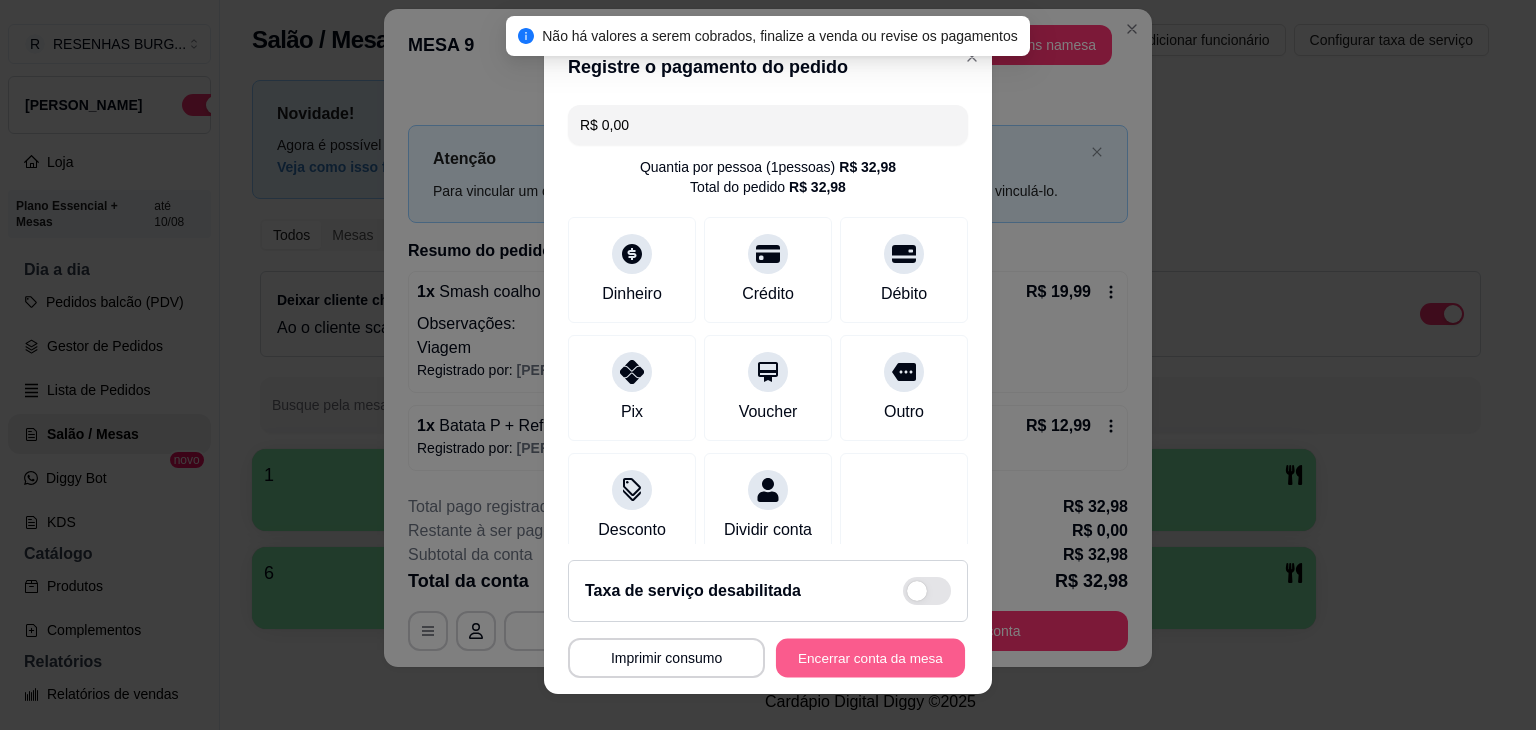click on "Encerrar conta da mesa" at bounding box center (870, 657) 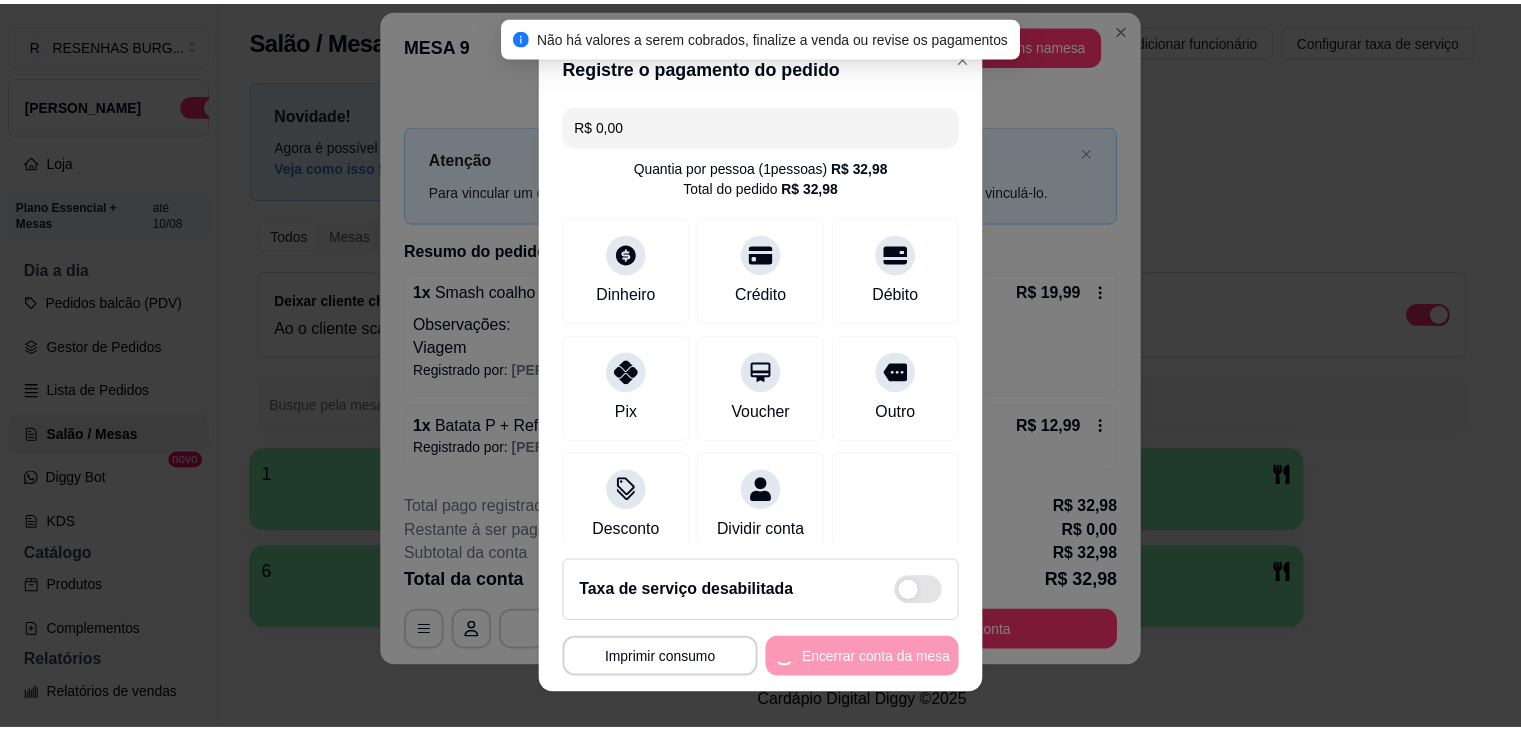 scroll, scrollTop: 0, scrollLeft: 0, axis: both 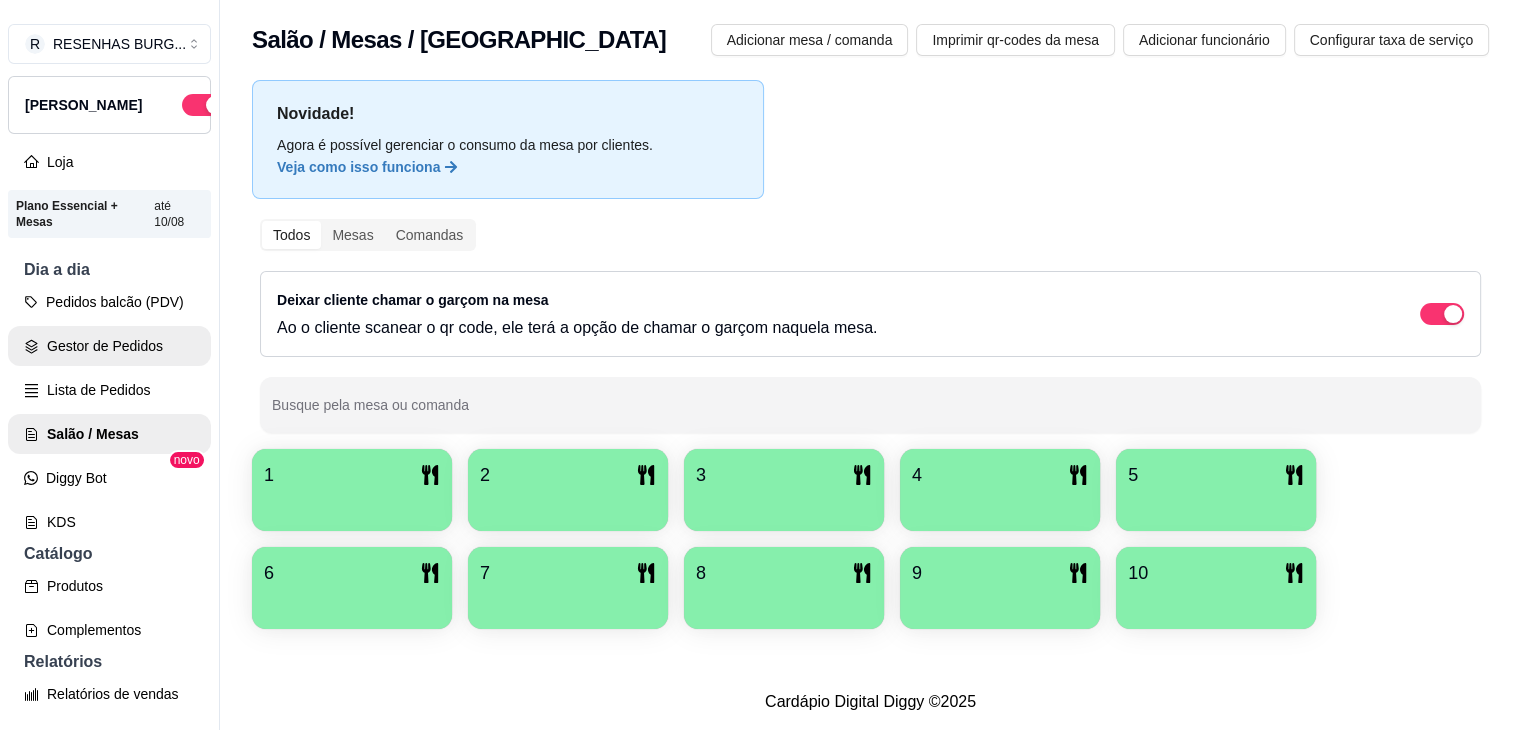 click on "Gestor de Pedidos" at bounding box center [109, 346] 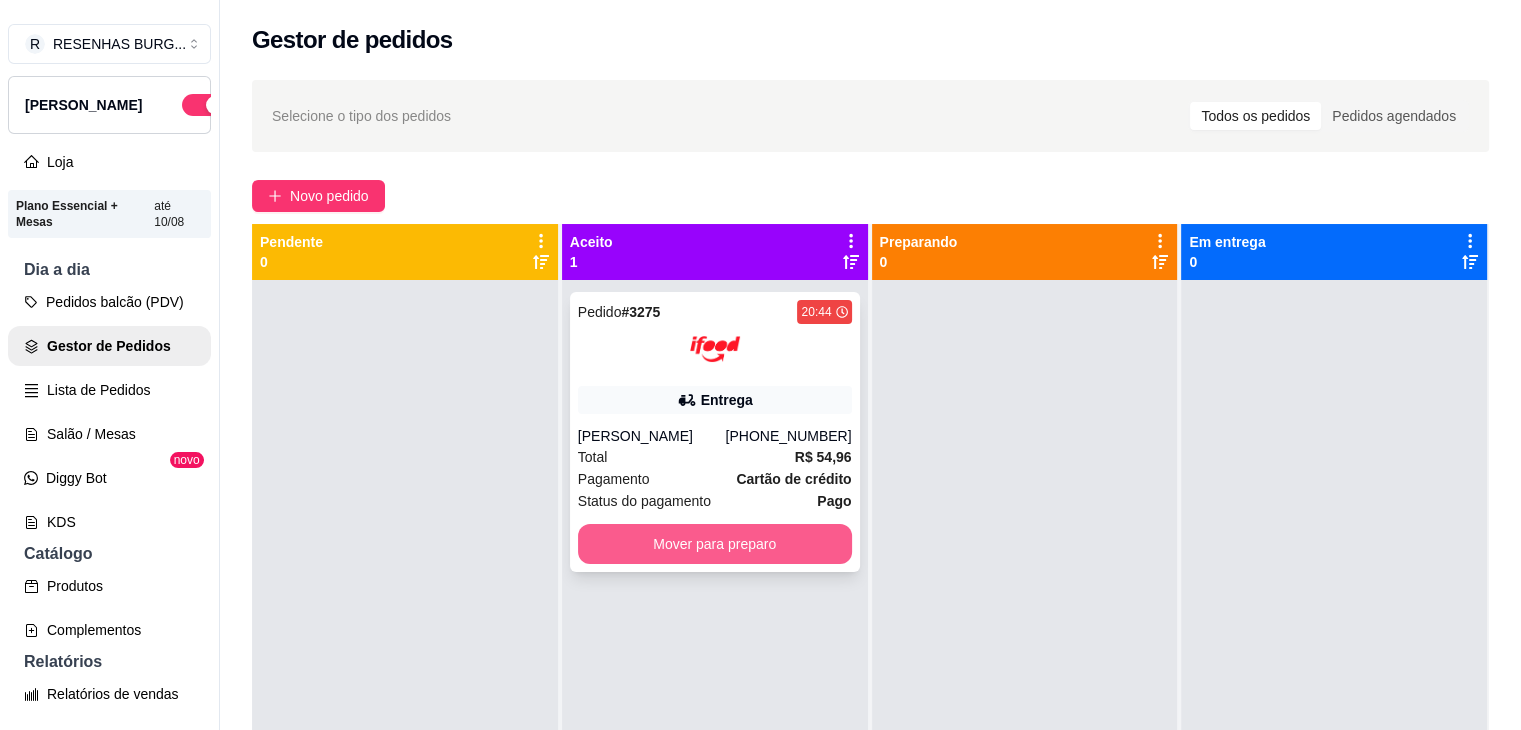 click on "Mover para preparo" at bounding box center [715, 544] 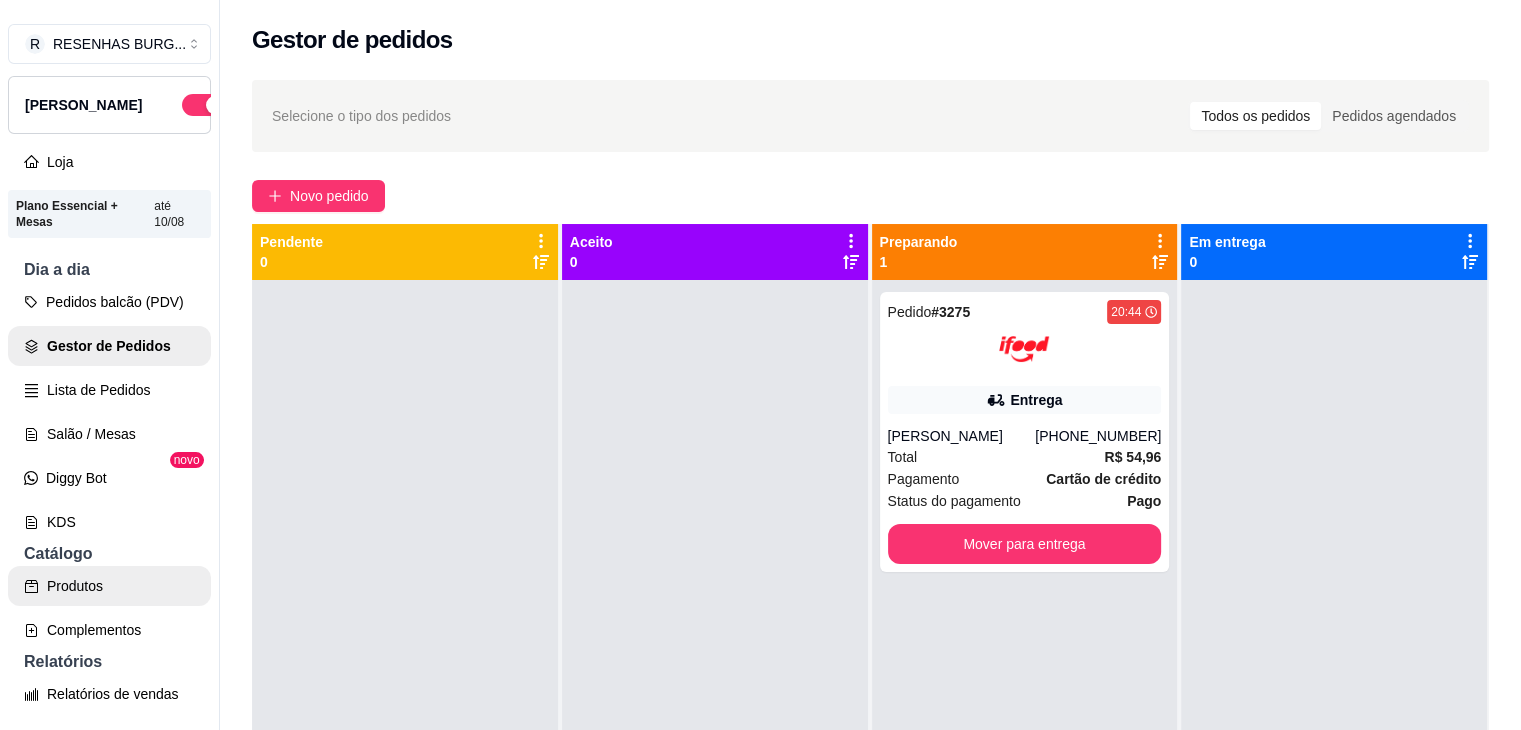 click on "Produtos" at bounding box center [109, 586] 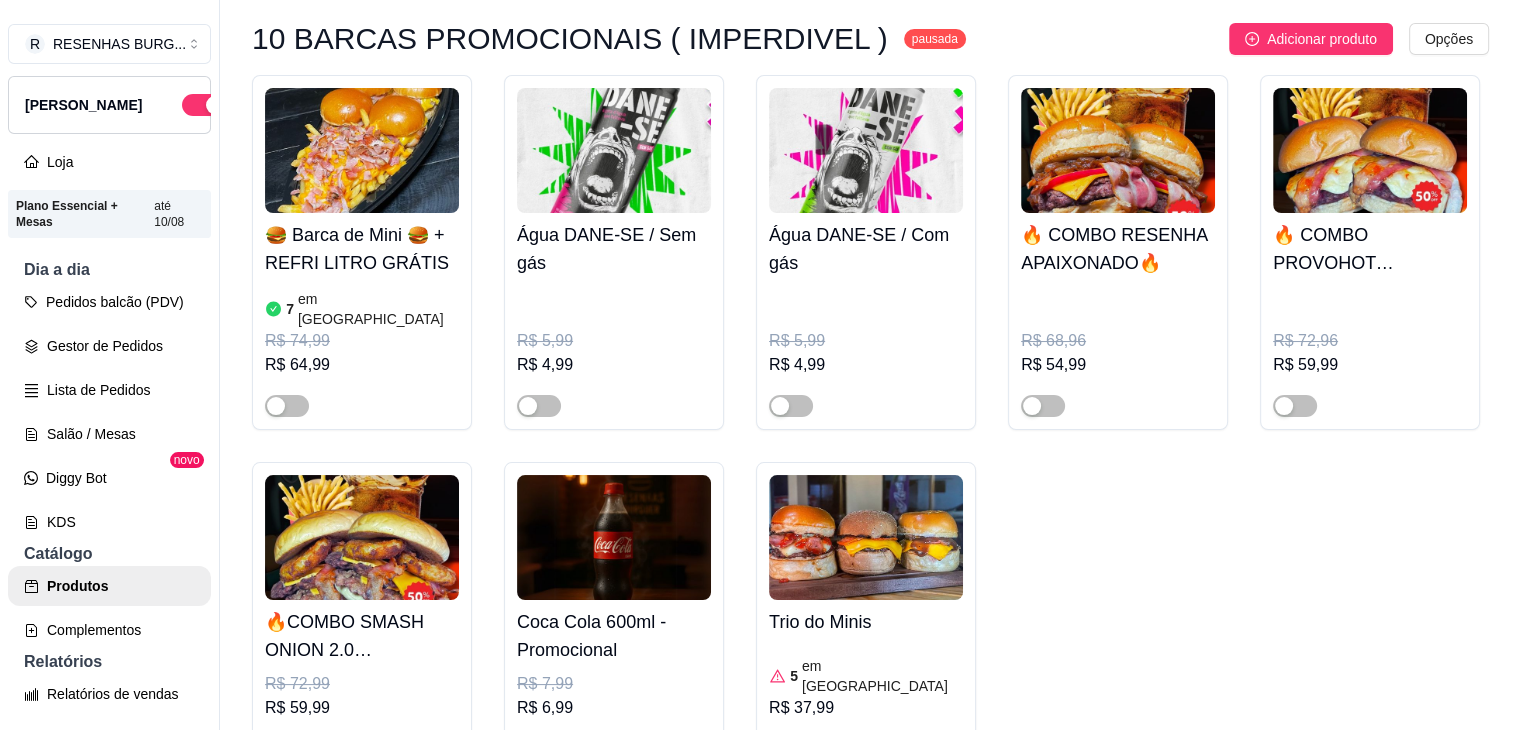 scroll, scrollTop: 300, scrollLeft: 0, axis: vertical 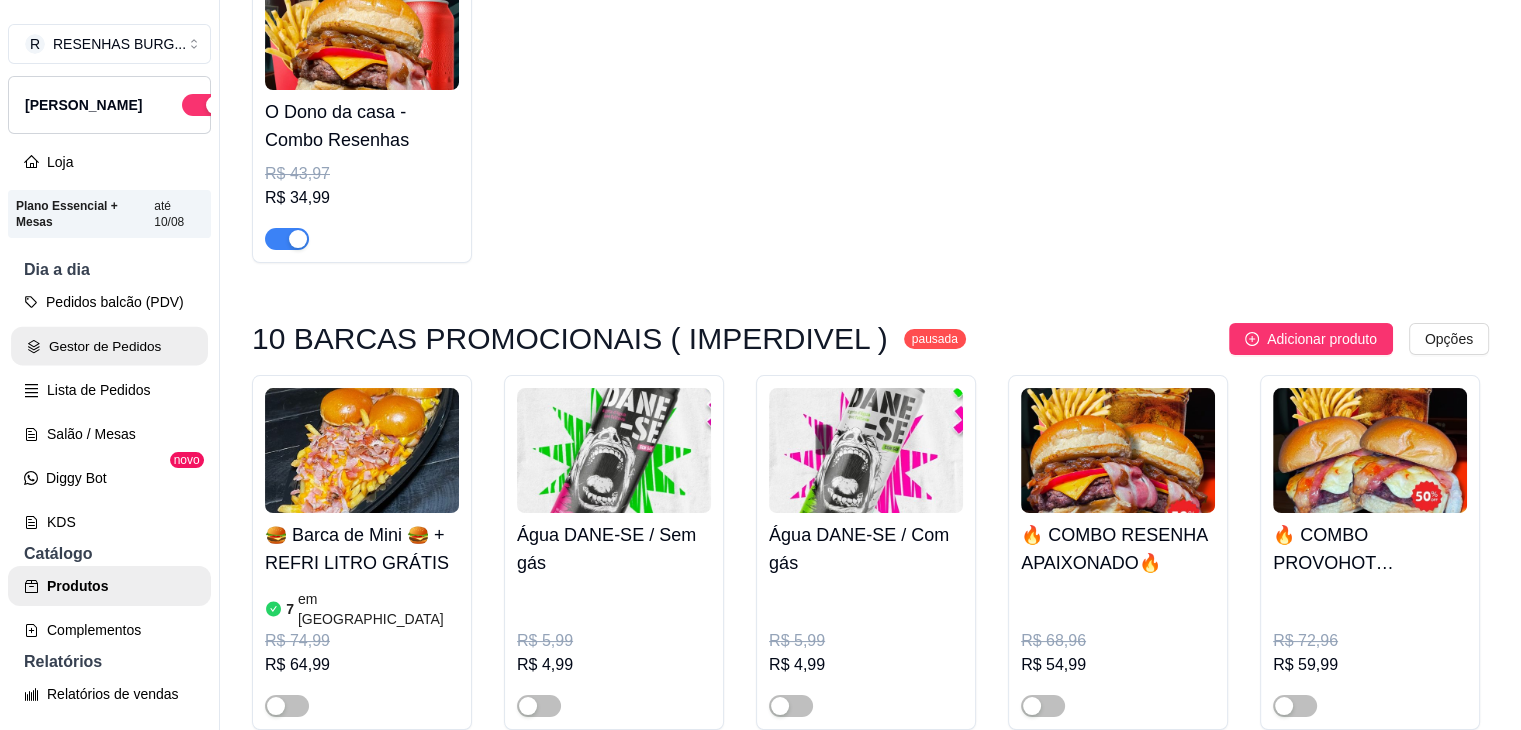 click on "Gestor de Pedidos" at bounding box center [109, 346] 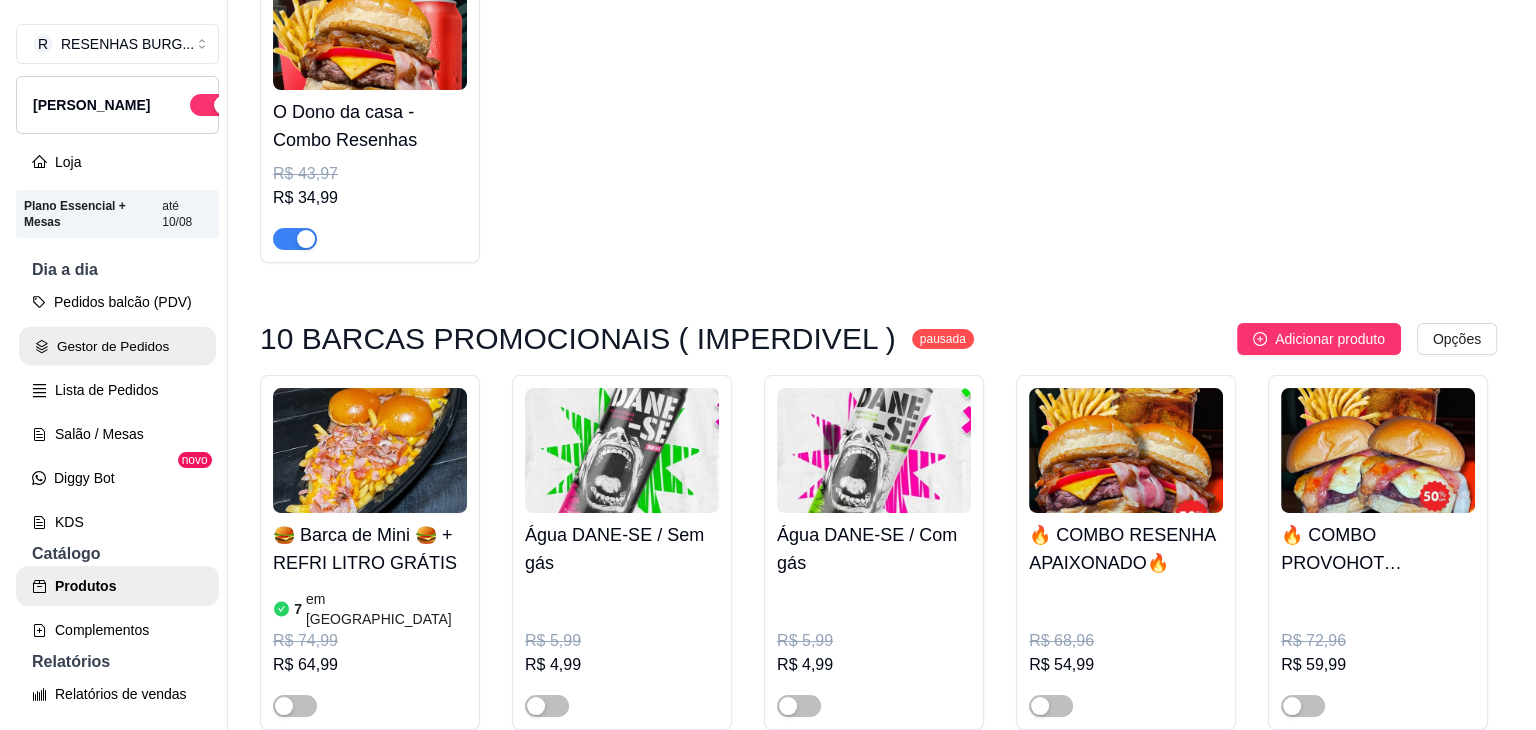 scroll, scrollTop: 0, scrollLeft: 0, axis: both 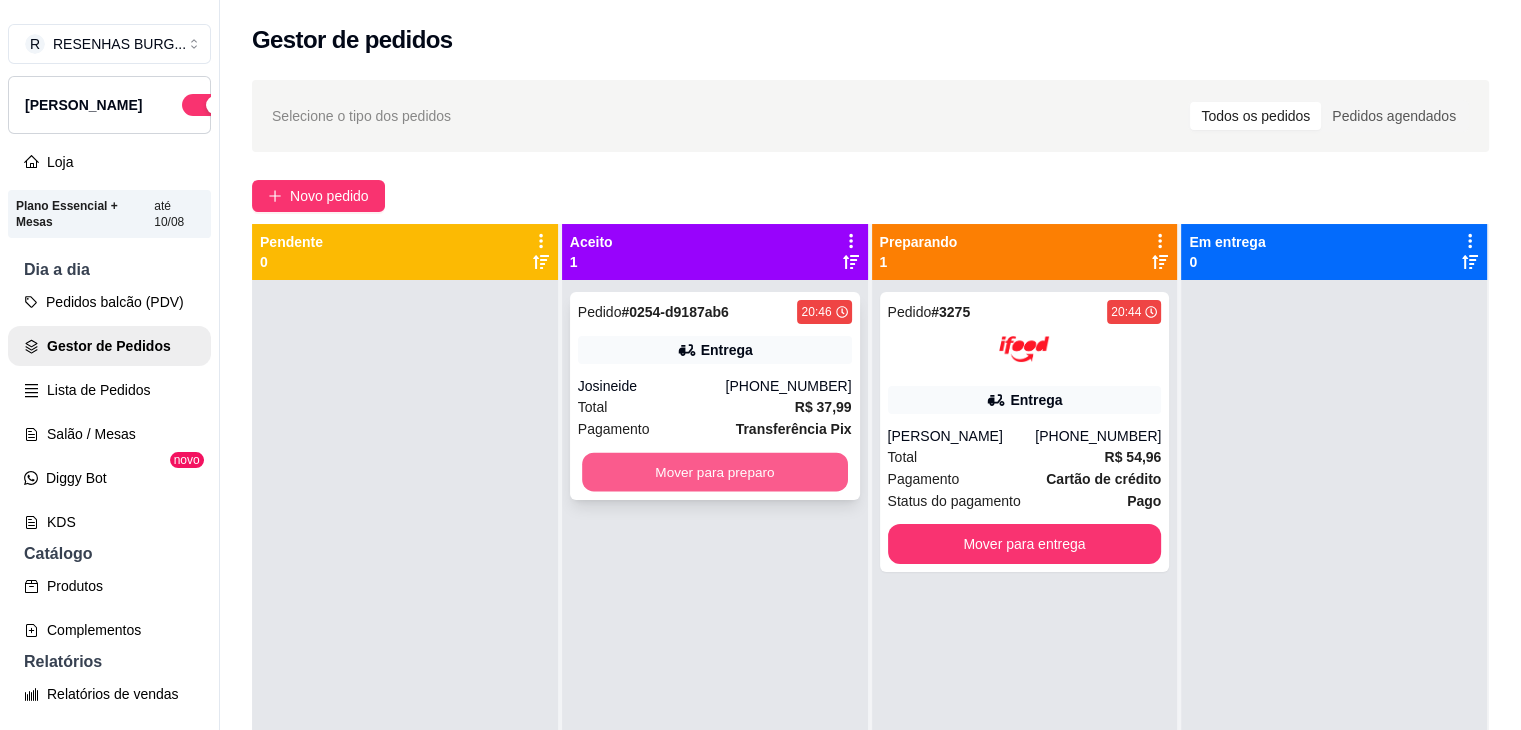 click on "Mover para preparo" at bounding box center [715, 472] 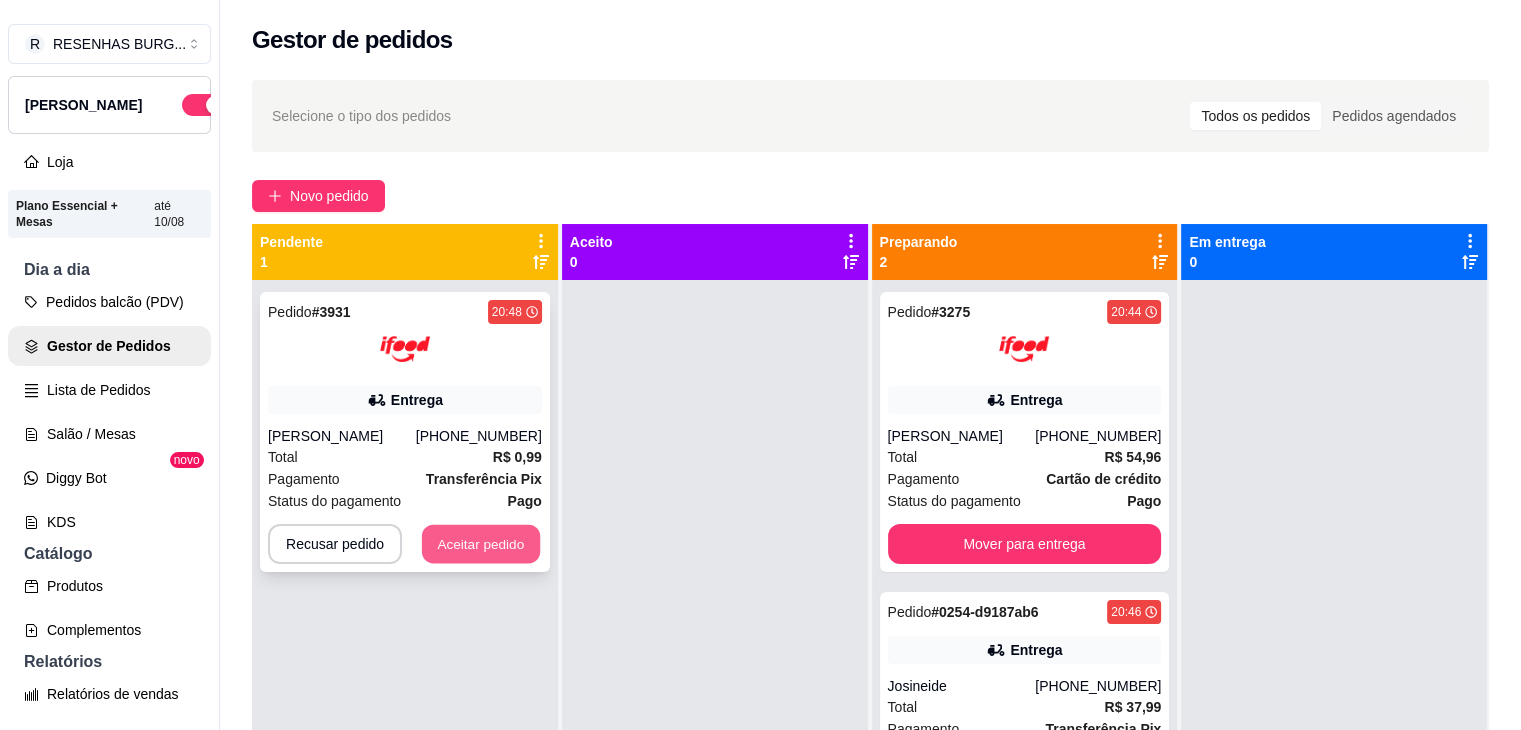click on "Aceitar pedido" at bounding box center (481, 544) 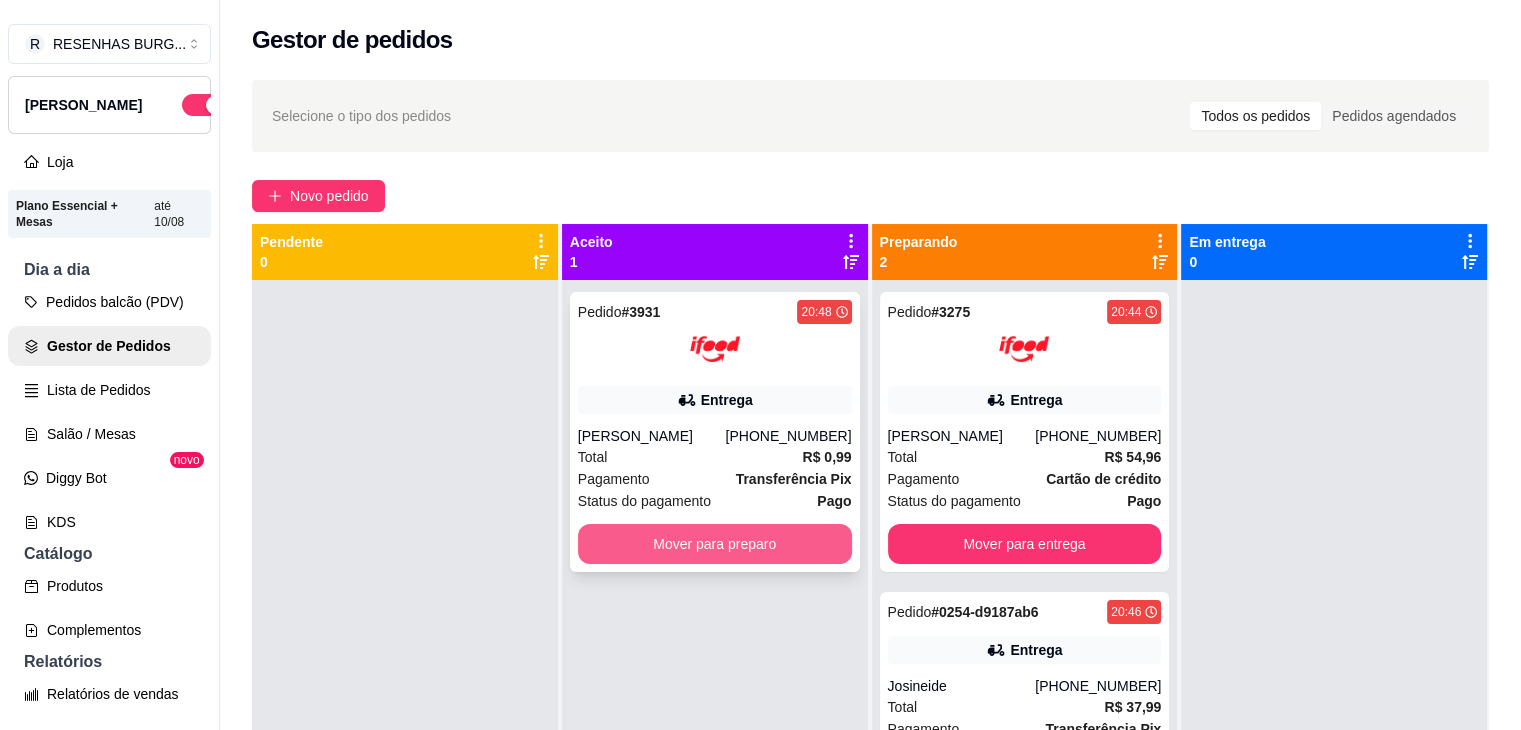 click on "Mover para preparo" at bounding box center (715, 544) 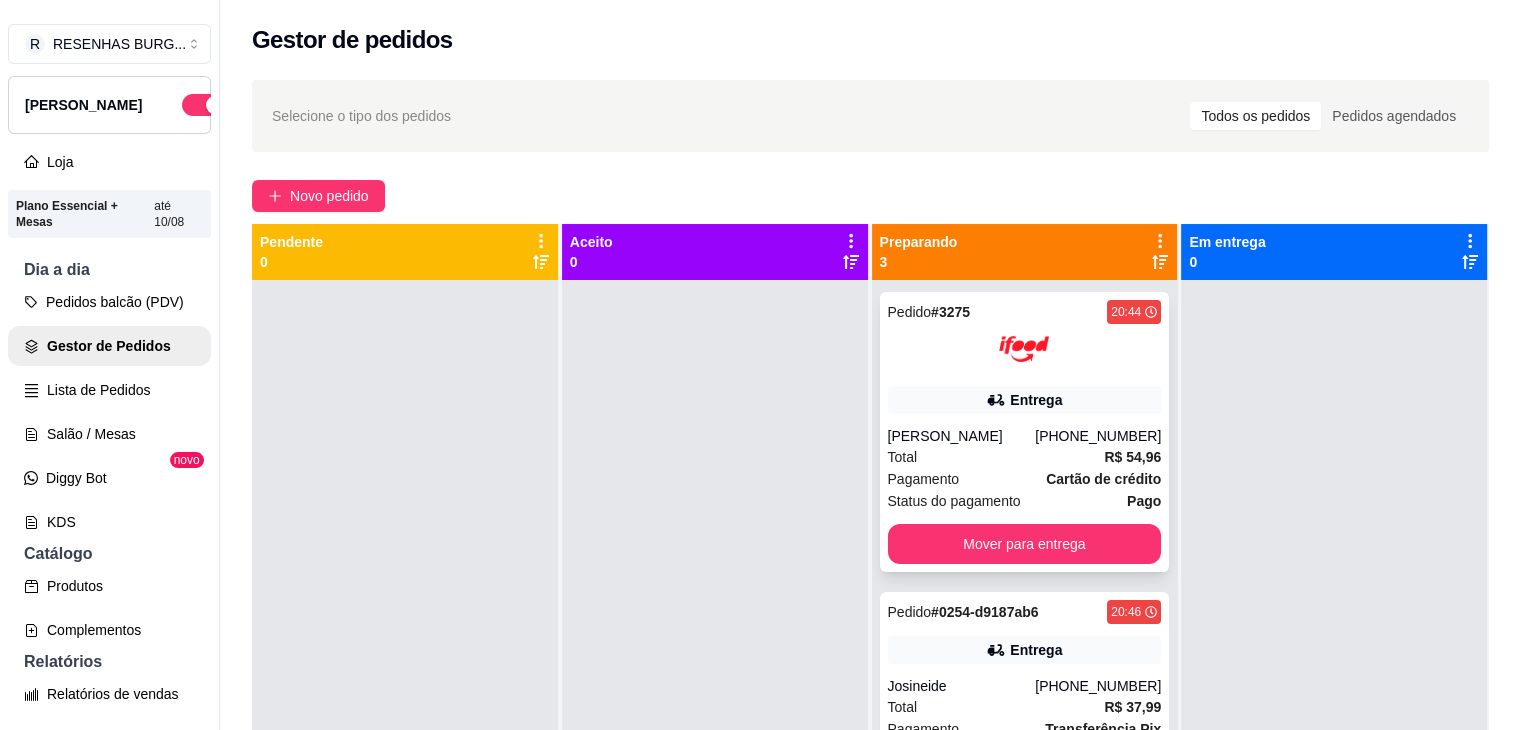 click on "Pedido  # 3275 20:44 Entrega [PERSON_NAME] [PHONE_NUMBER] Total R$ 54,96 Pagamento Cartão de crédito Status do pagamento Pago Mover para entrega" at bounding box center [1025, 432] 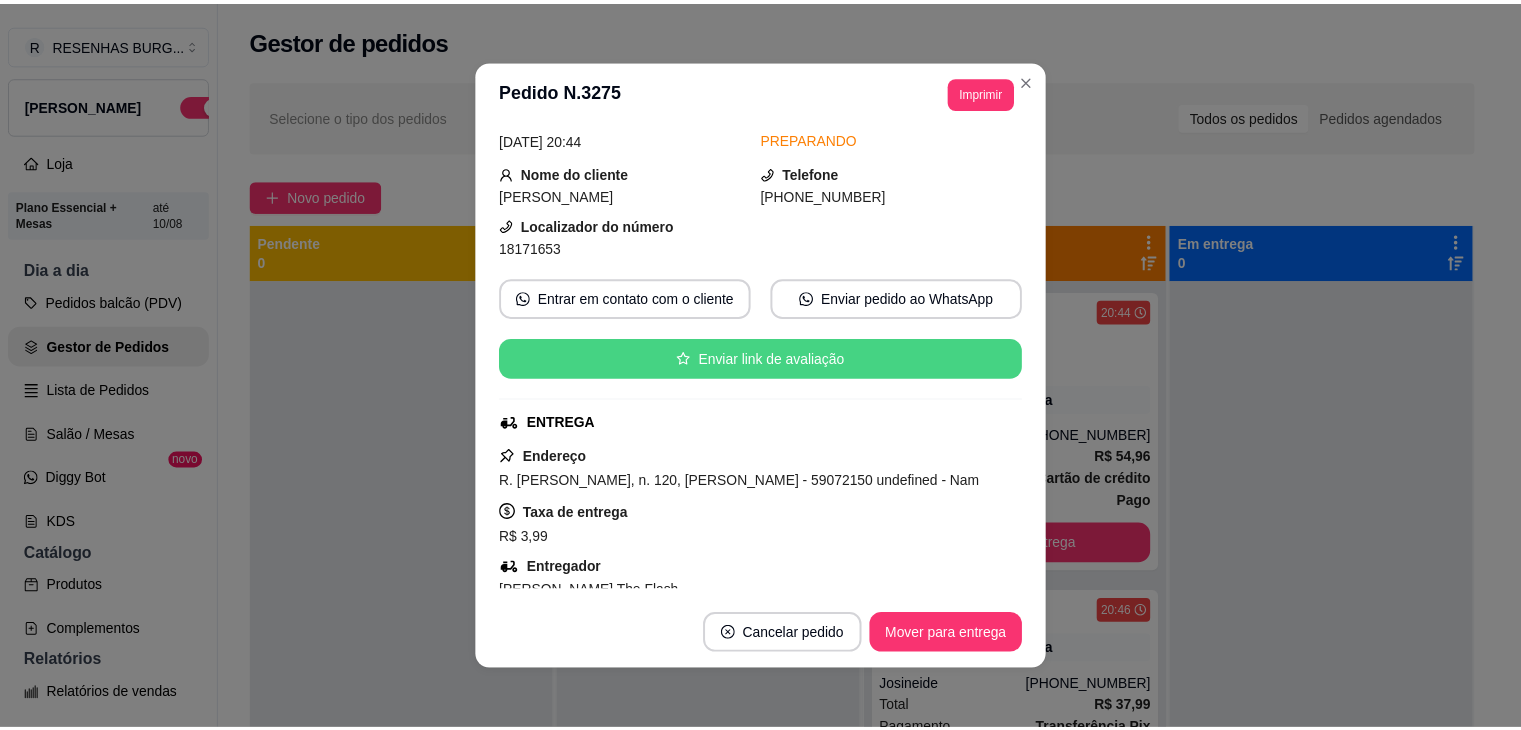 scroll, scrollTop: 200, scrollLeft: 0, axis: vertical 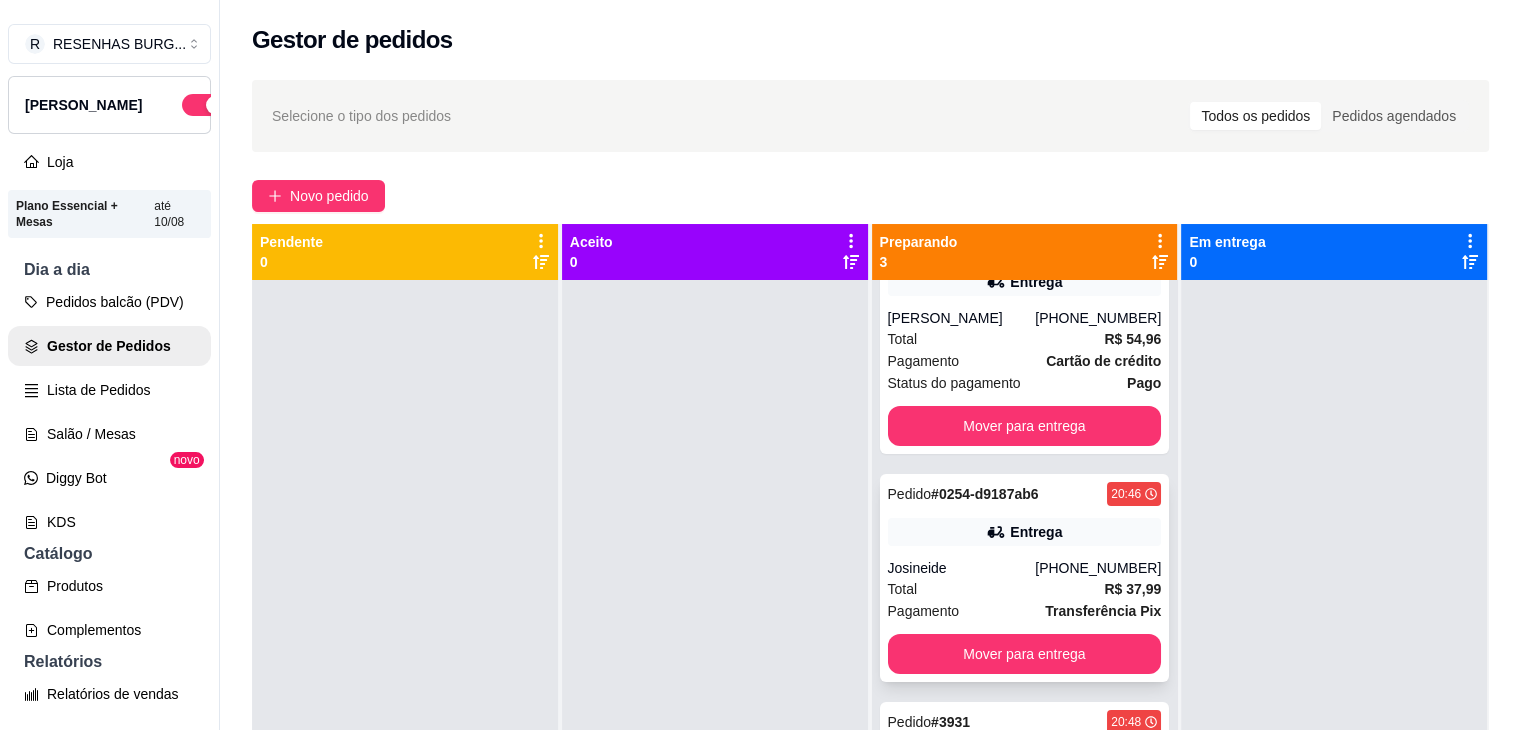 click 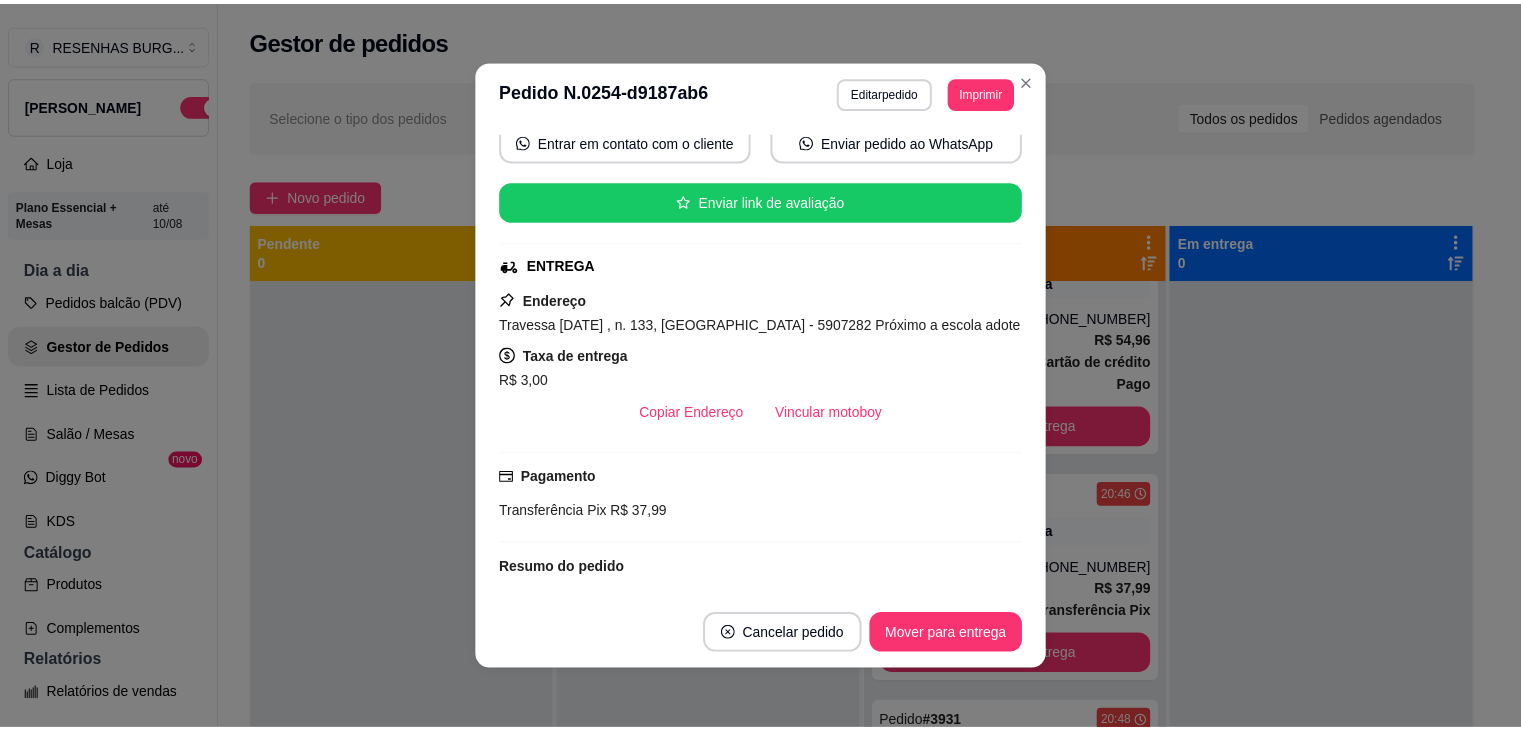 scroll, scrollTop: 200, scrollLeft: 0, axis: vertical 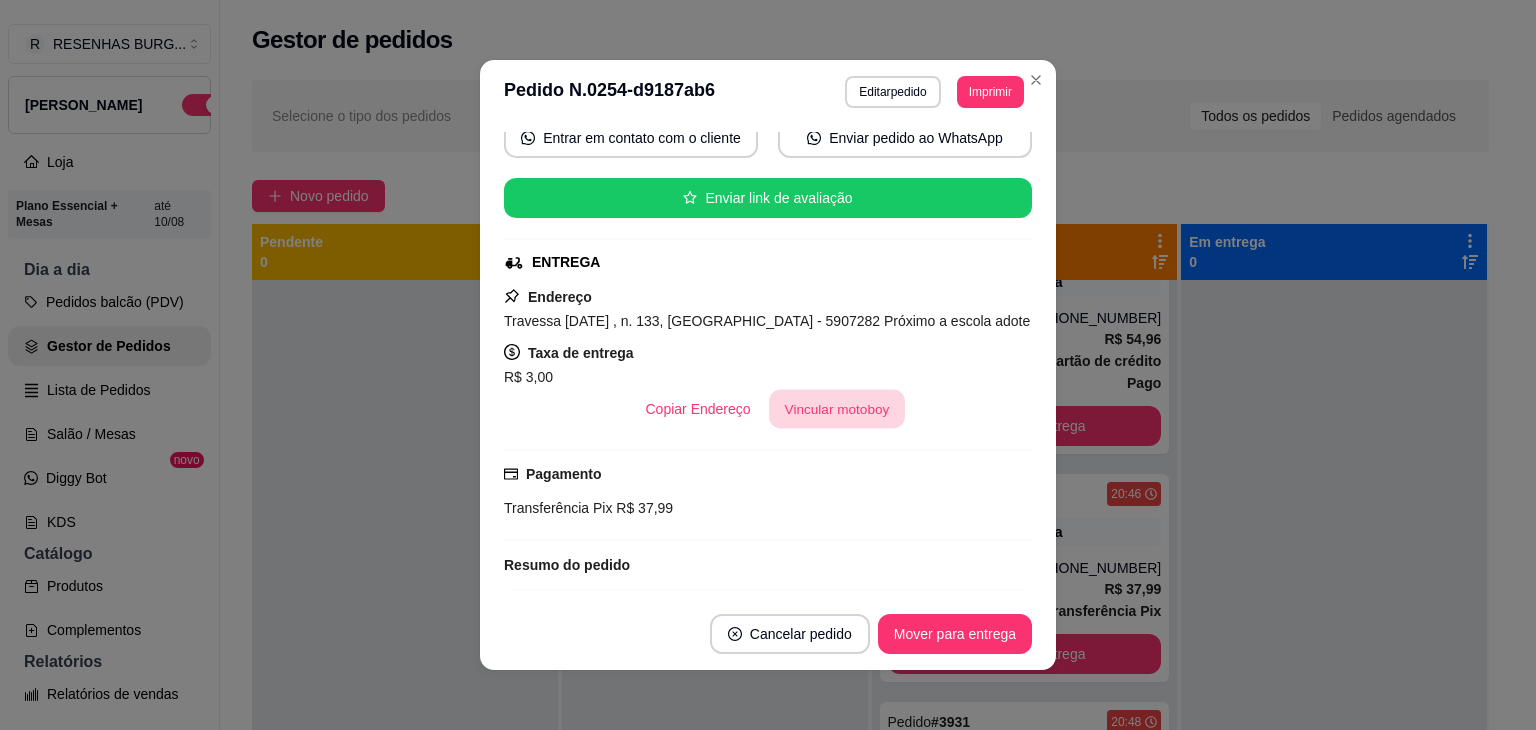 click on "Vincular motoboy" at bounding box center [837, 409] 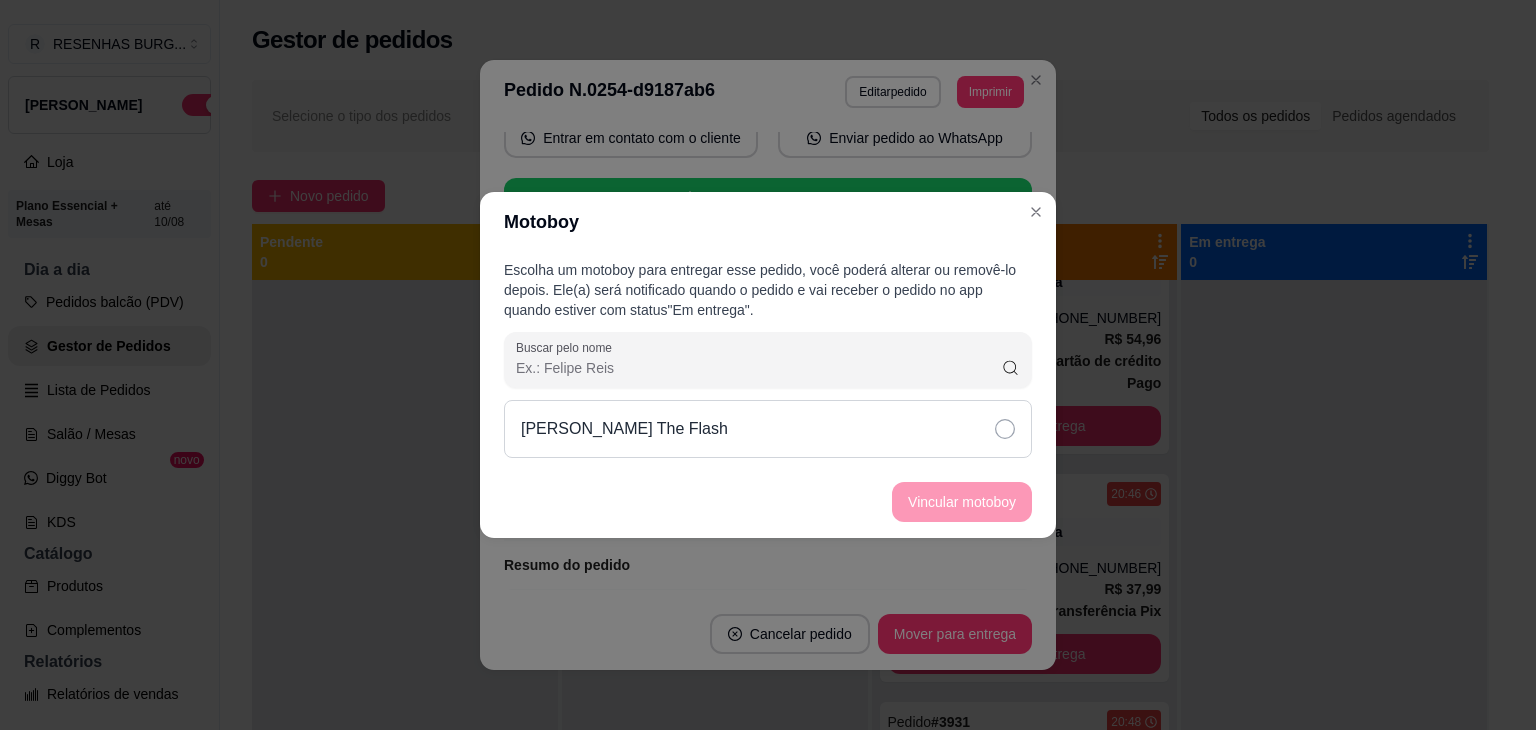 click on "[PERSON_NAME] The Flash" at bounding box center (768, 429) 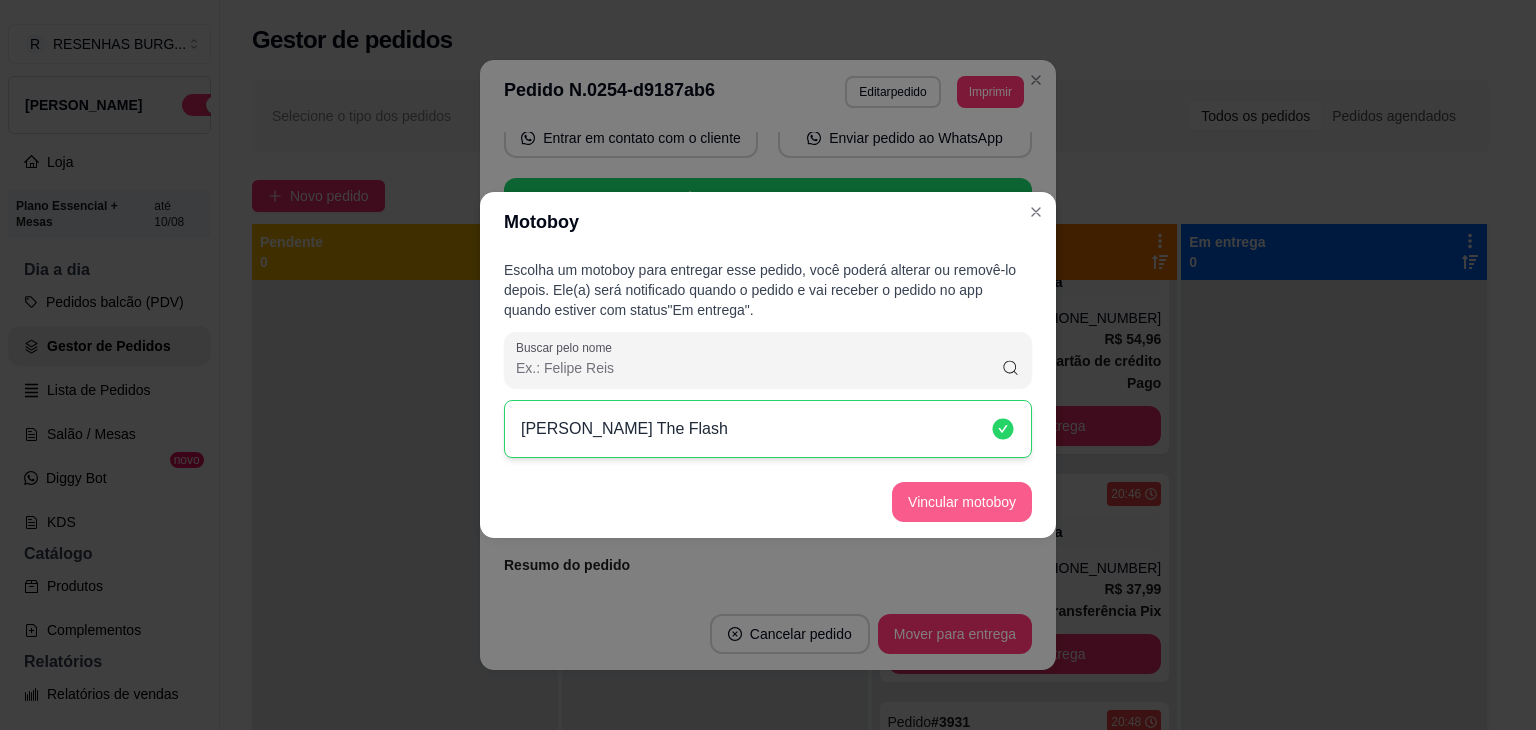 click on "Vincular motoboy" at bounding box center (962, 502) 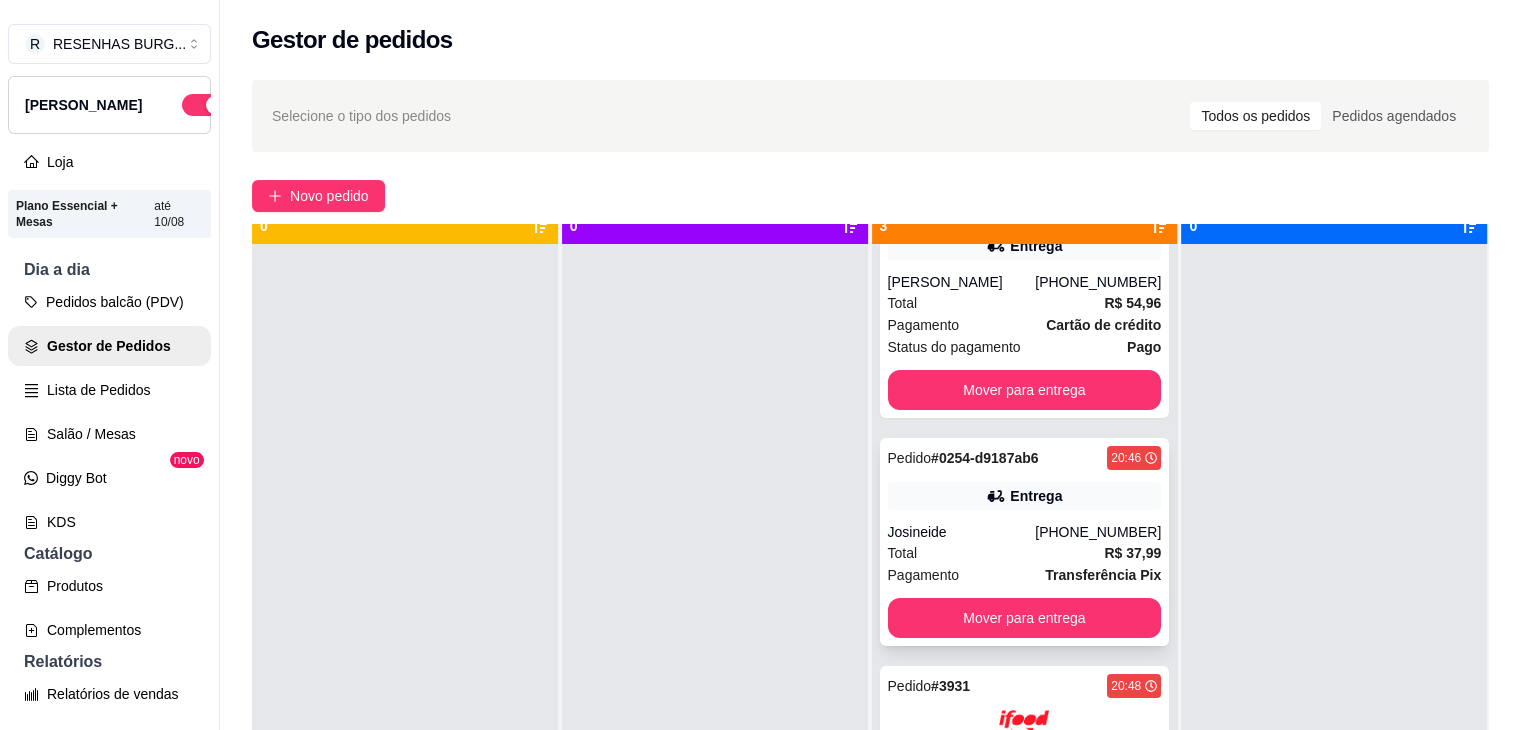 scroll, scrollTop: 56, scrollLeft: 0, axis: vertical 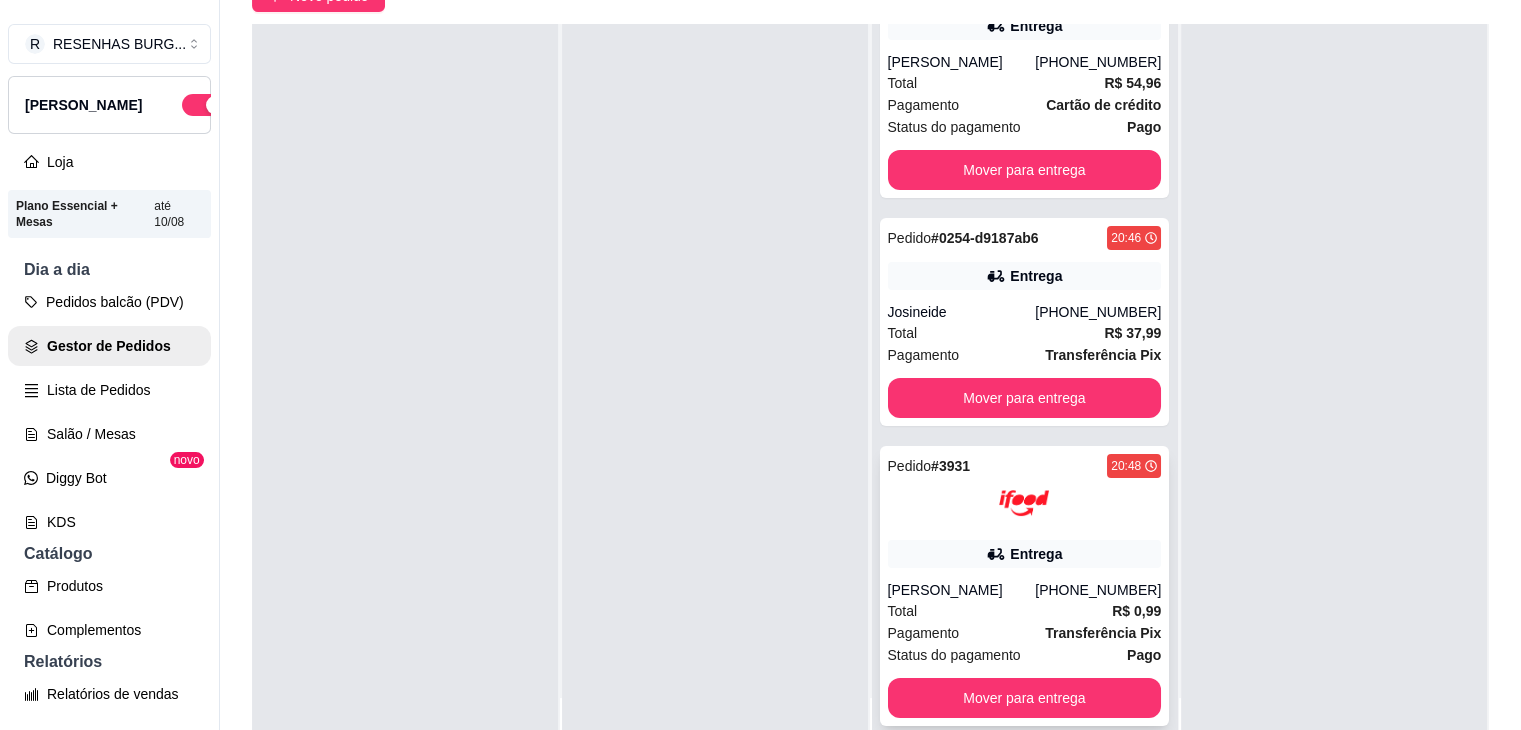 click on "Entrega" at bounding box center [1036, 554] 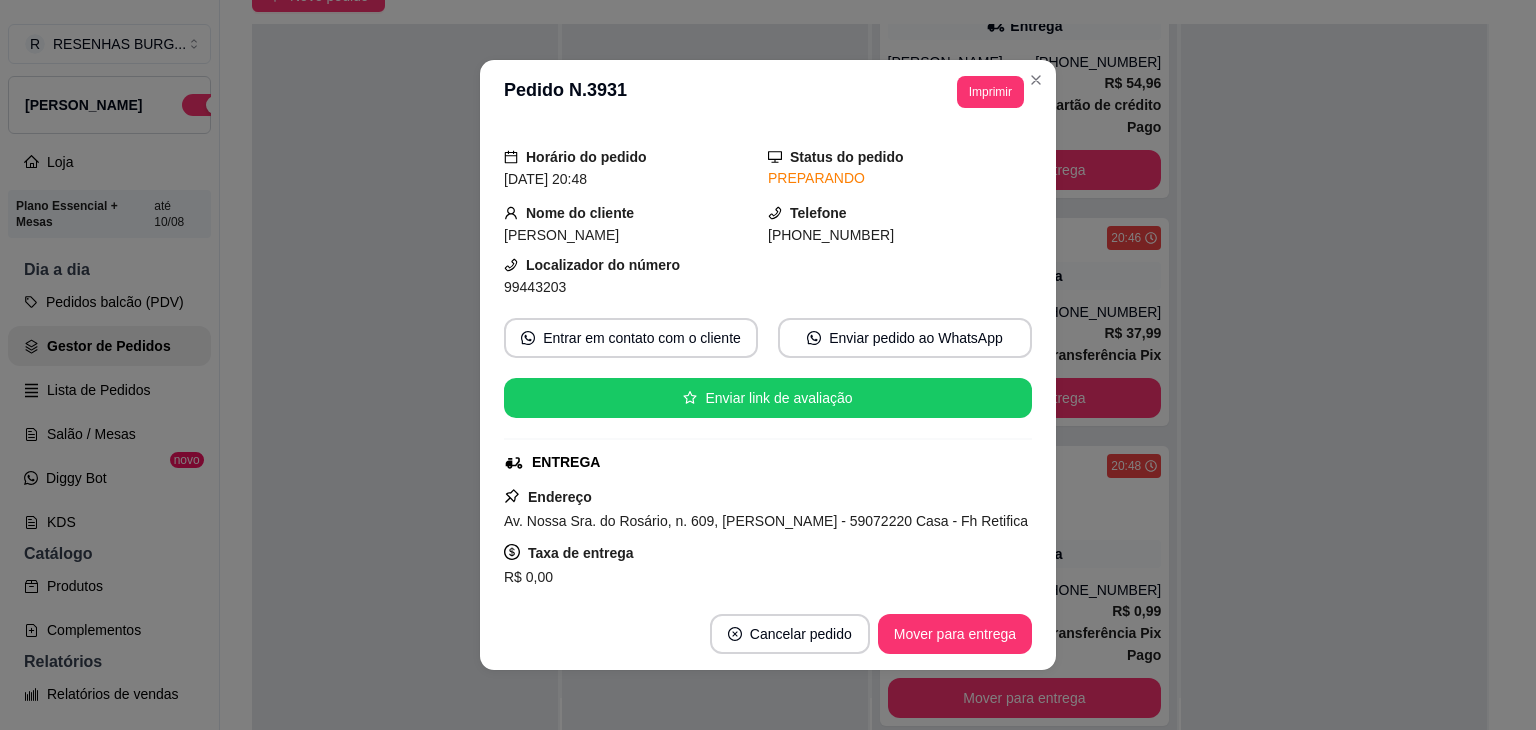 scroll, scrollTop: 100, scrollLeft: 0, axis: vertical 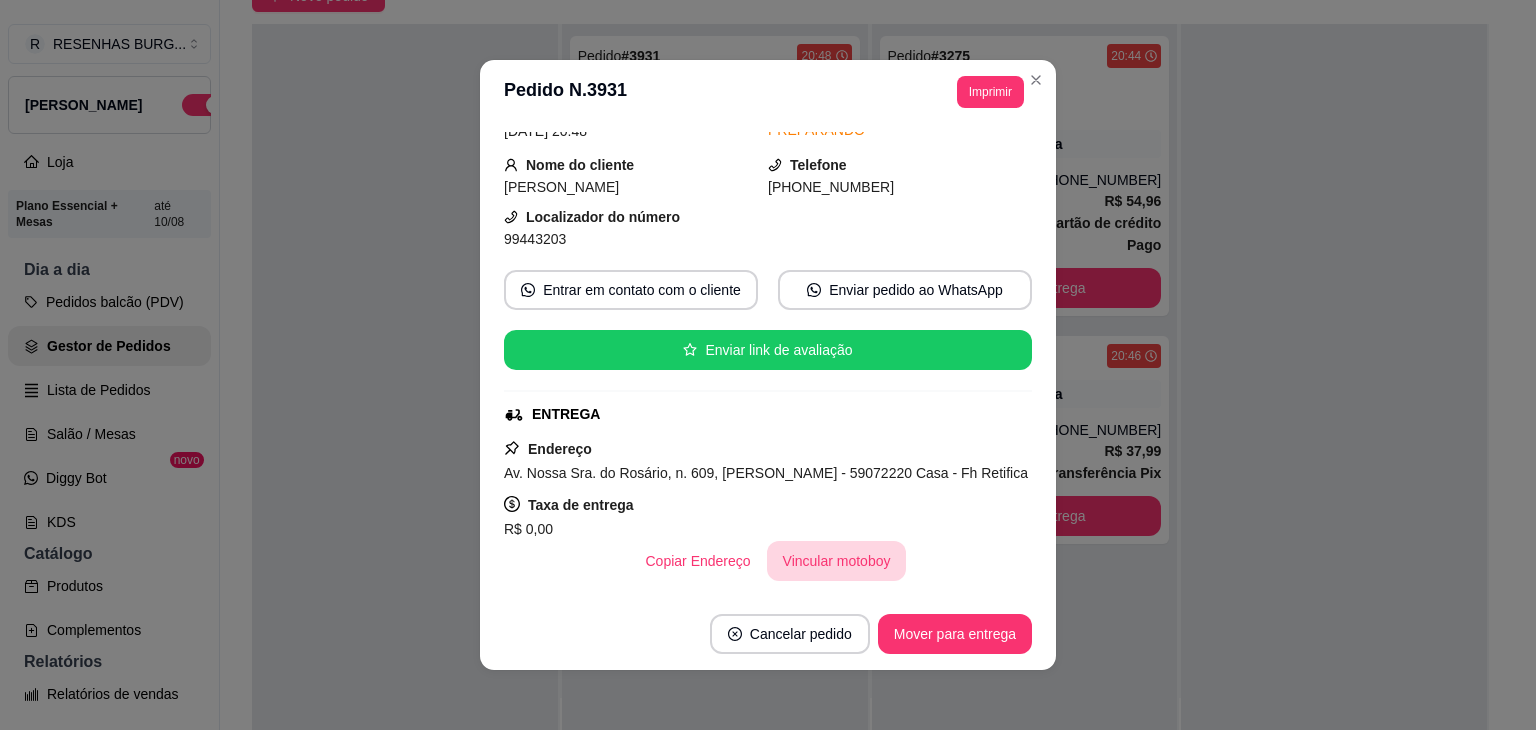 click on "Vincular motoboy" at bounding box center [837, 561] 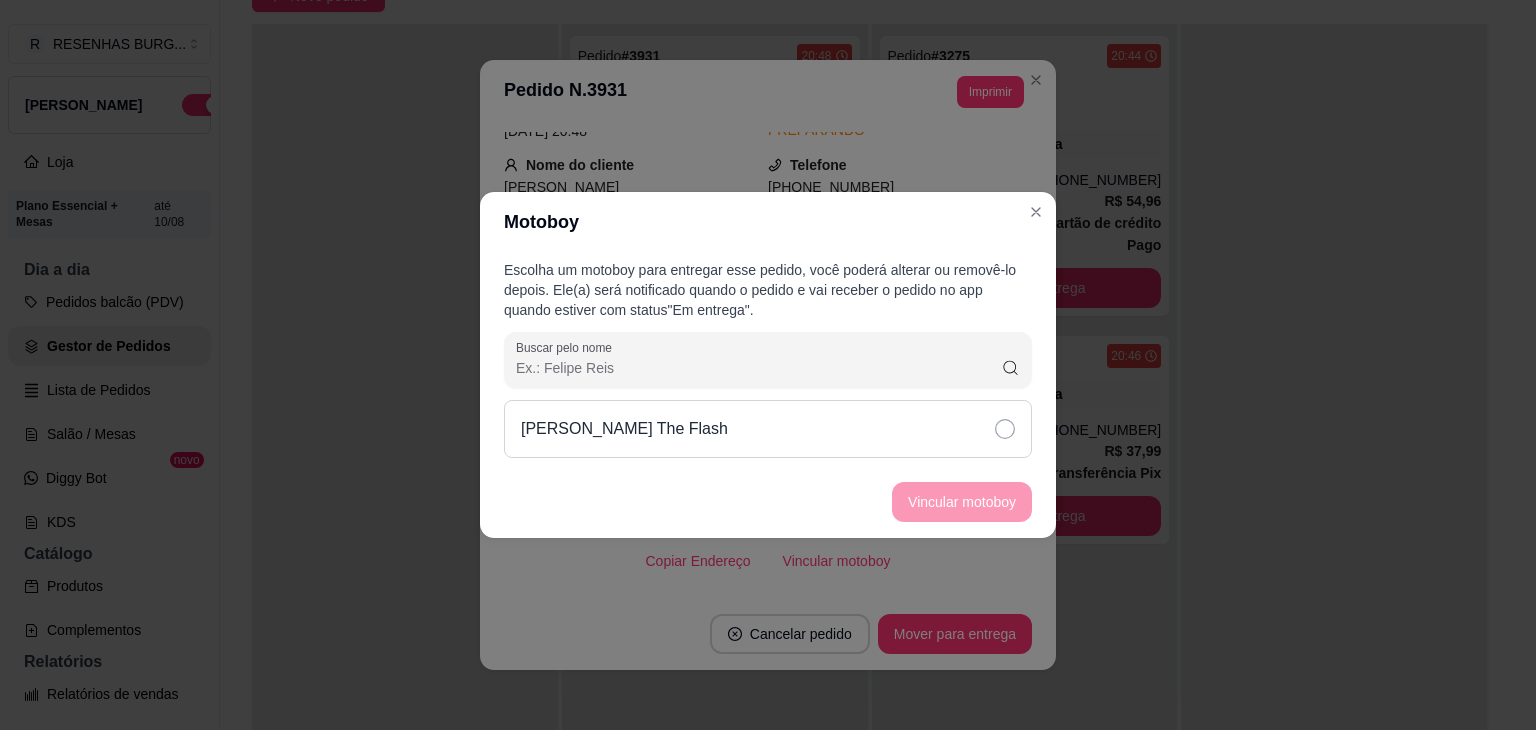 click 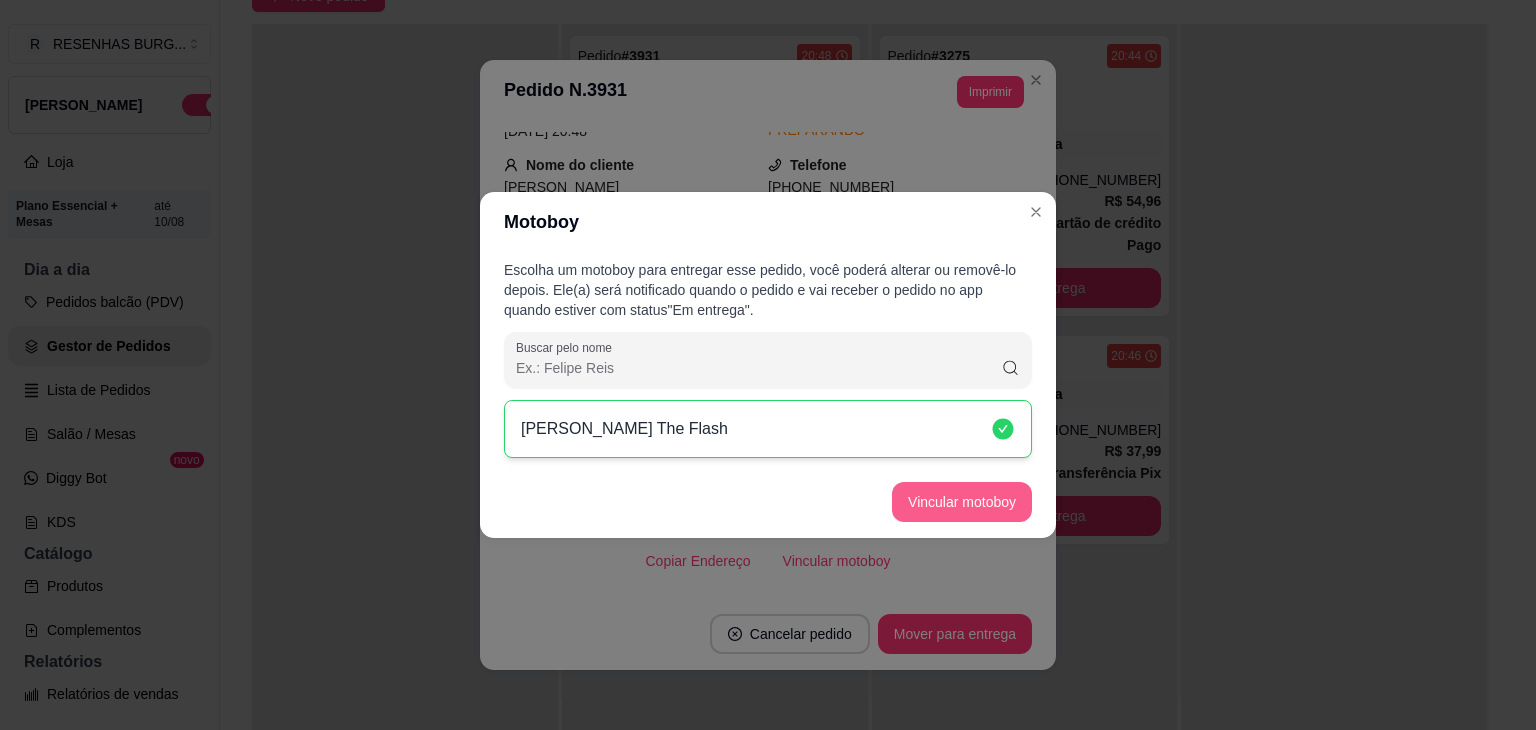 click on "Vincular motoboy" at bounding box center [962, 502] 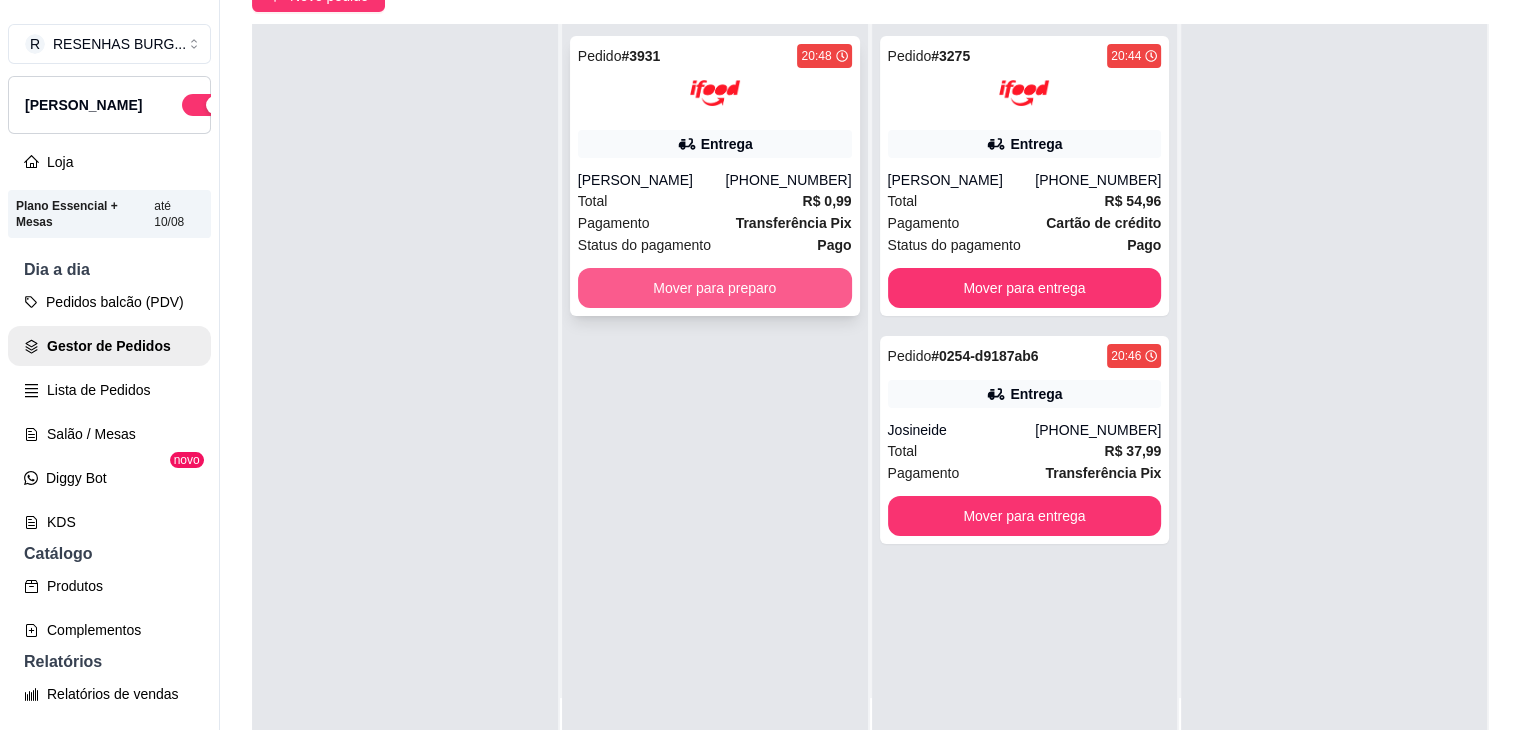 click on "Mover para preparo" at bounding box center (715, 288) 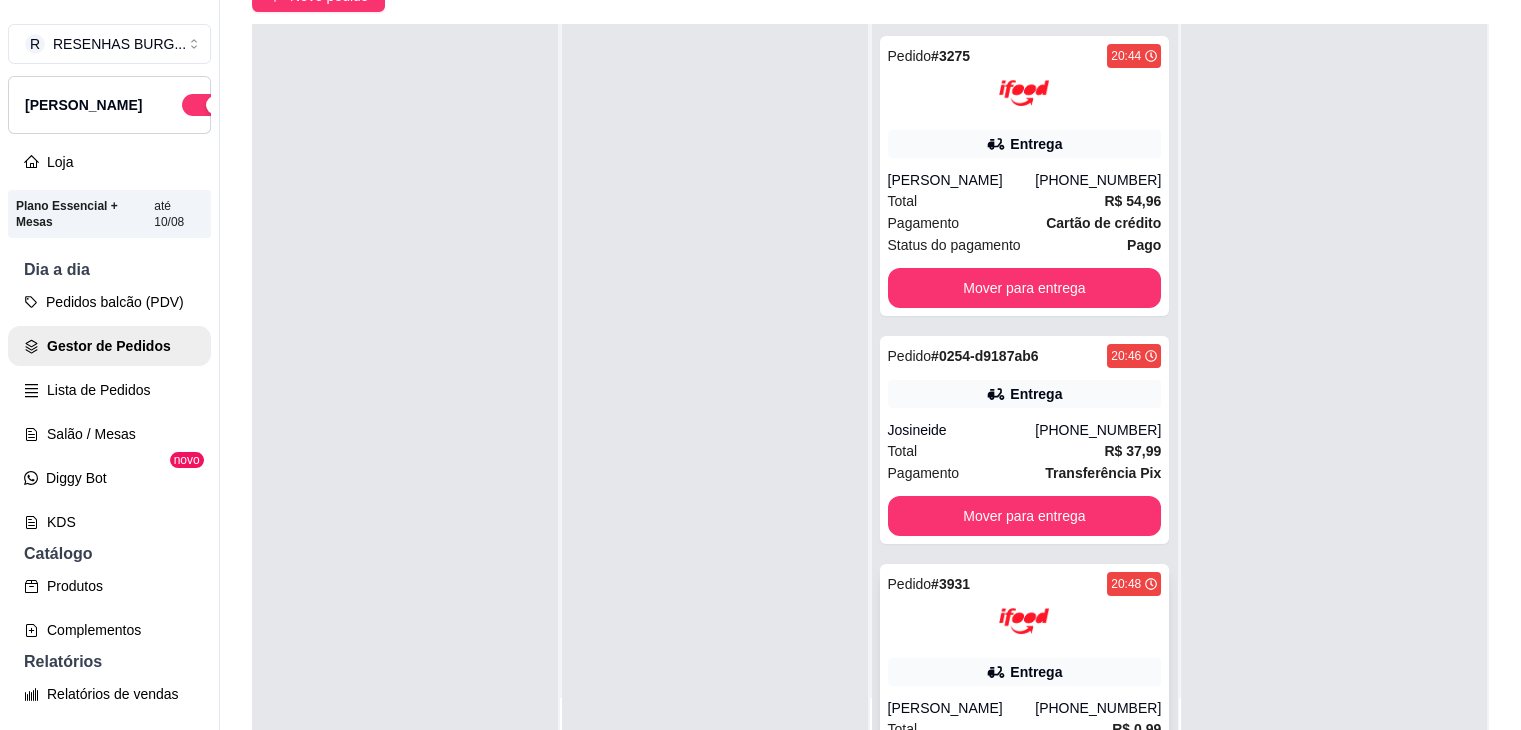 click at bounding box center [1024, 621] 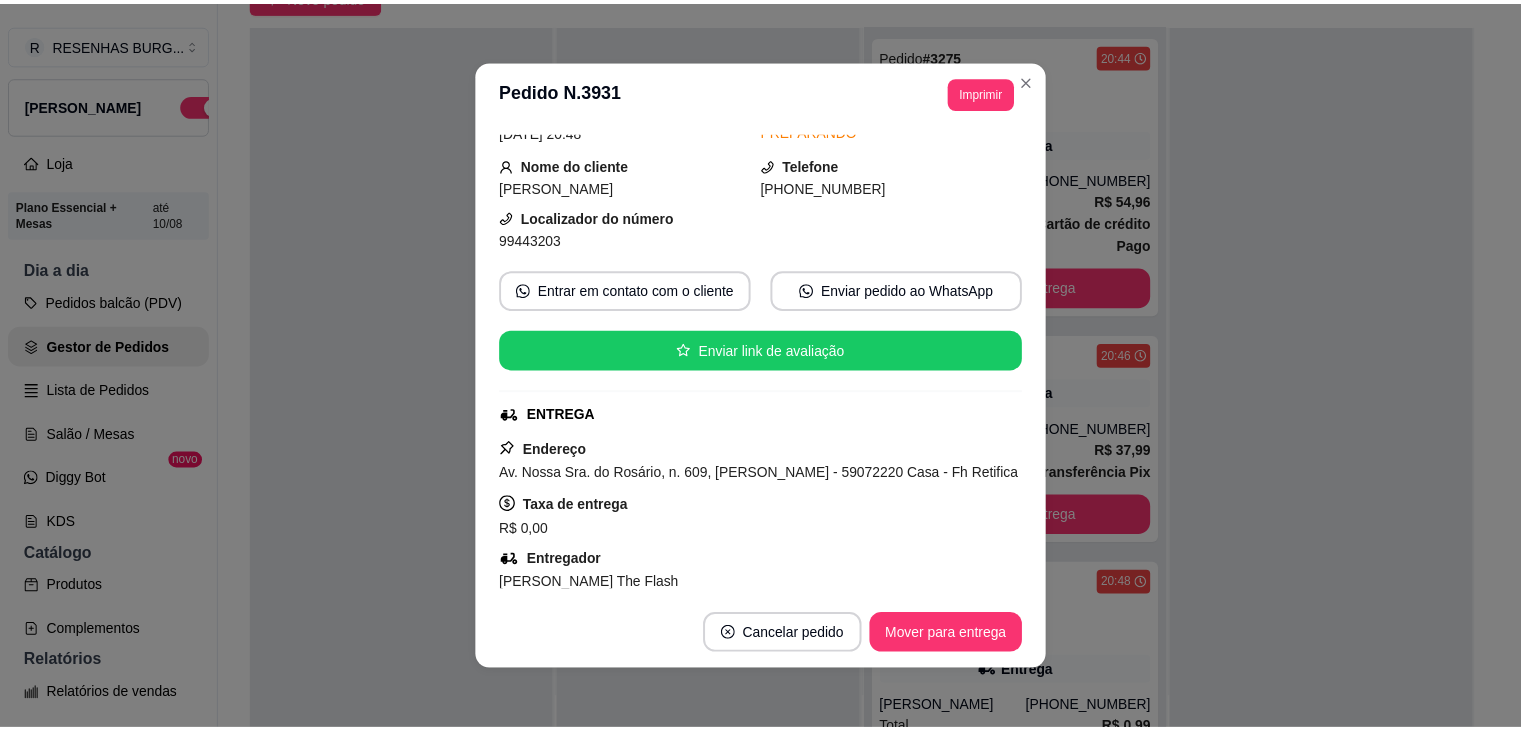 scroll, scrollTop: 200, scrollLeft: 0, axis: vertical 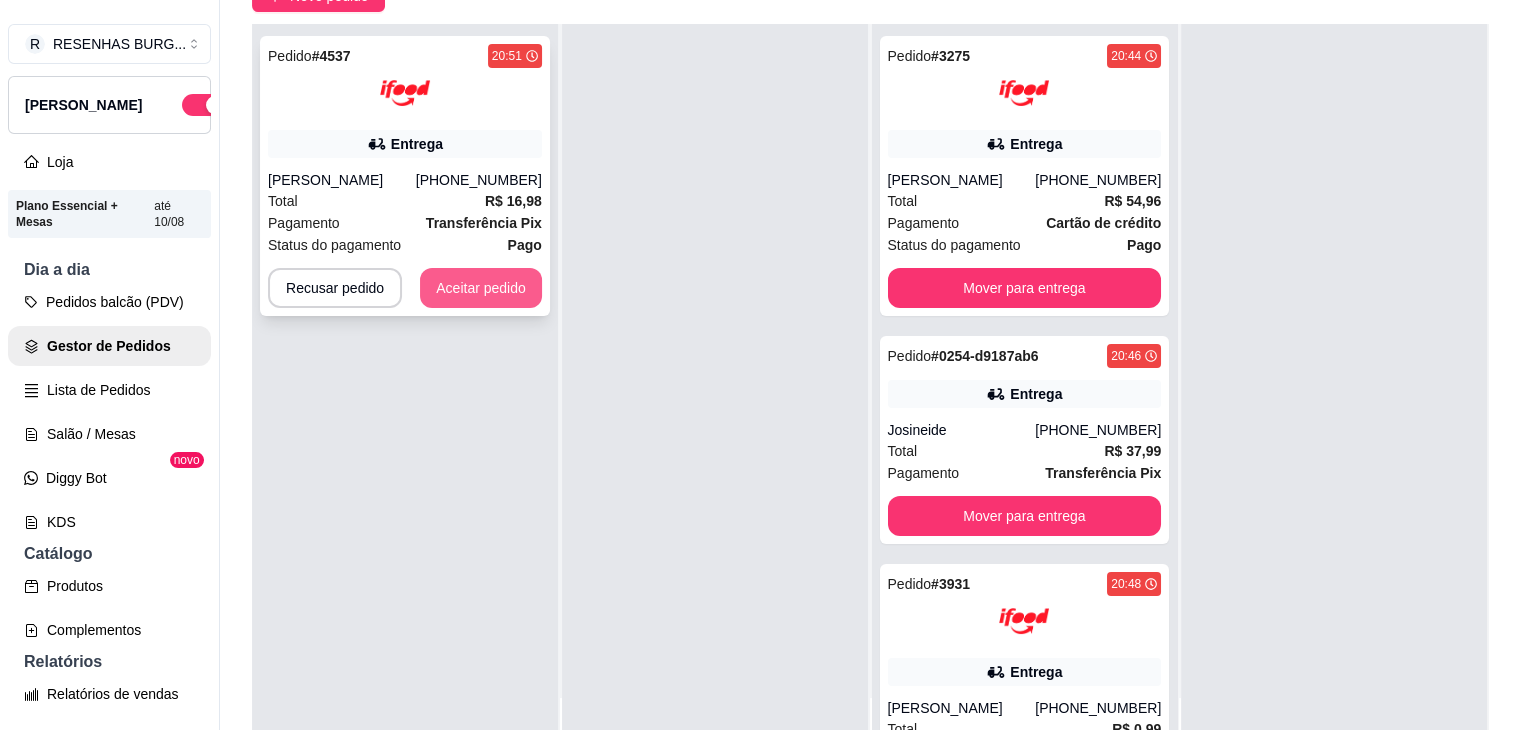 click on "Aceitar pedido" at bounding box center [481, 288] 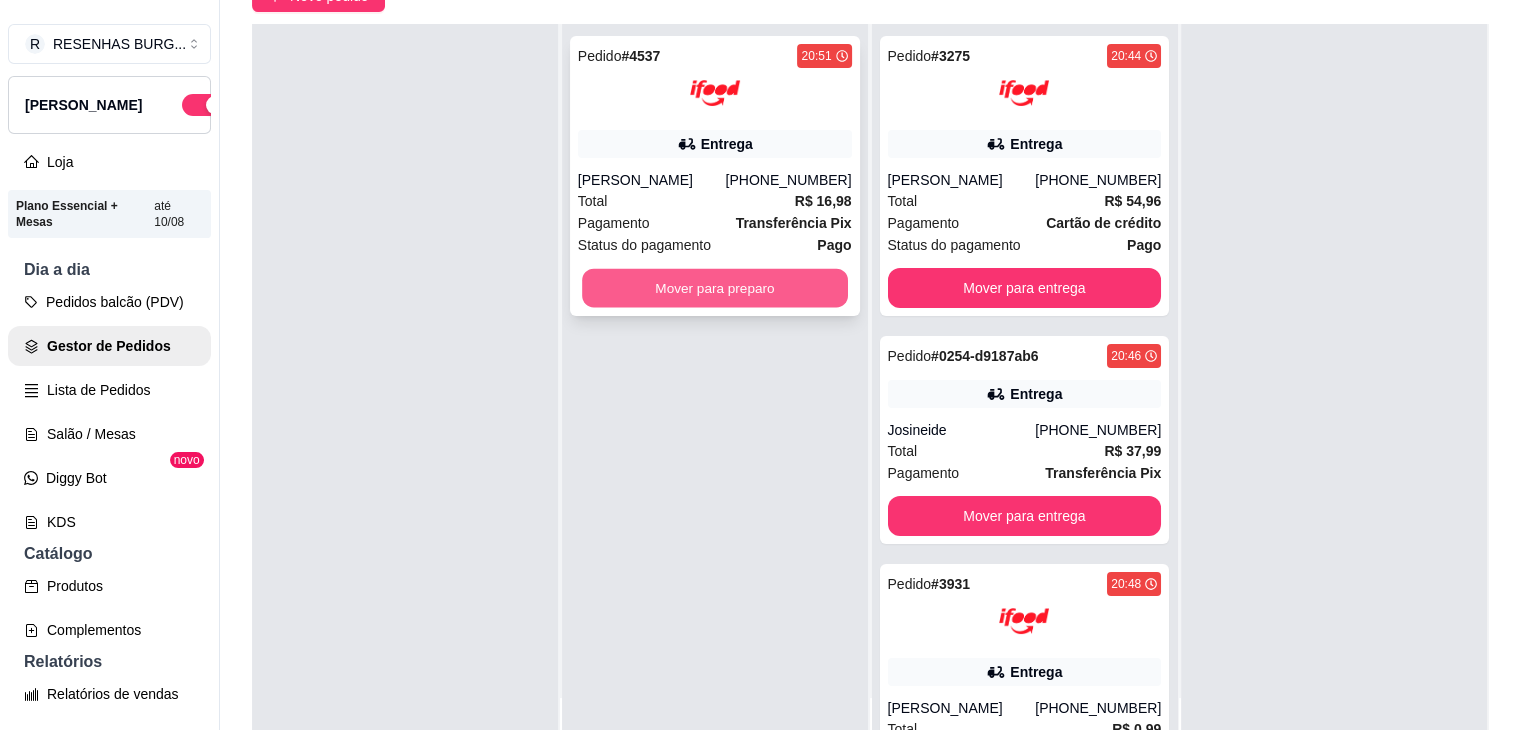 click on "Mover para preparo" at bounding box center [715, 288] 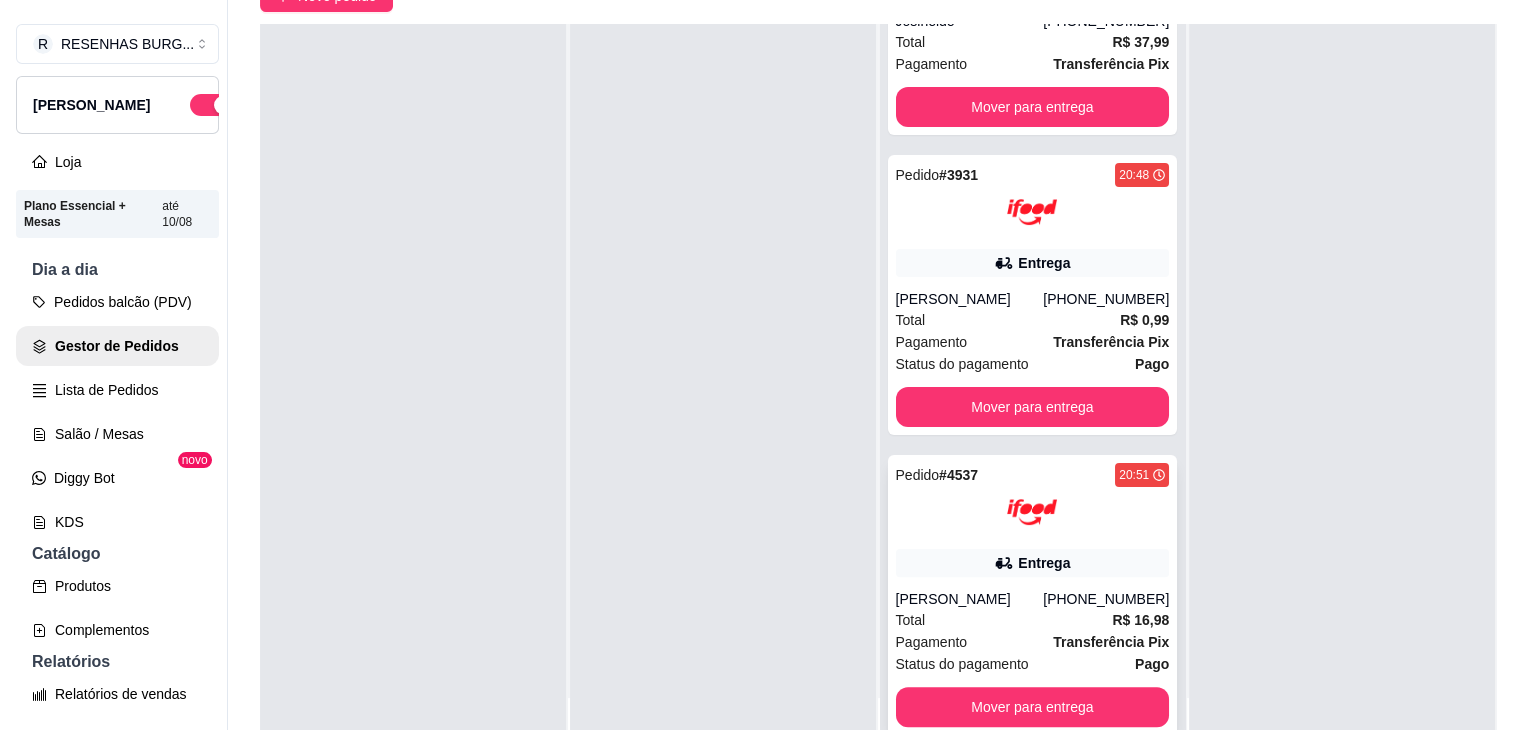 scroll, scrollTop: 418, scrollLeft: 0, axis: vertical 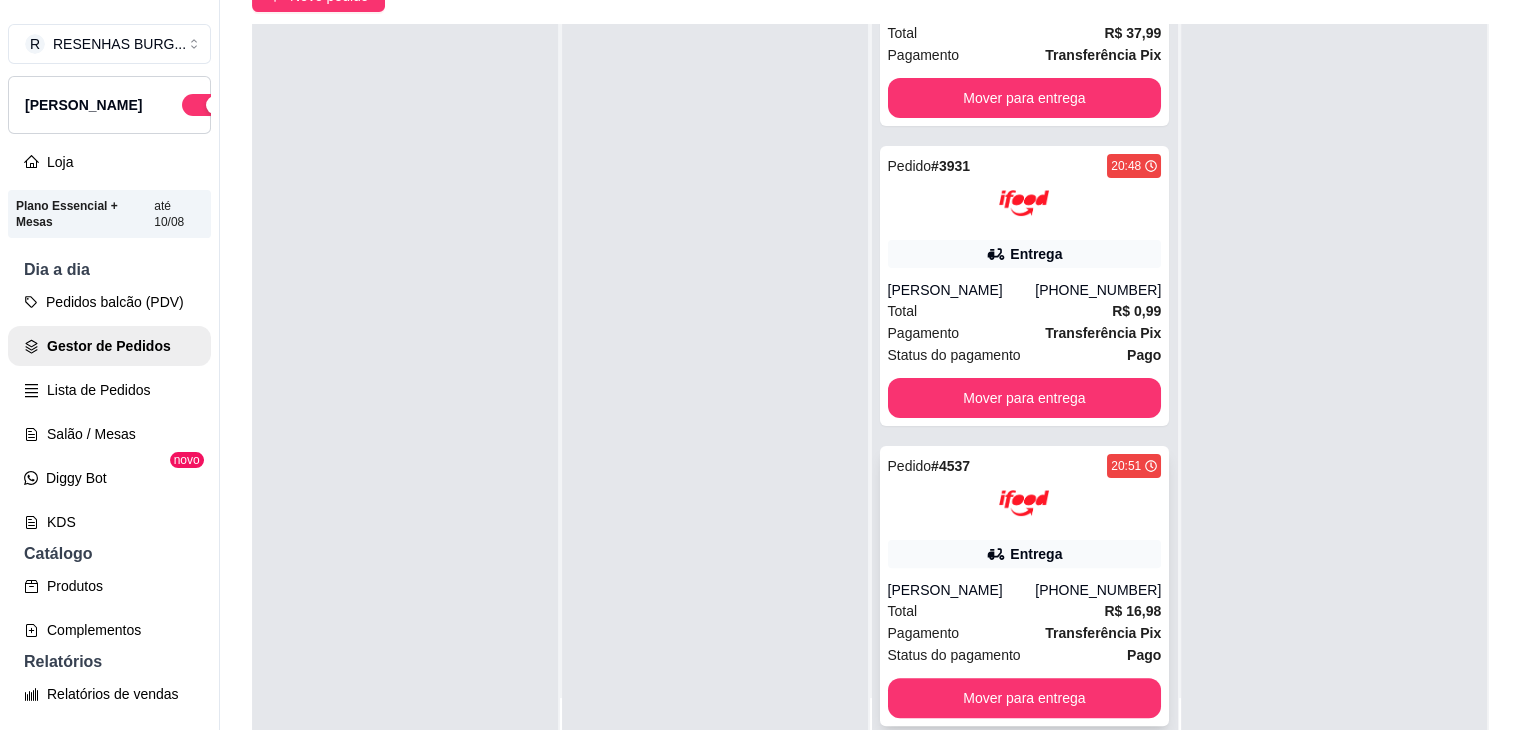 click on "Entrega" at bounding box center (1025, 554) 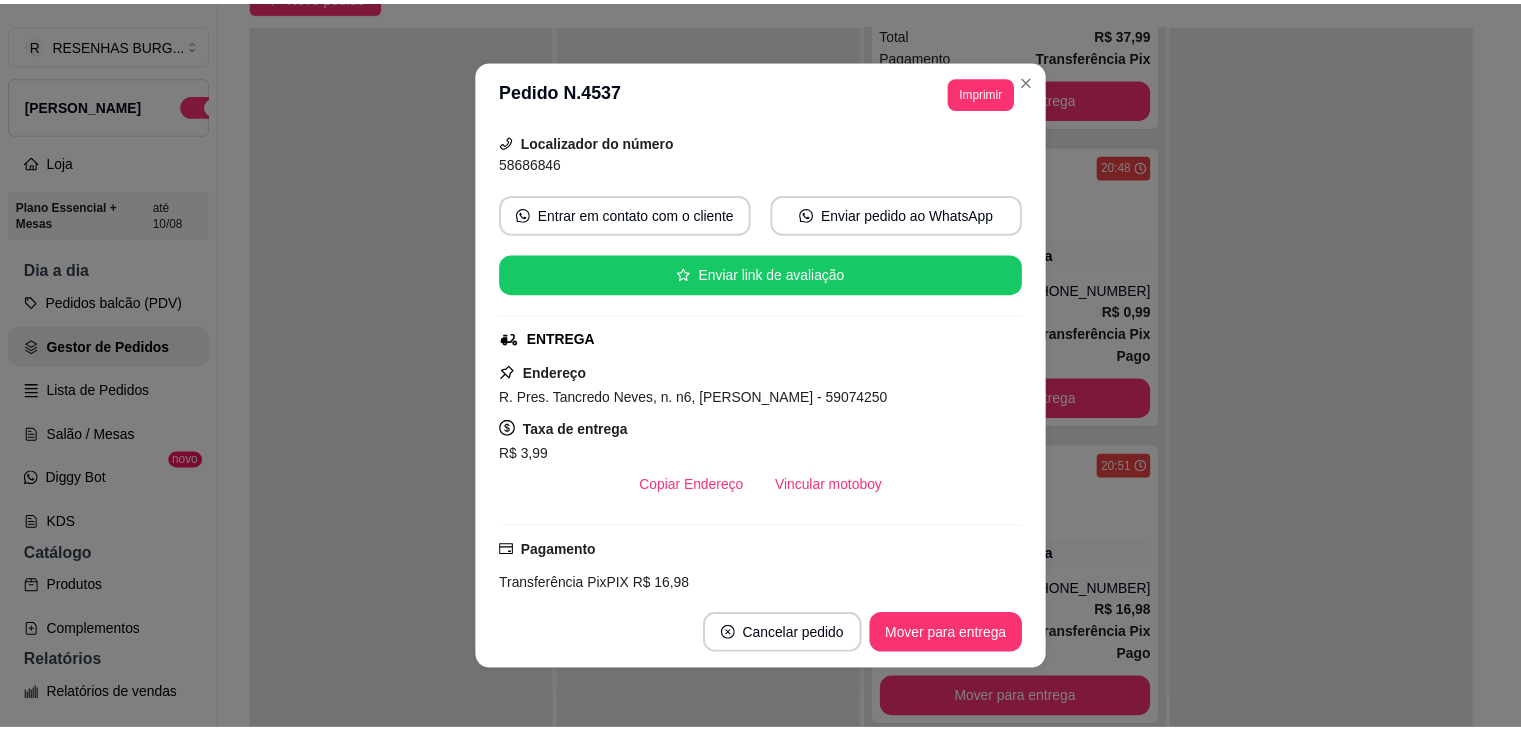 scroll, scrollTop: 200, scrollLeft: 0, axis: vertical 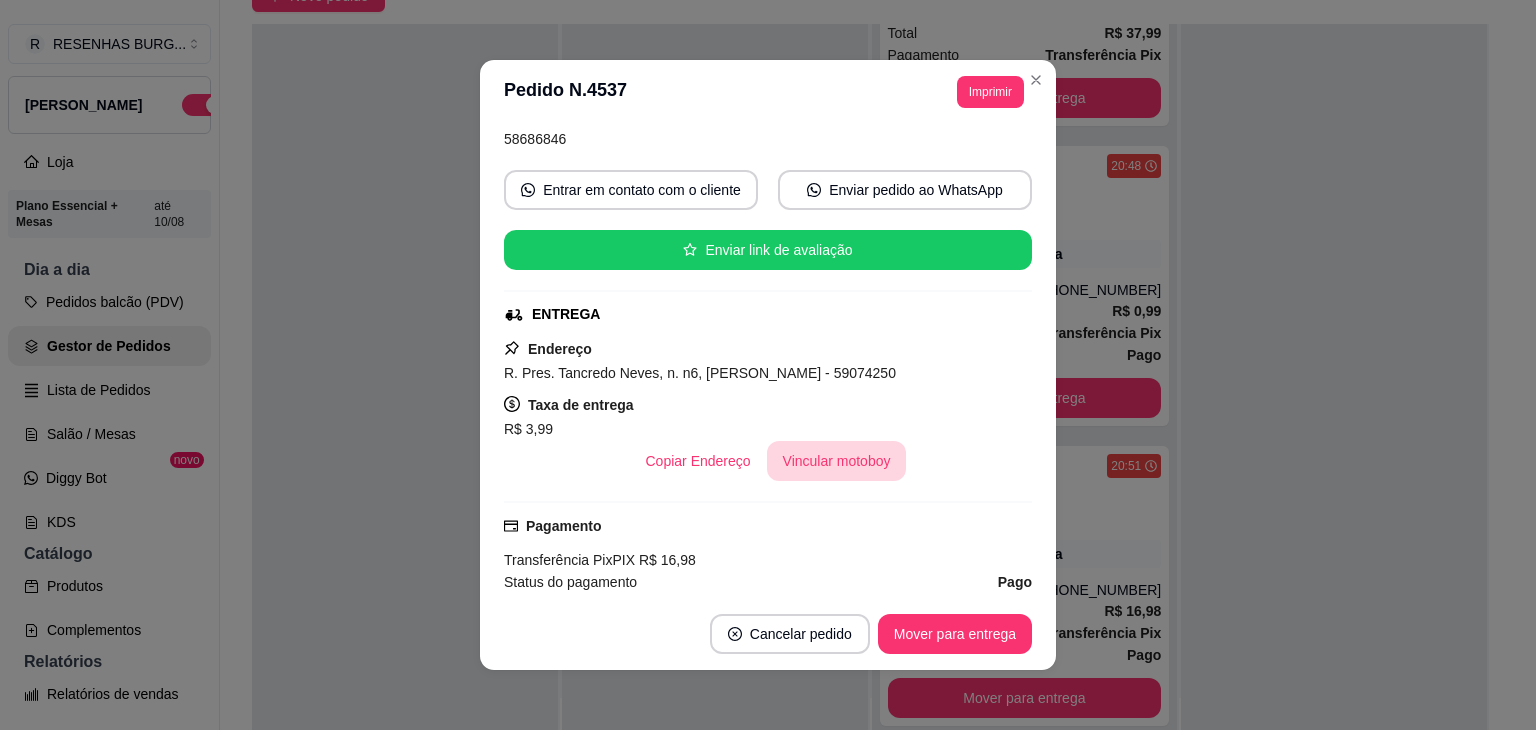 click on "Vincular motoboy" at bounding box center [837, 461] 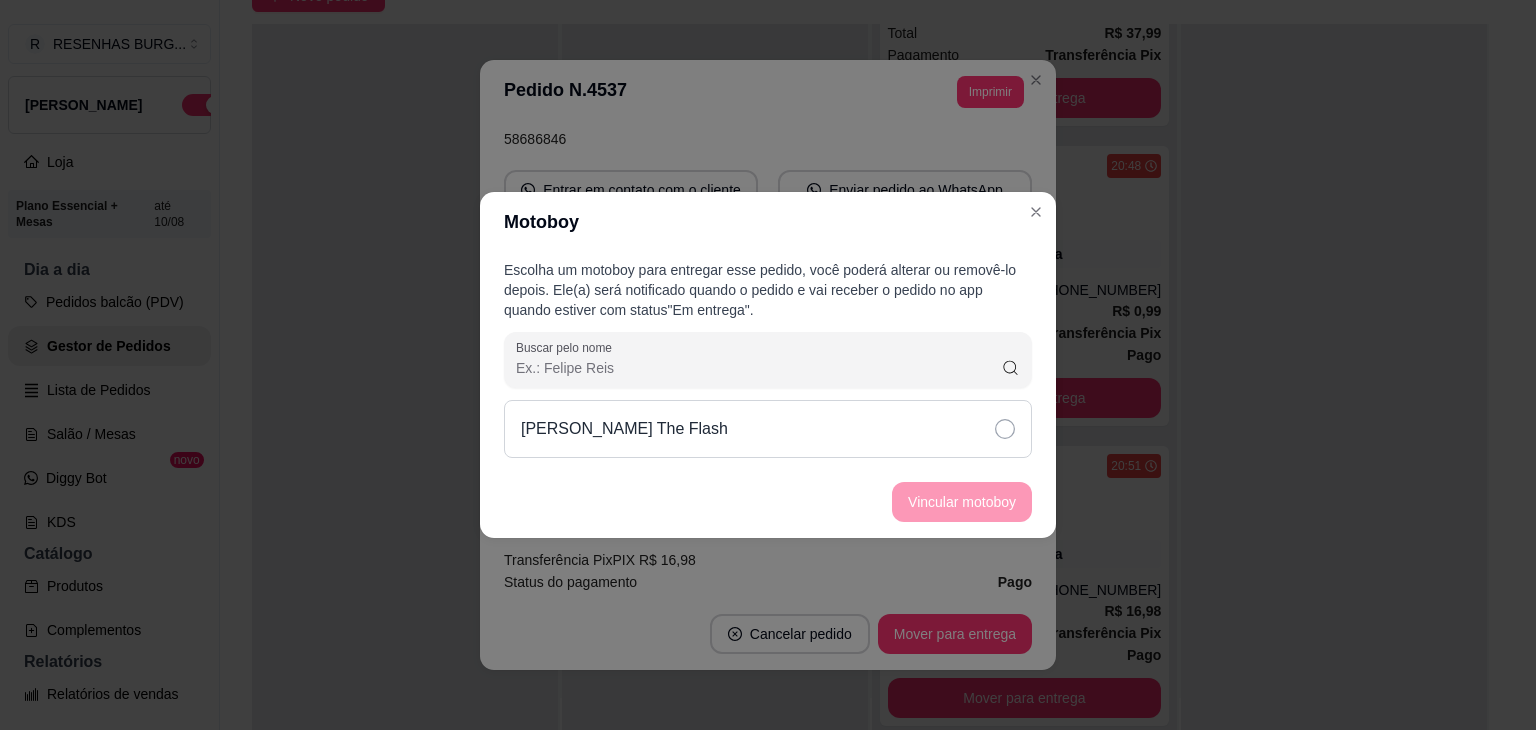 click 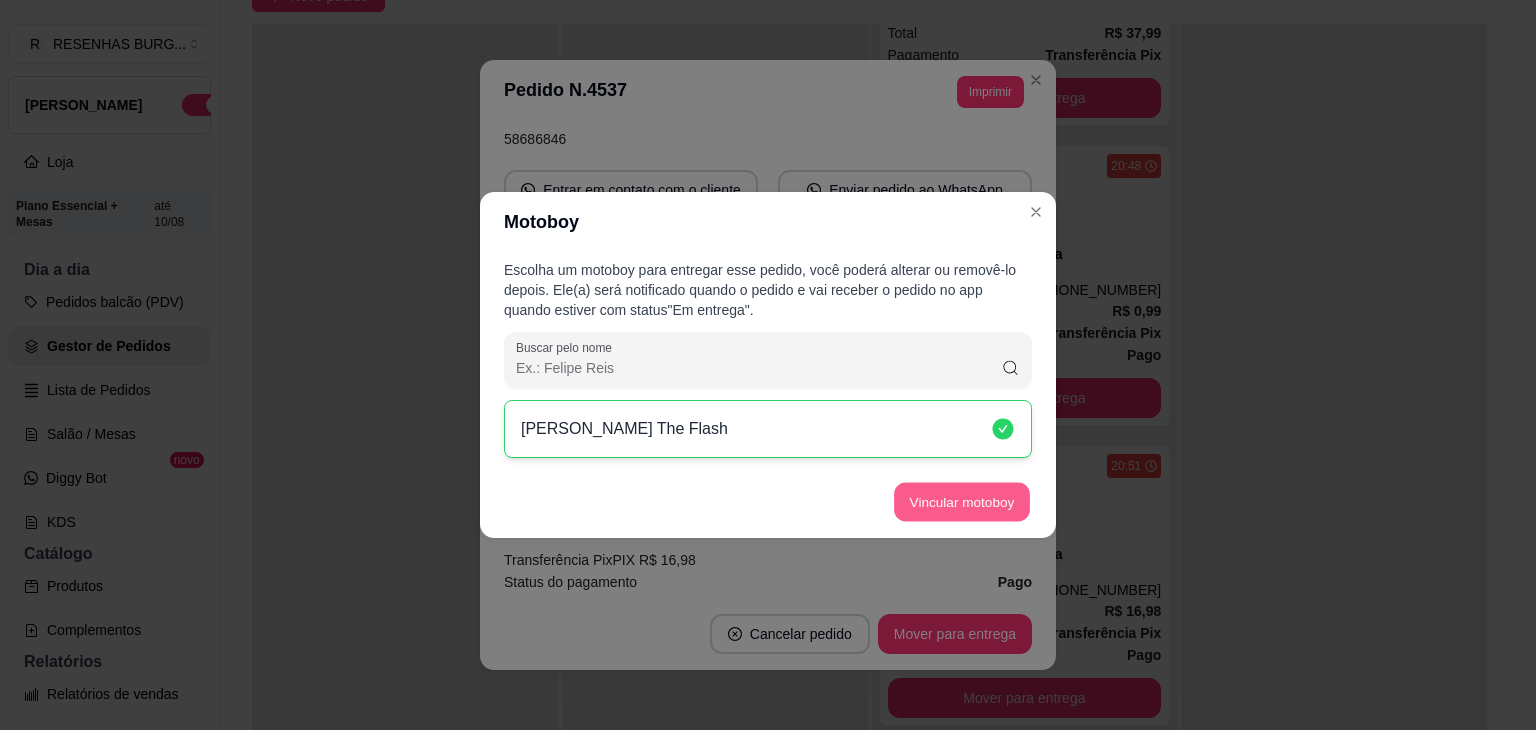 click on "Vincular motoboy" at bounding box center (962, 502) 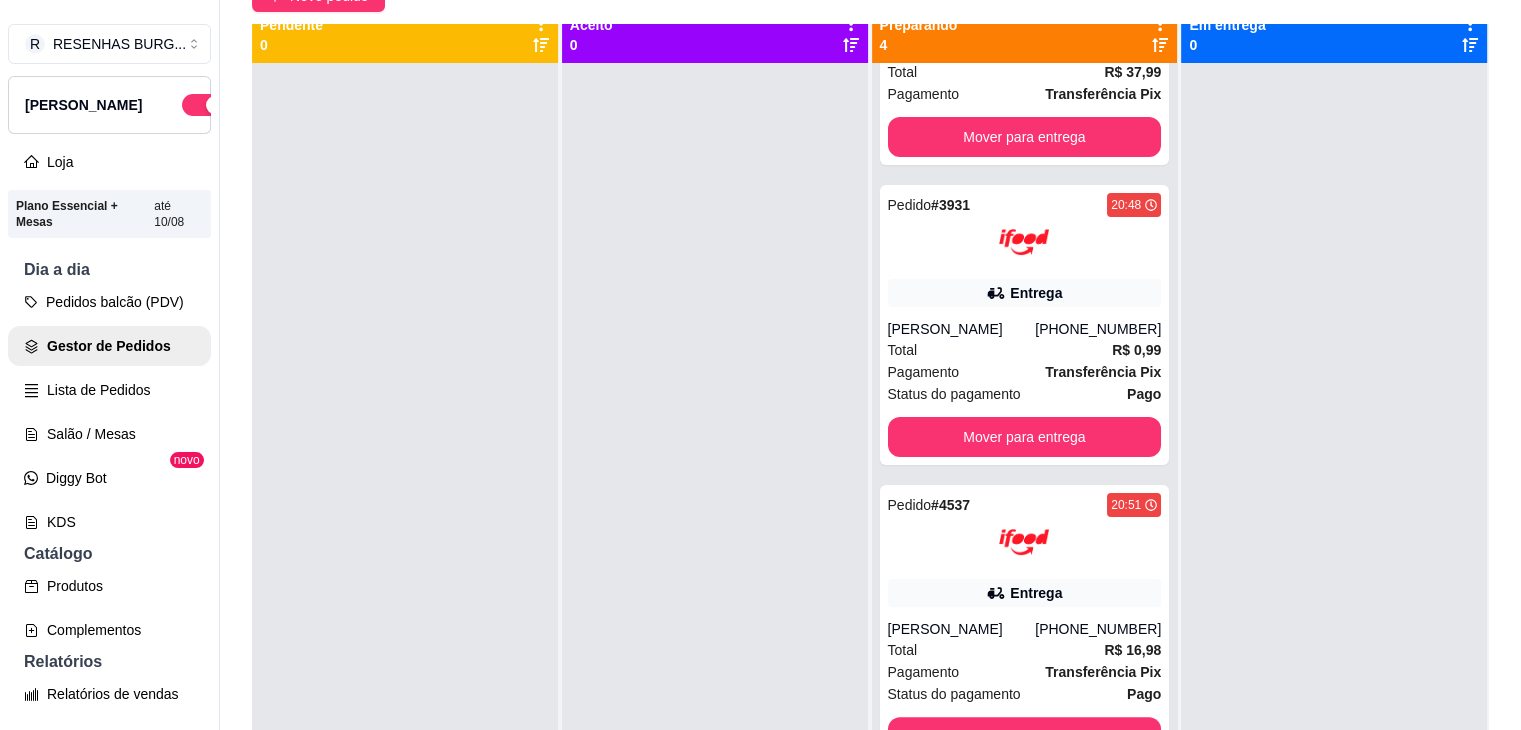scroll, scrollTop: 0, scrollLeft: 0, axis: both 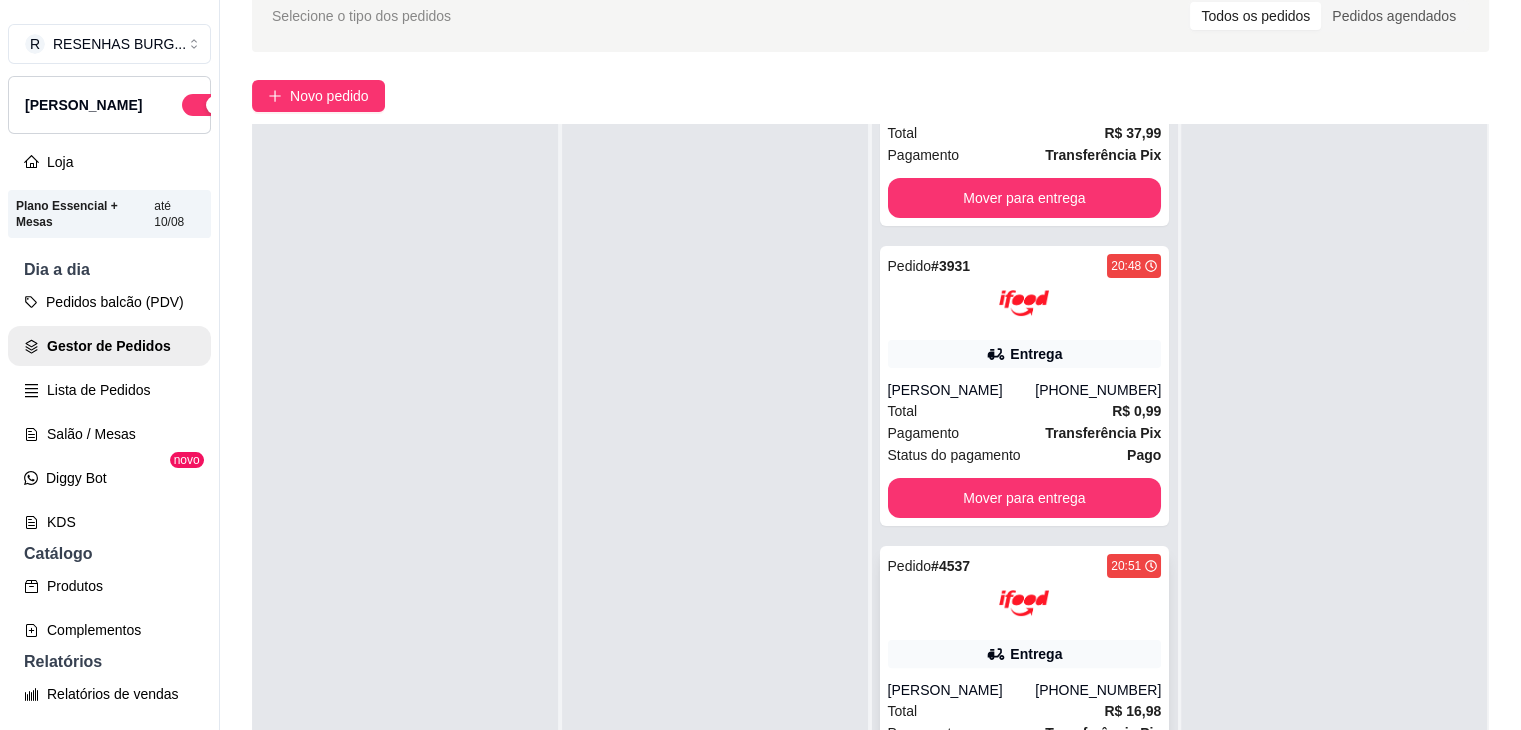 click at bounding box center [1024, 603] 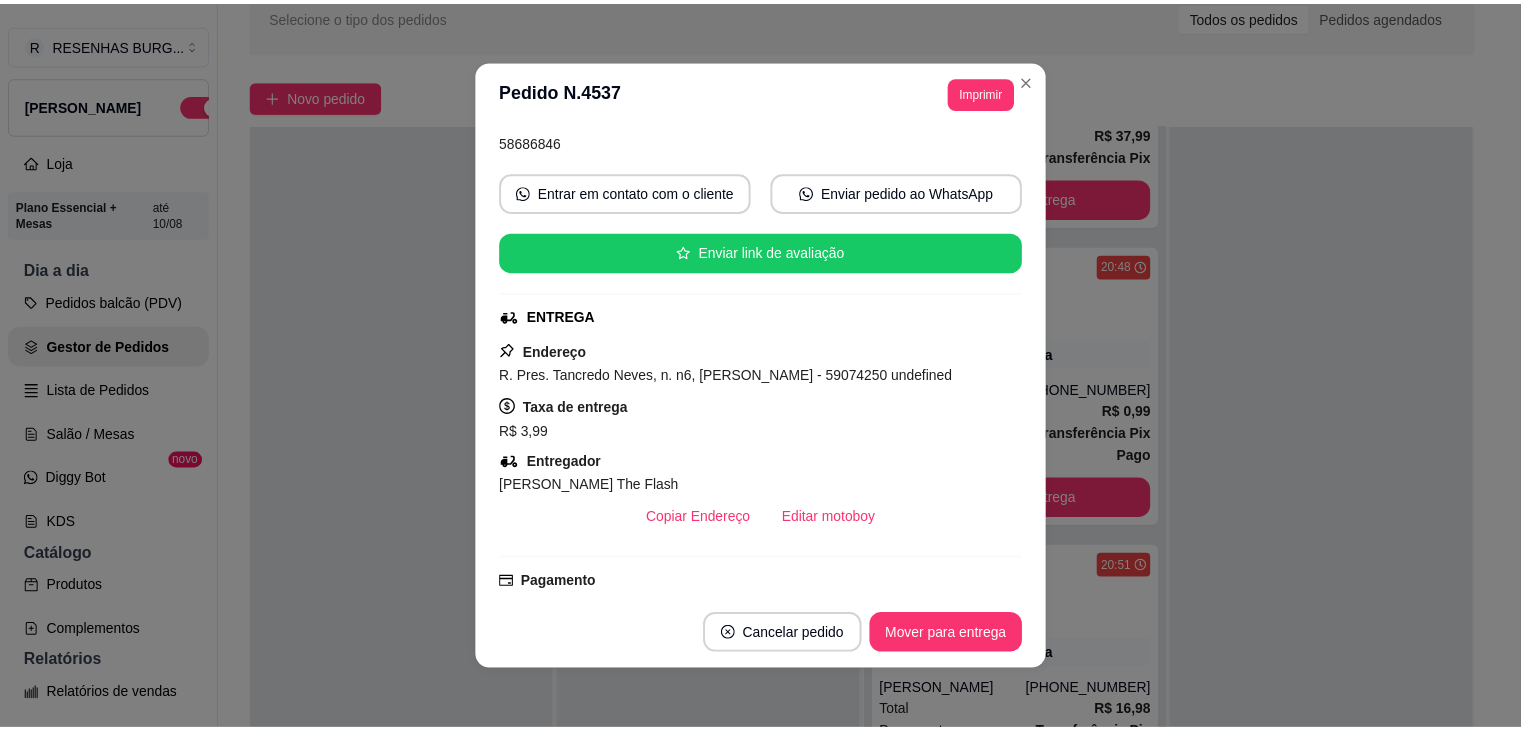 scroll, scrollTop: 200, scrollLeft: 0, axis: vertical 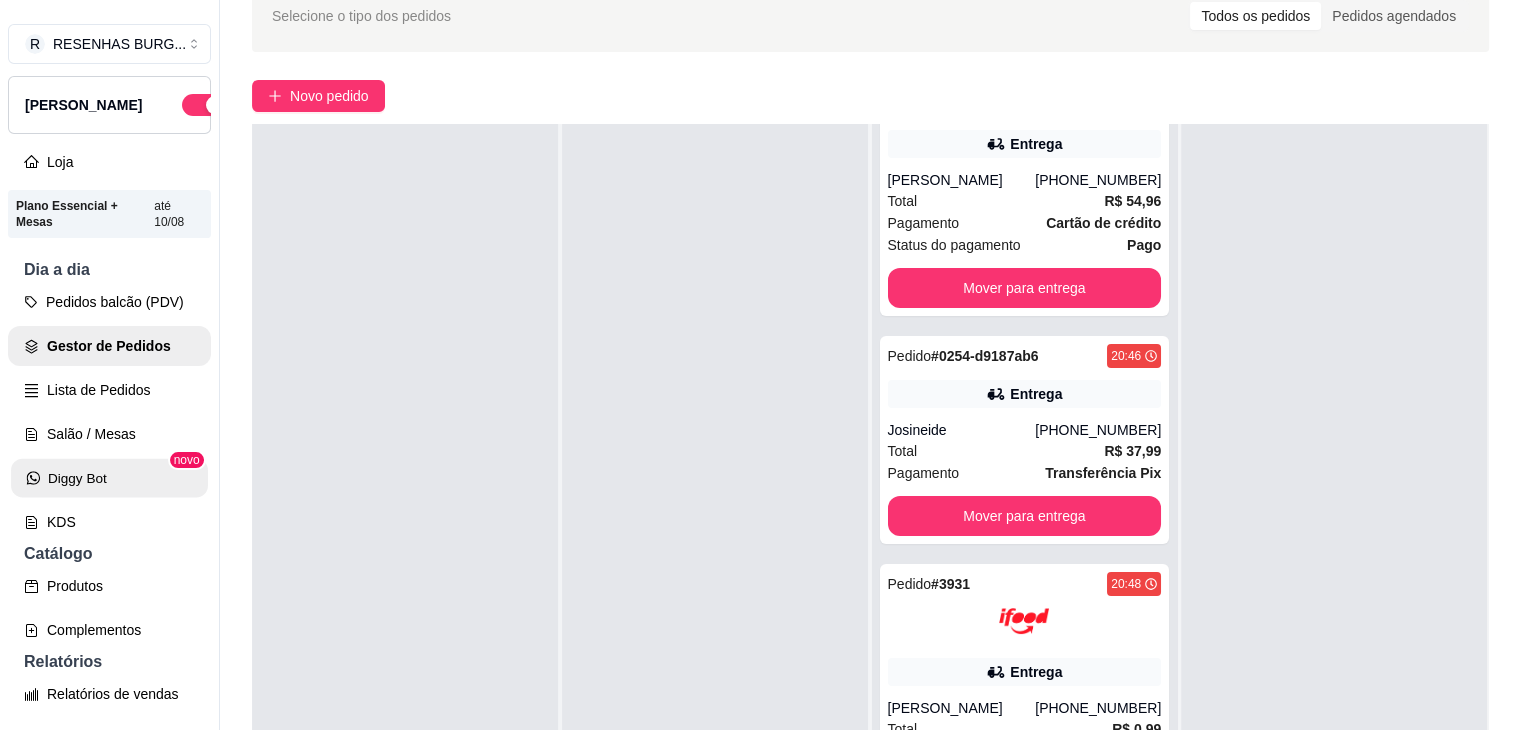 click on "Diggy Bot" at bounding box center (109, 478) 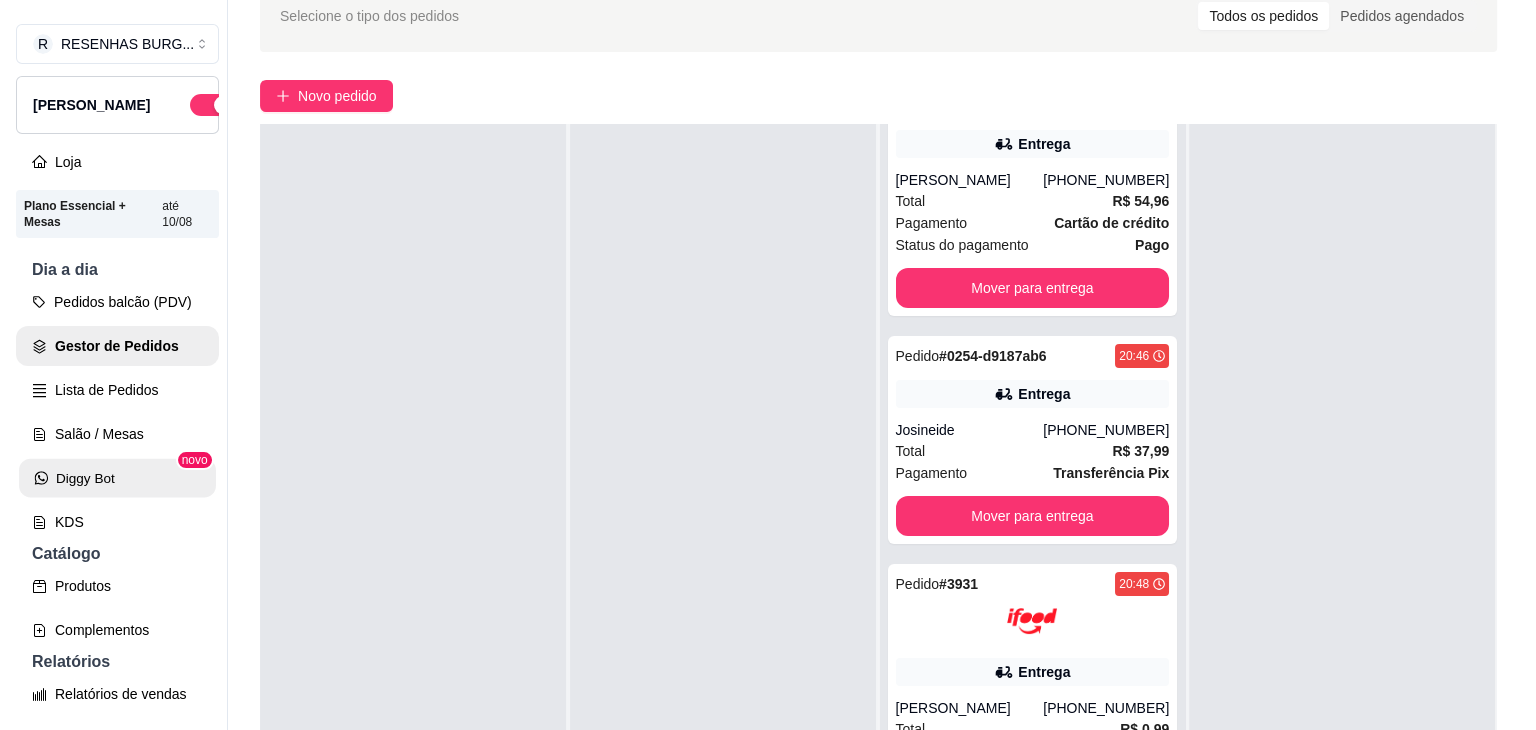 scroll, scrollTop: 0, scrollLeft: 0, axis: both 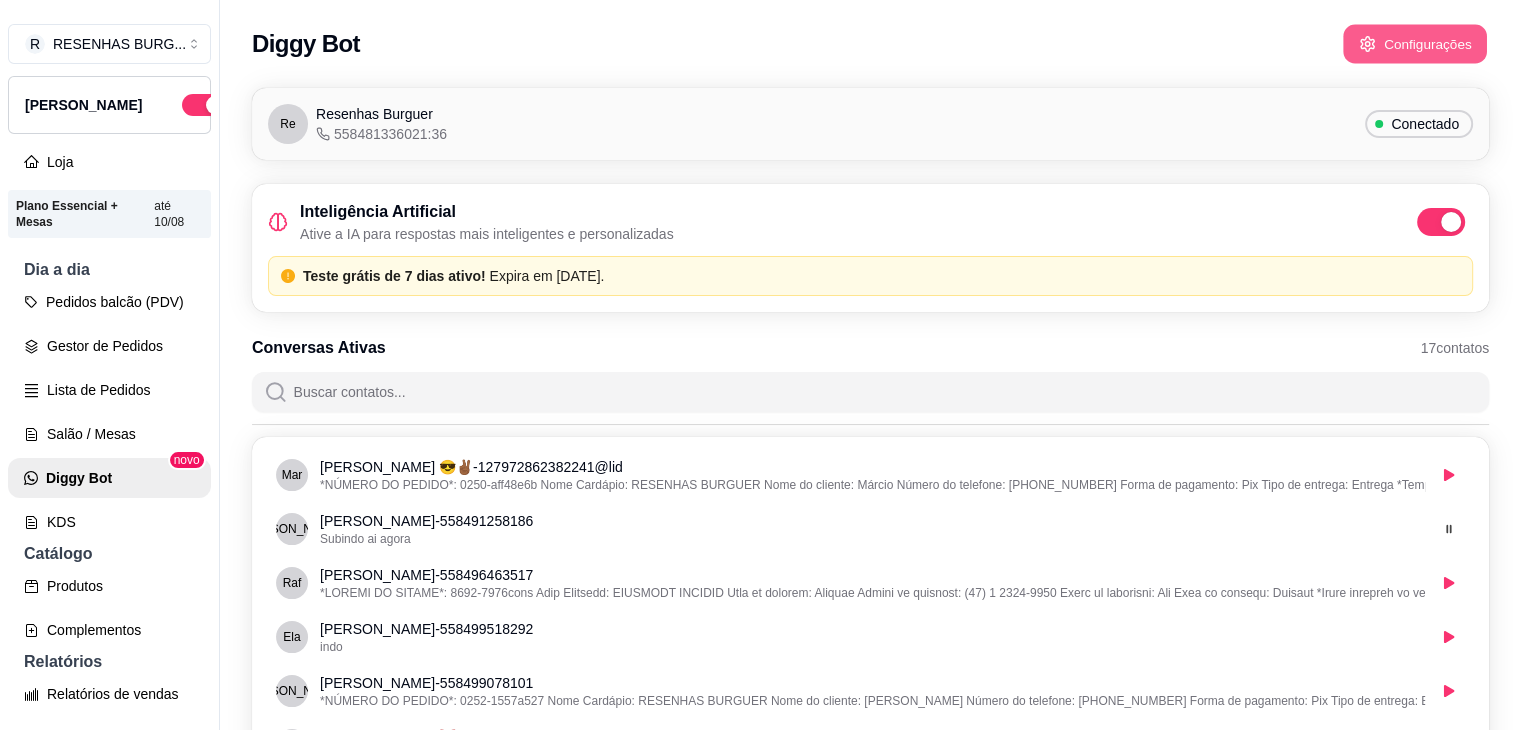 click on "Configurações" at bounding box center (1415, 44) 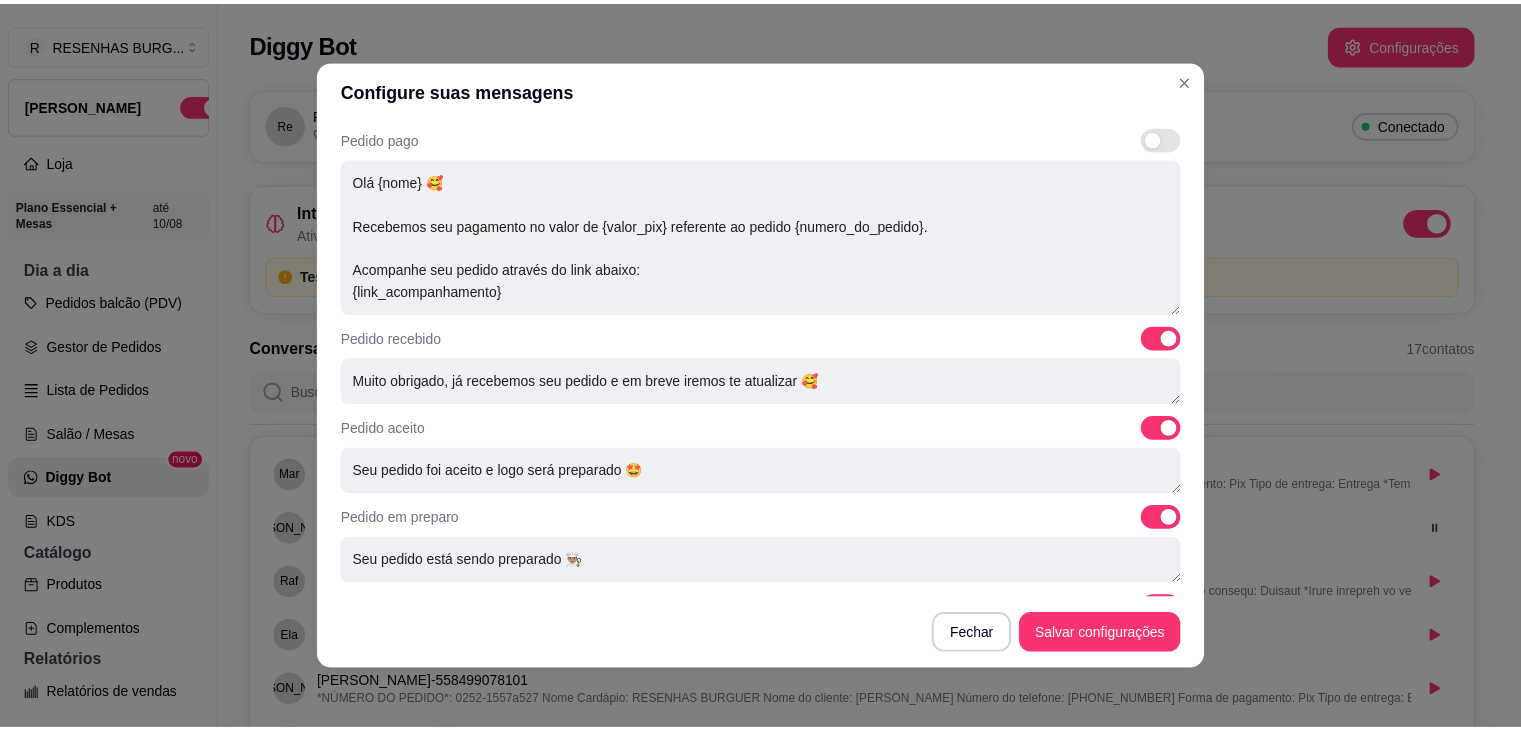 scroll, scrollTop: 682, scrollLeft: 0, axis: vertical 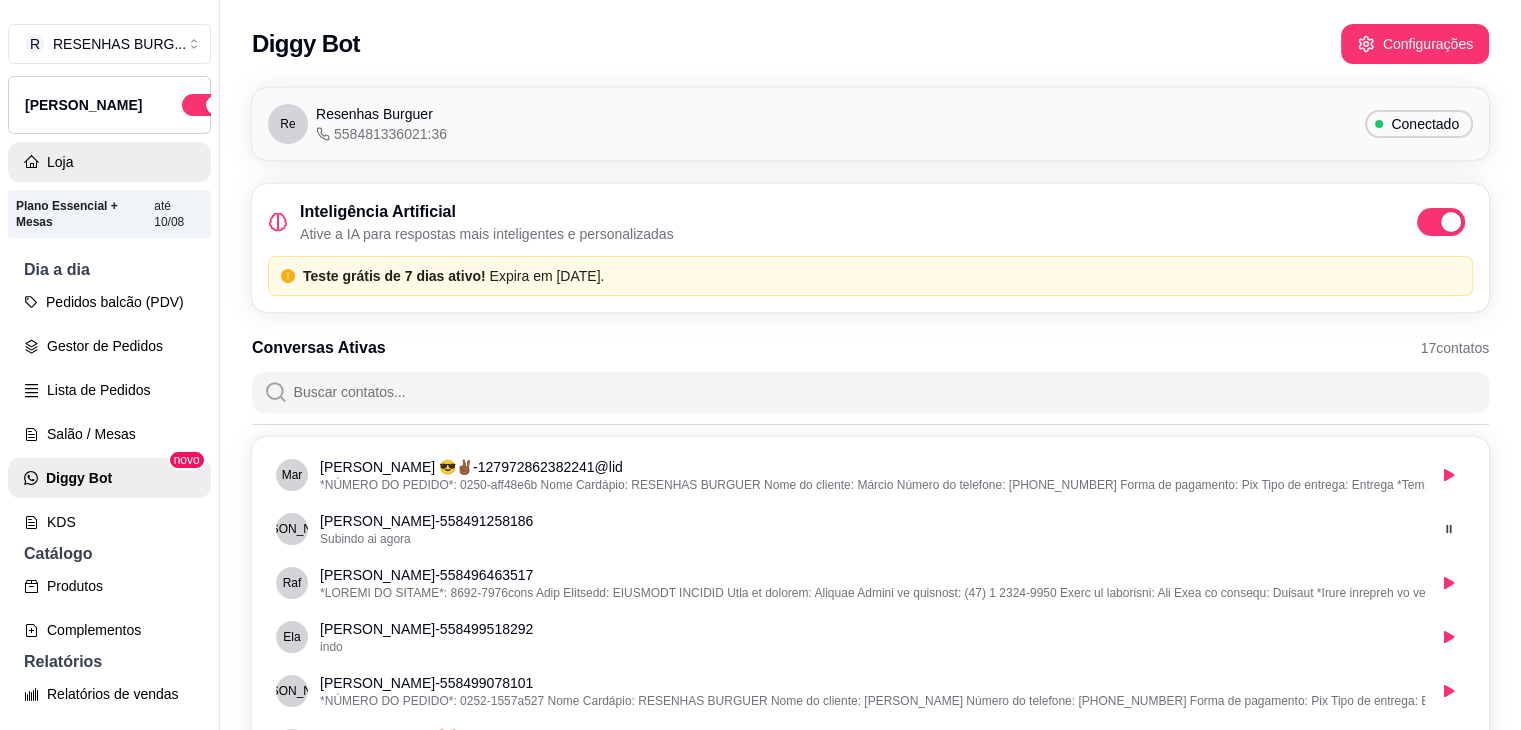 click on "Loja" at bounding box center (109, 162) 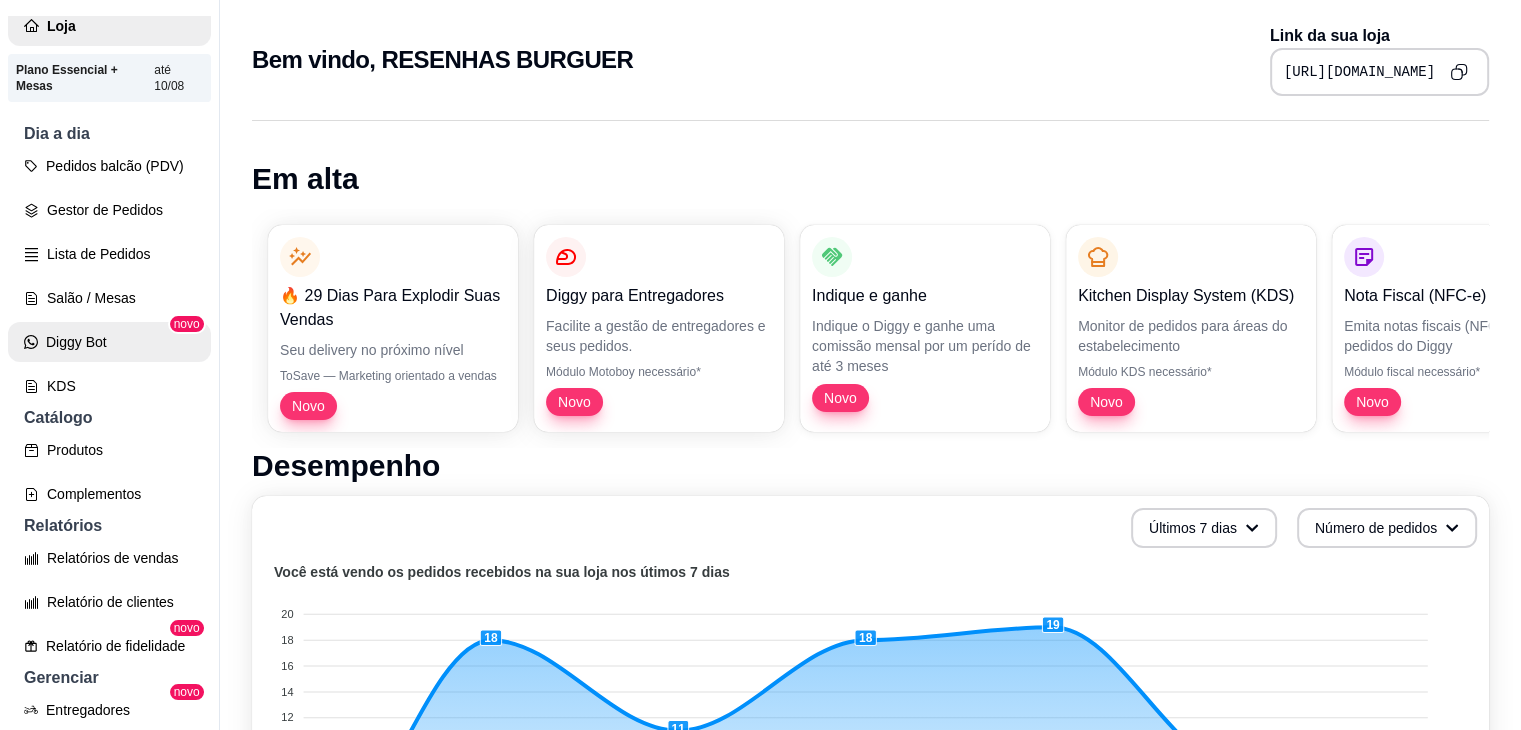 scroll, scrollTop: 200, scrollLeft: 0, axis: vertical 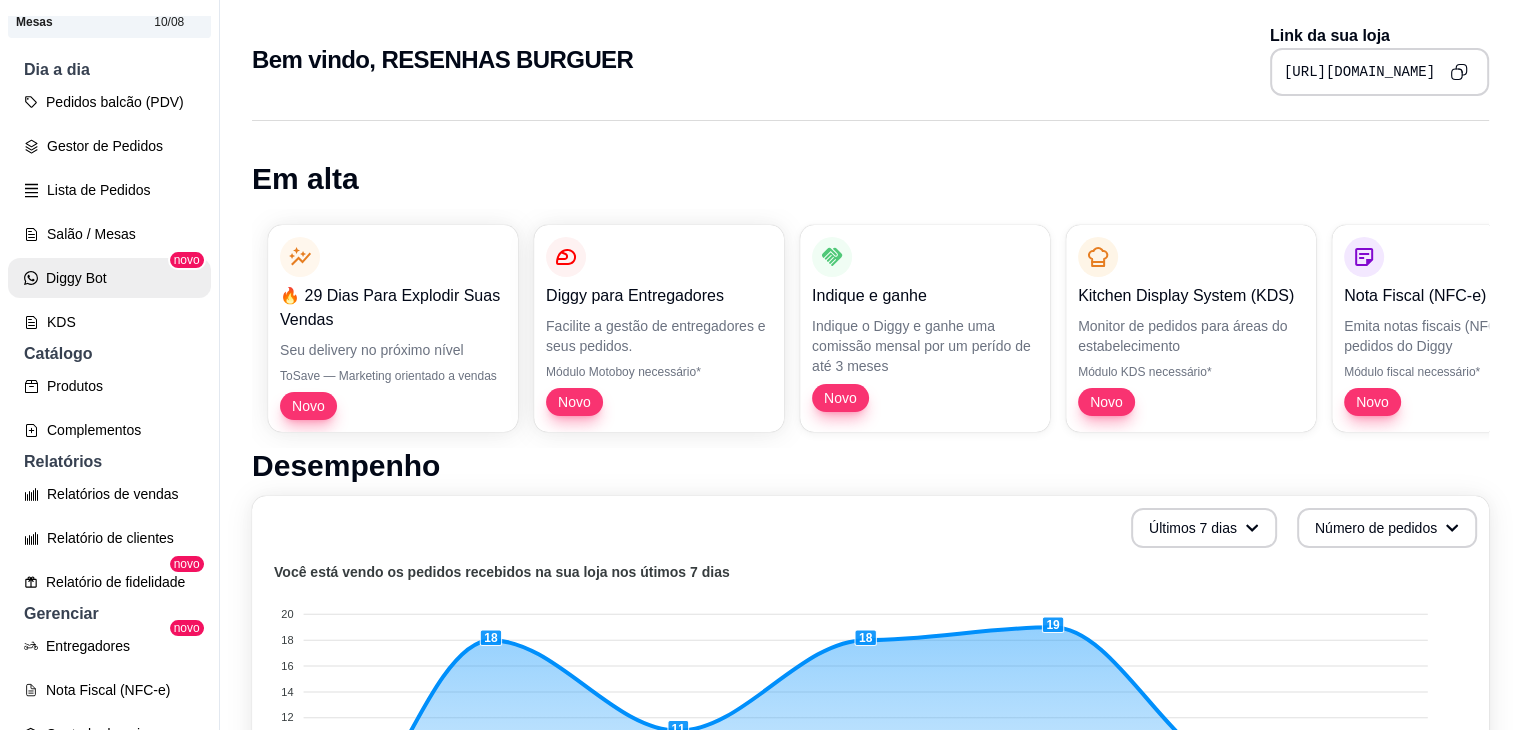 click on "Diggy Bot" at bounding box center [109, 278] 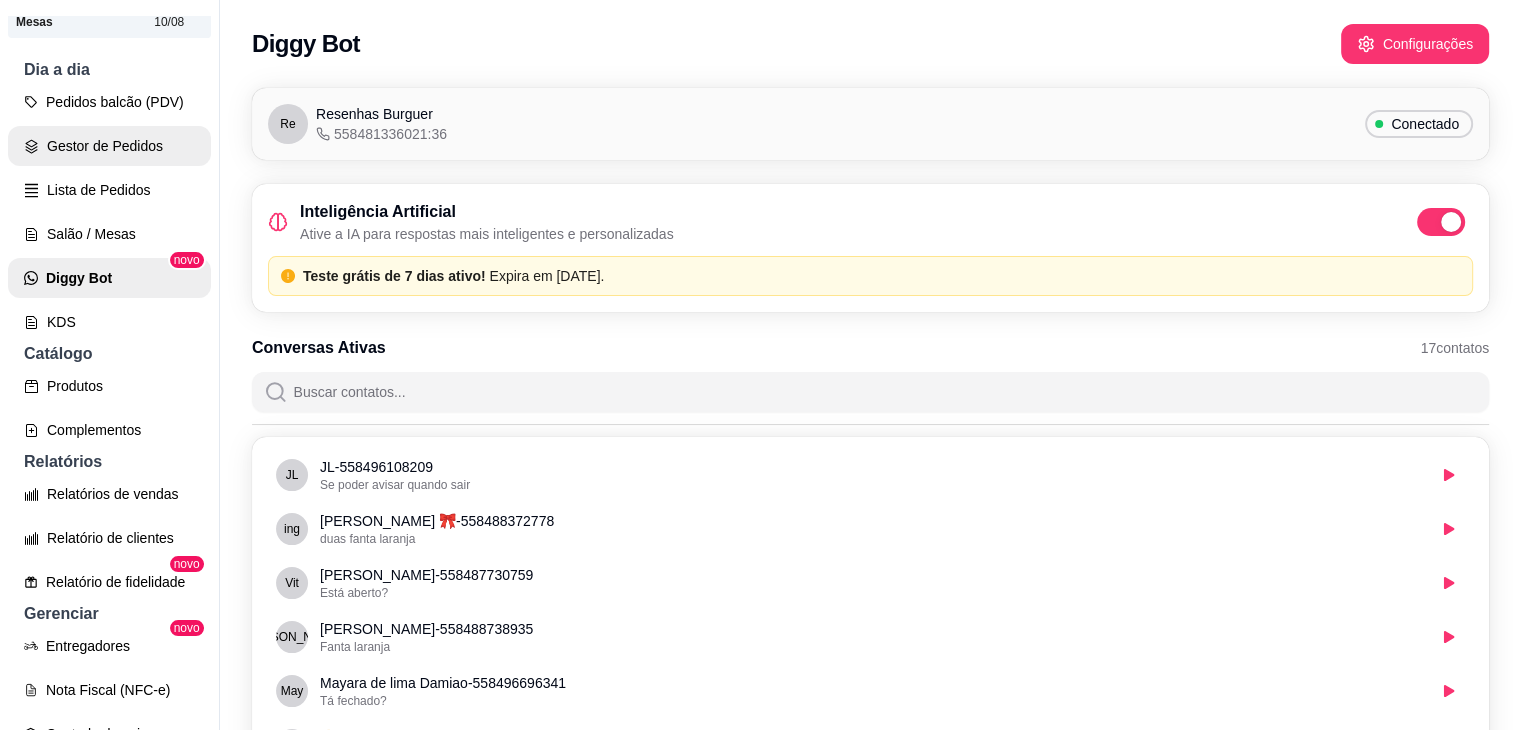 click on "Gestor de Pedidos" at bounding box center [109, 146] 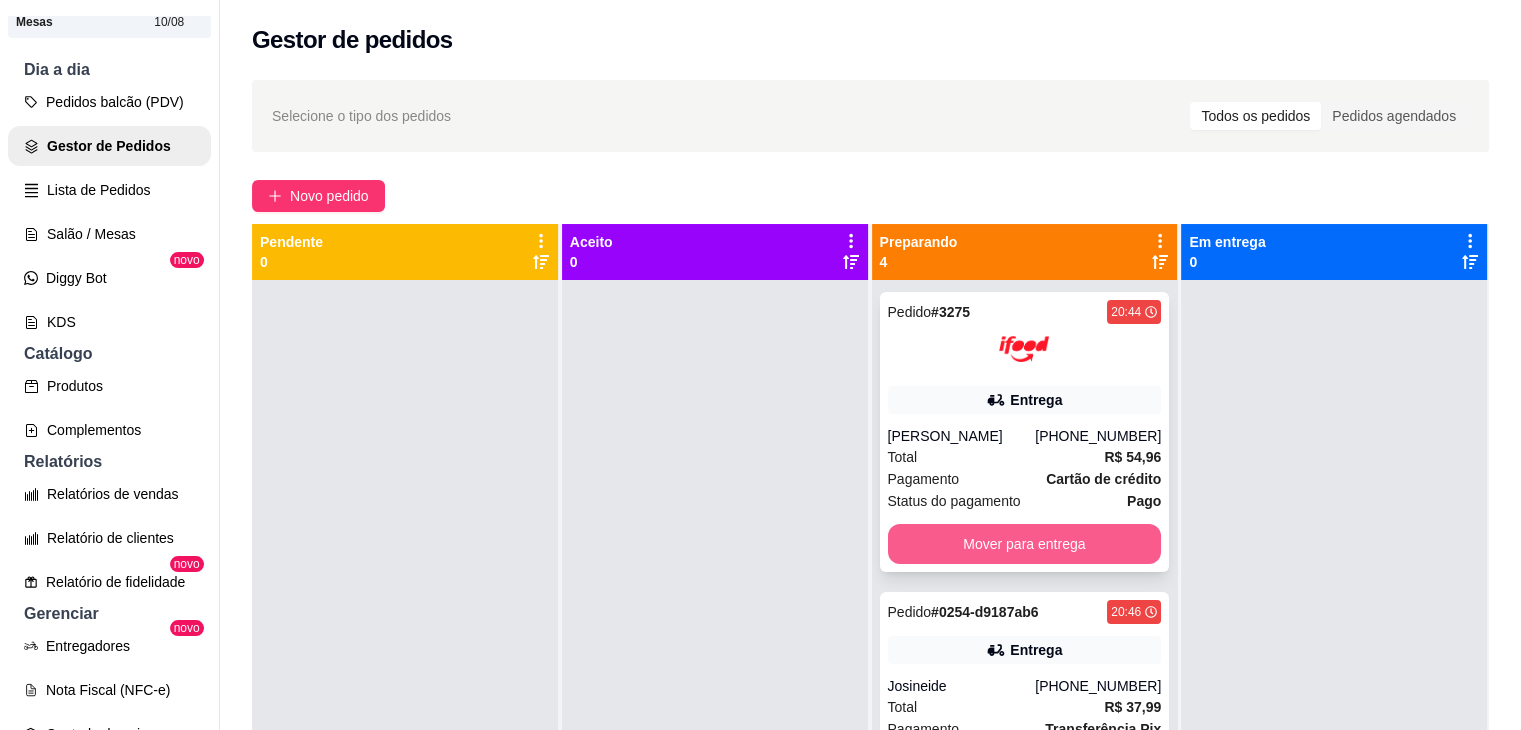 click on "Mover para entrega" at bounding box center [1025, 544] 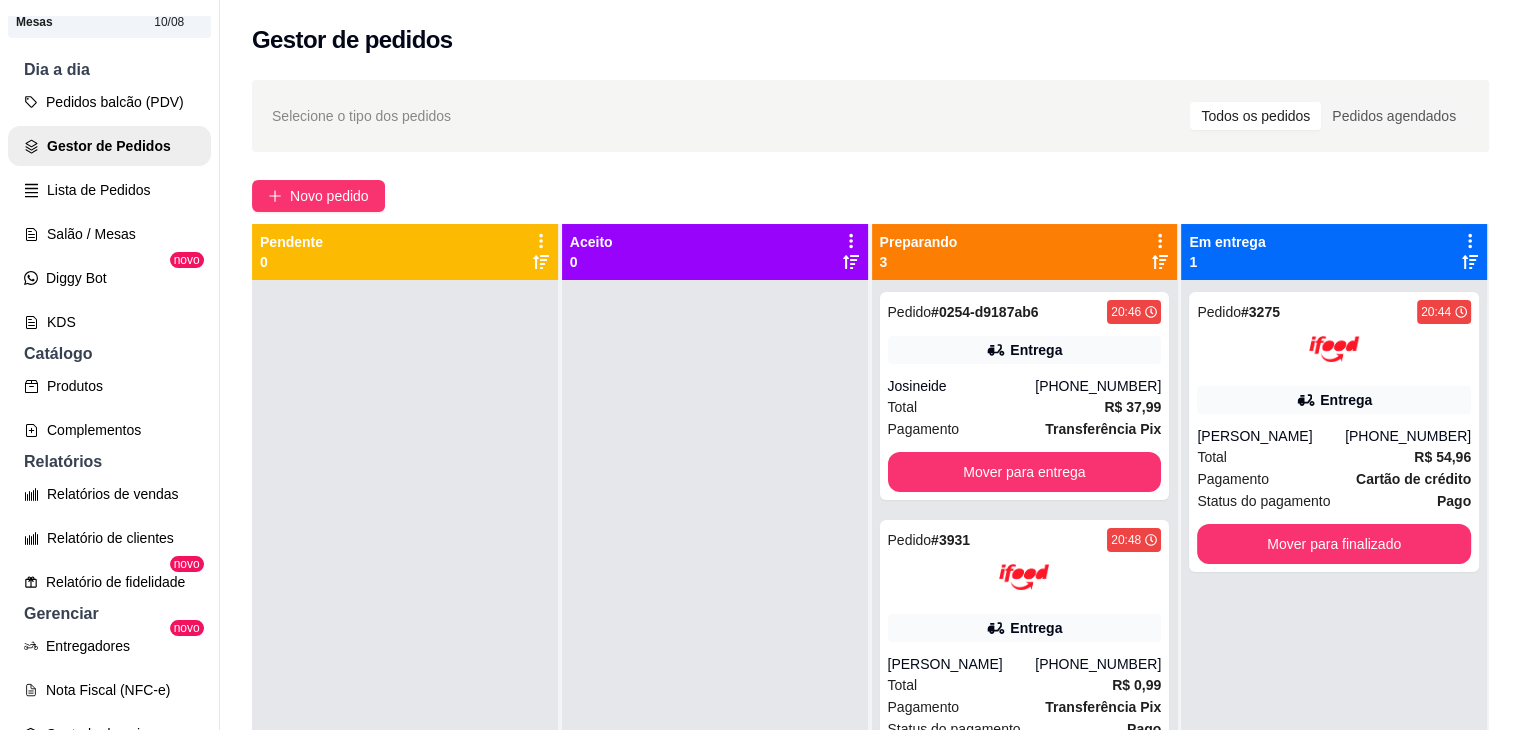 click on "20:48" at bounding box center [1134, 540] 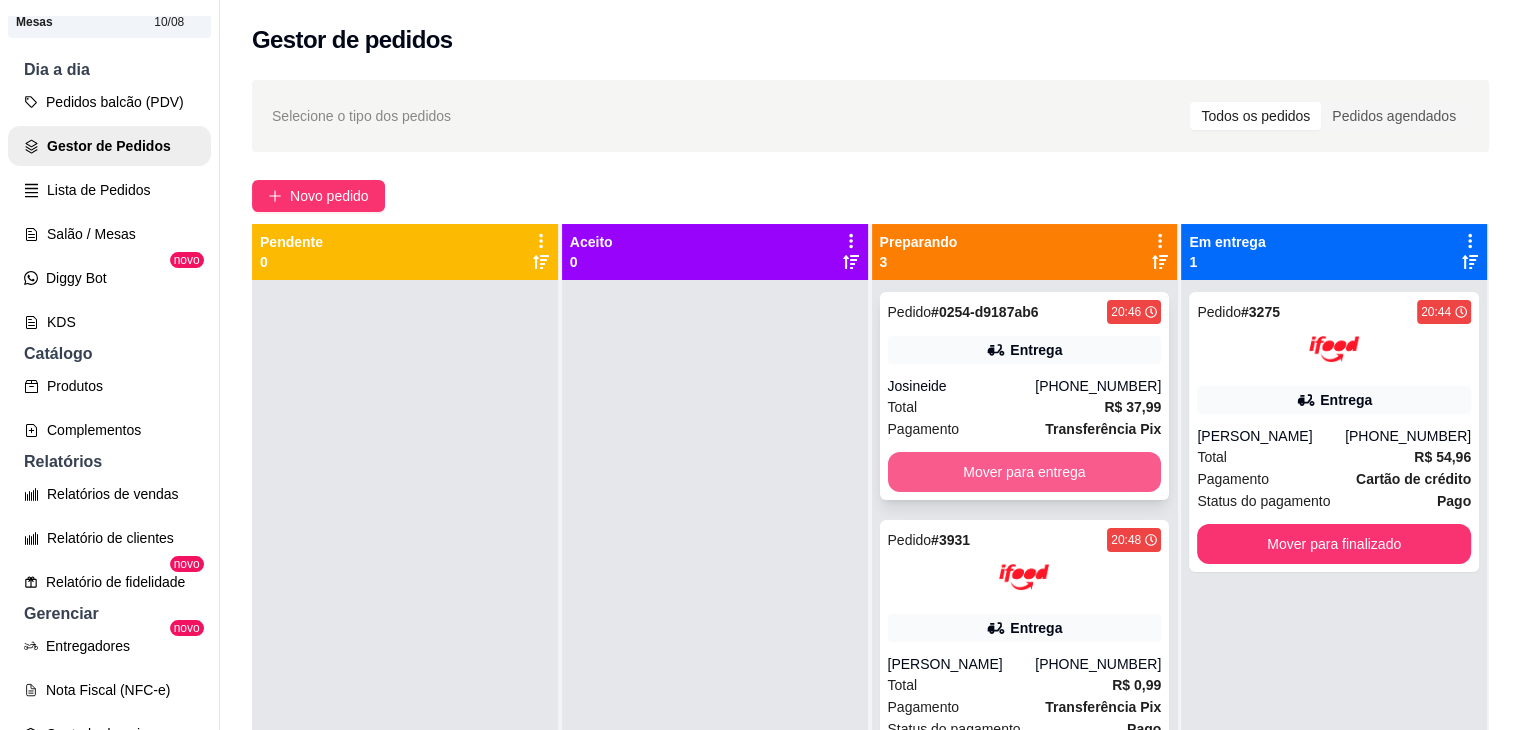 click on "Mover para entrega" at bounding box center (1025, 472) 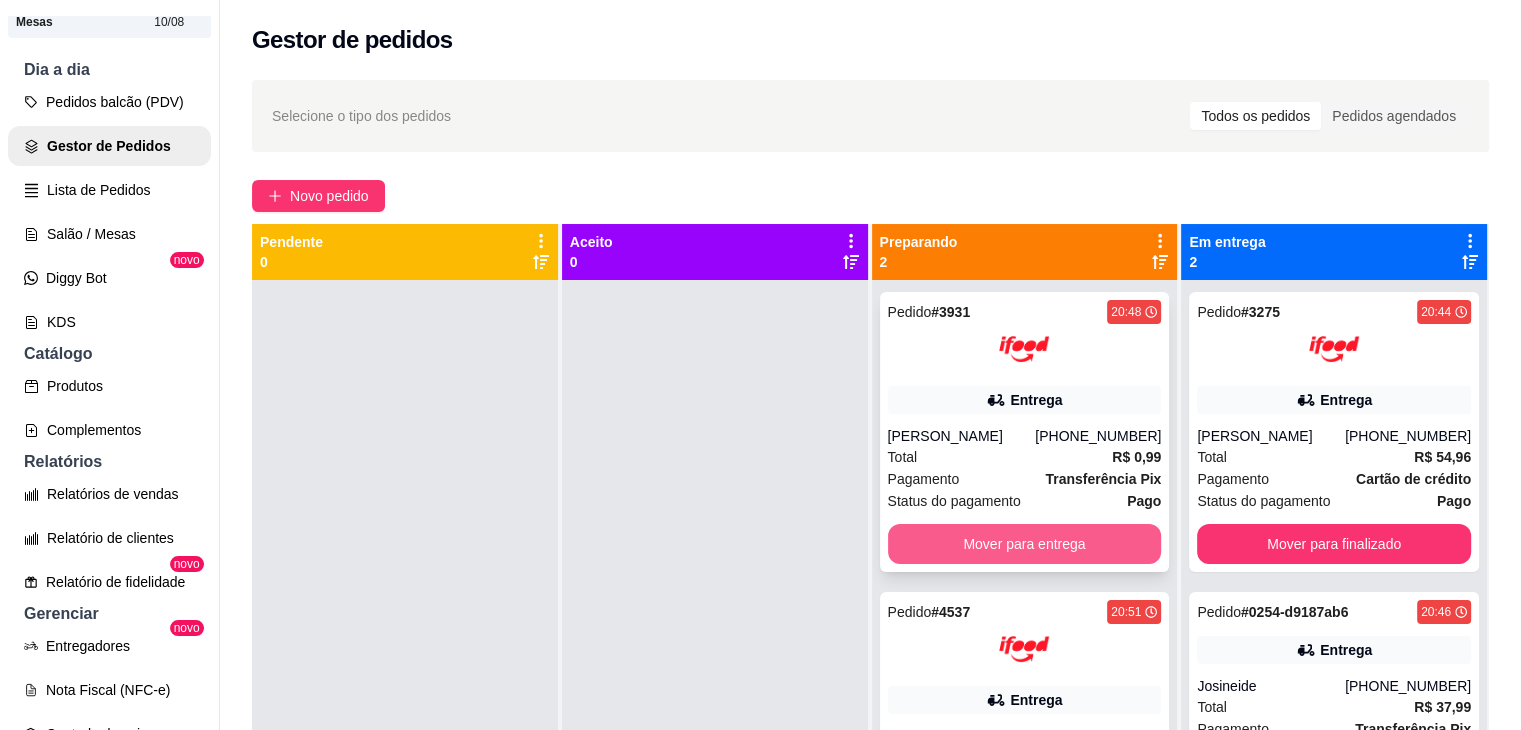 click on "Mover para entrega" at bounding box center [1025, 544] 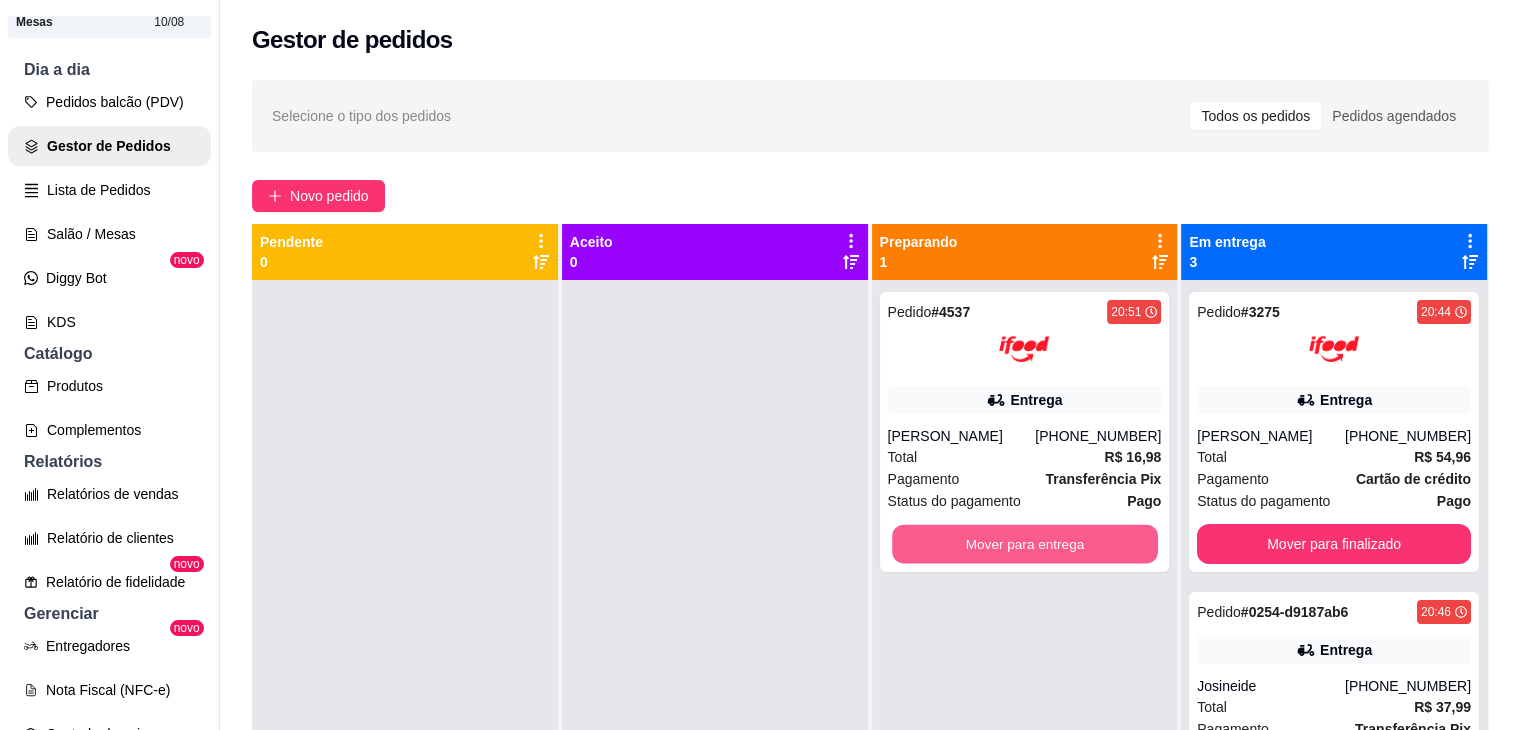click on "Mover para entrega" at bounding box center [1025, 544] 